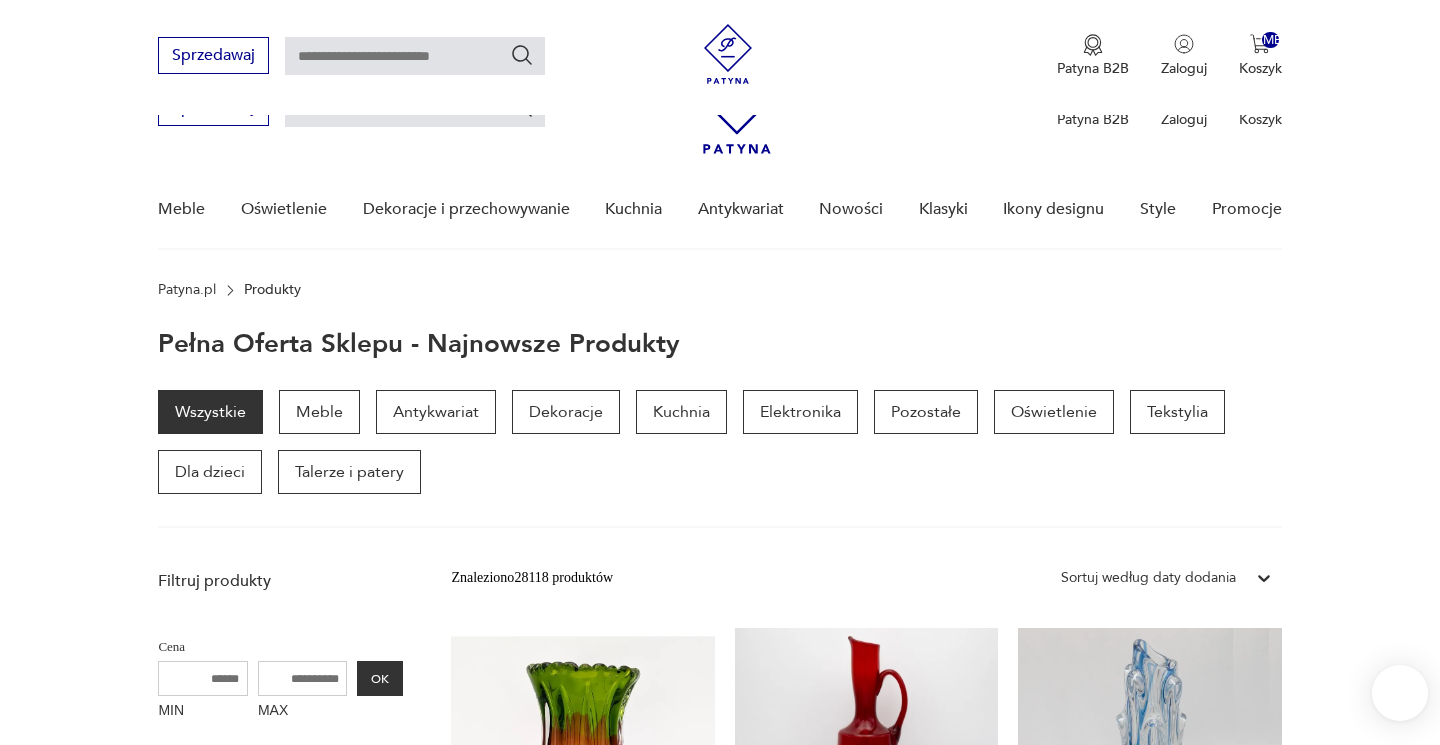 scroll, scrollTop: 486, scrollLeft: 0, axis: vertical 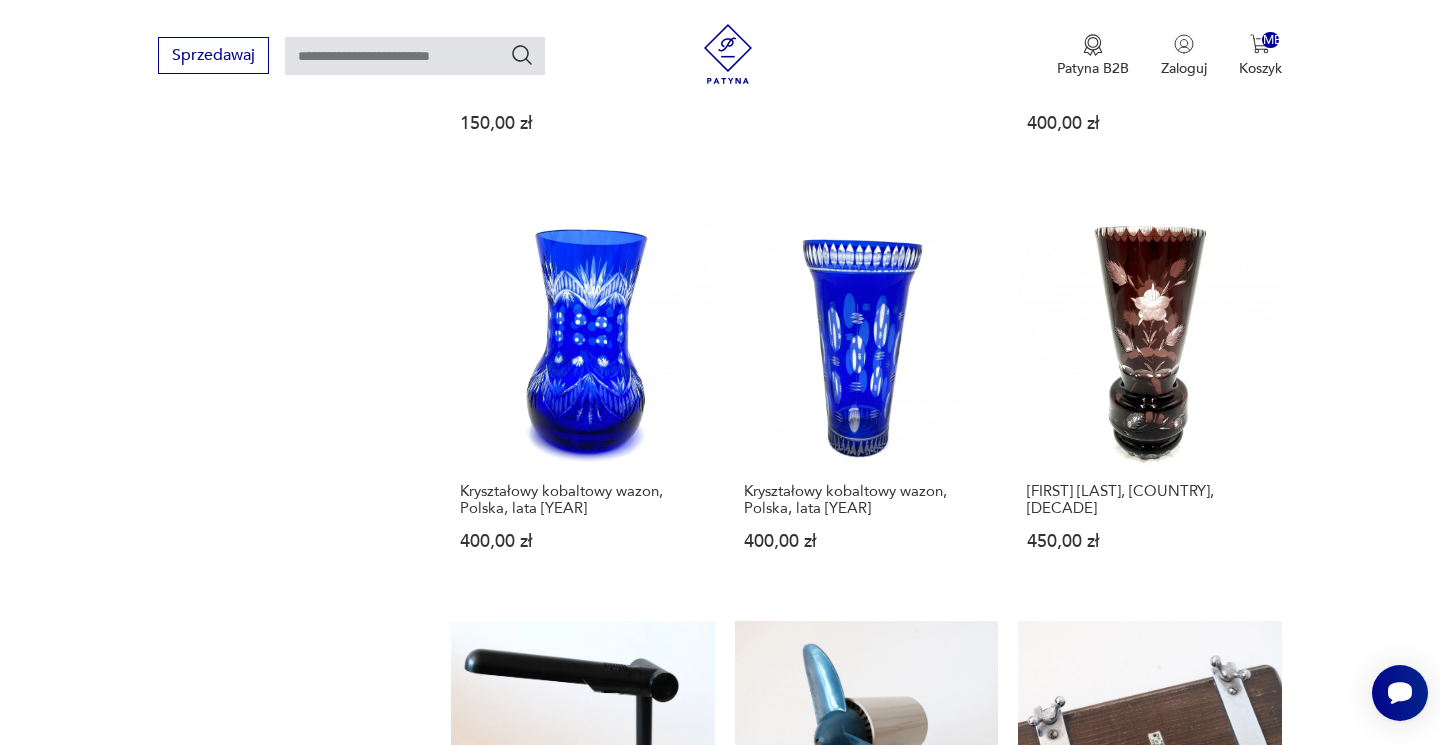 click on "12" at bounding box center [1038, 1528] 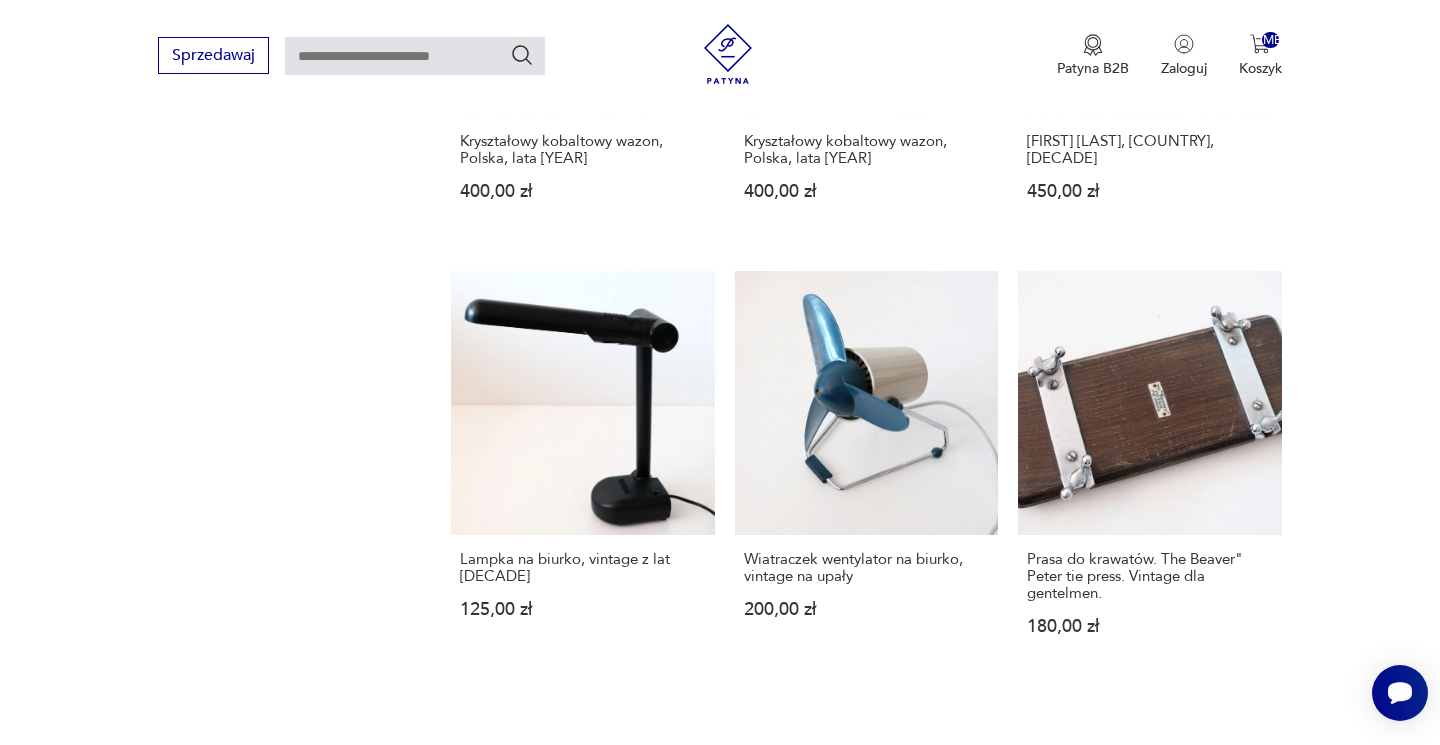 scroll, scrollTop: 1612, scrollLeft: 0, axis: vertical 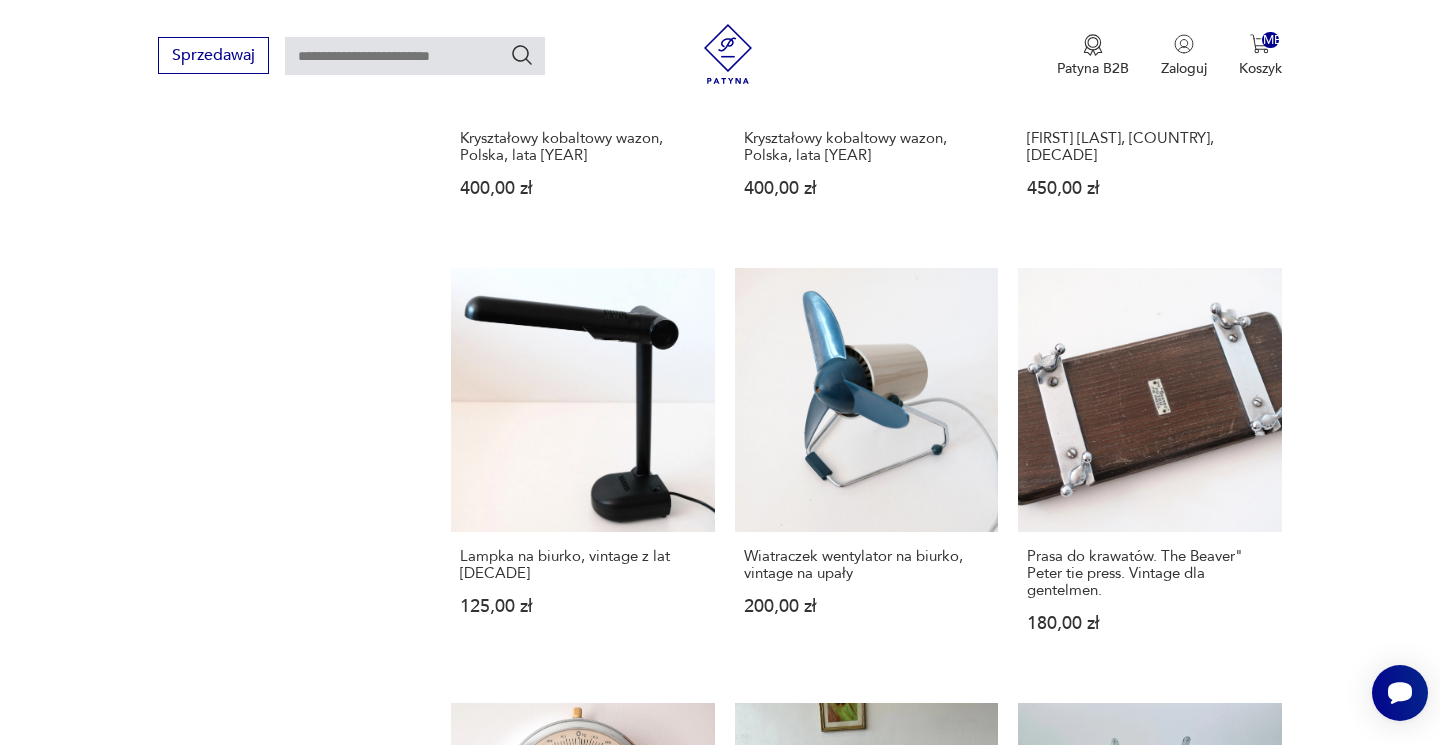 click on "13" at bounding box center (1038, 1593) 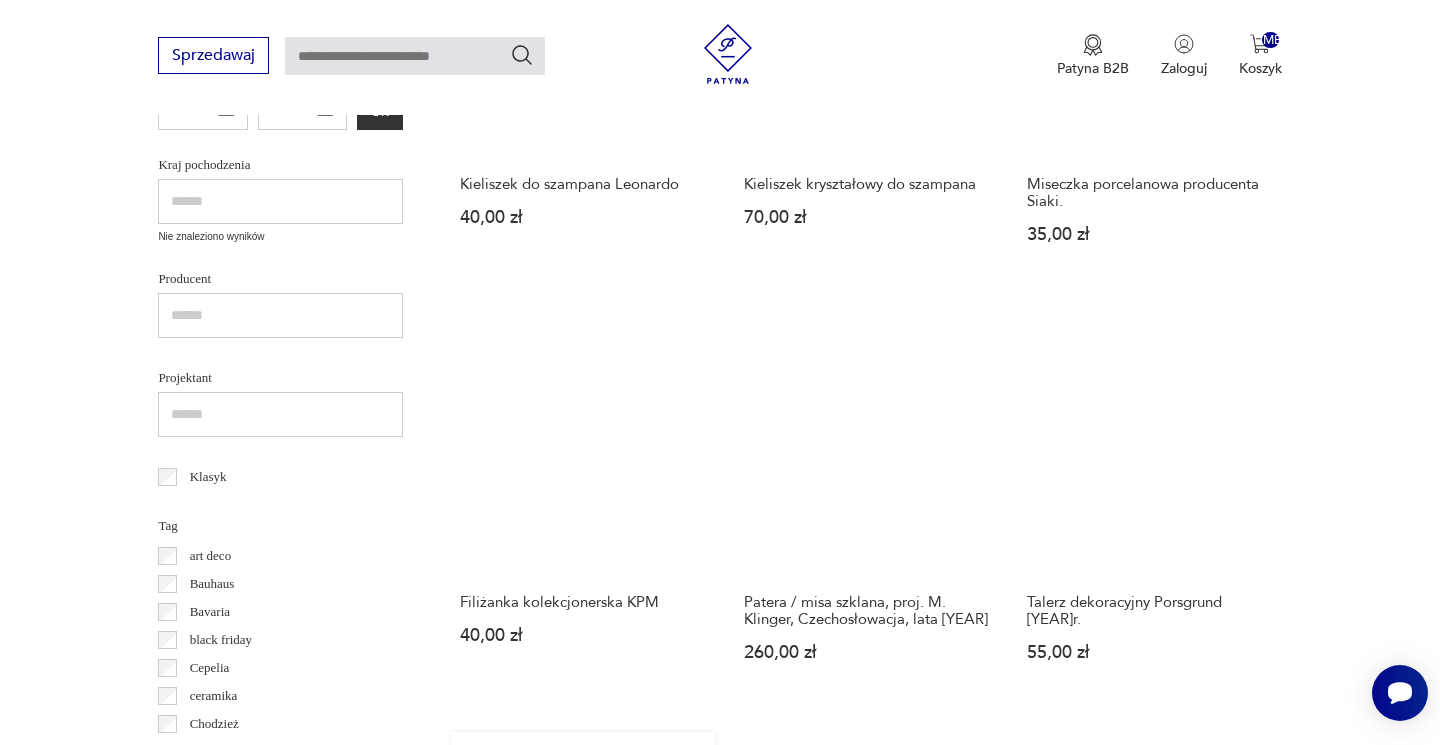 scroll, scrollTop: 736, scrollLeft: 0, axis: vertical 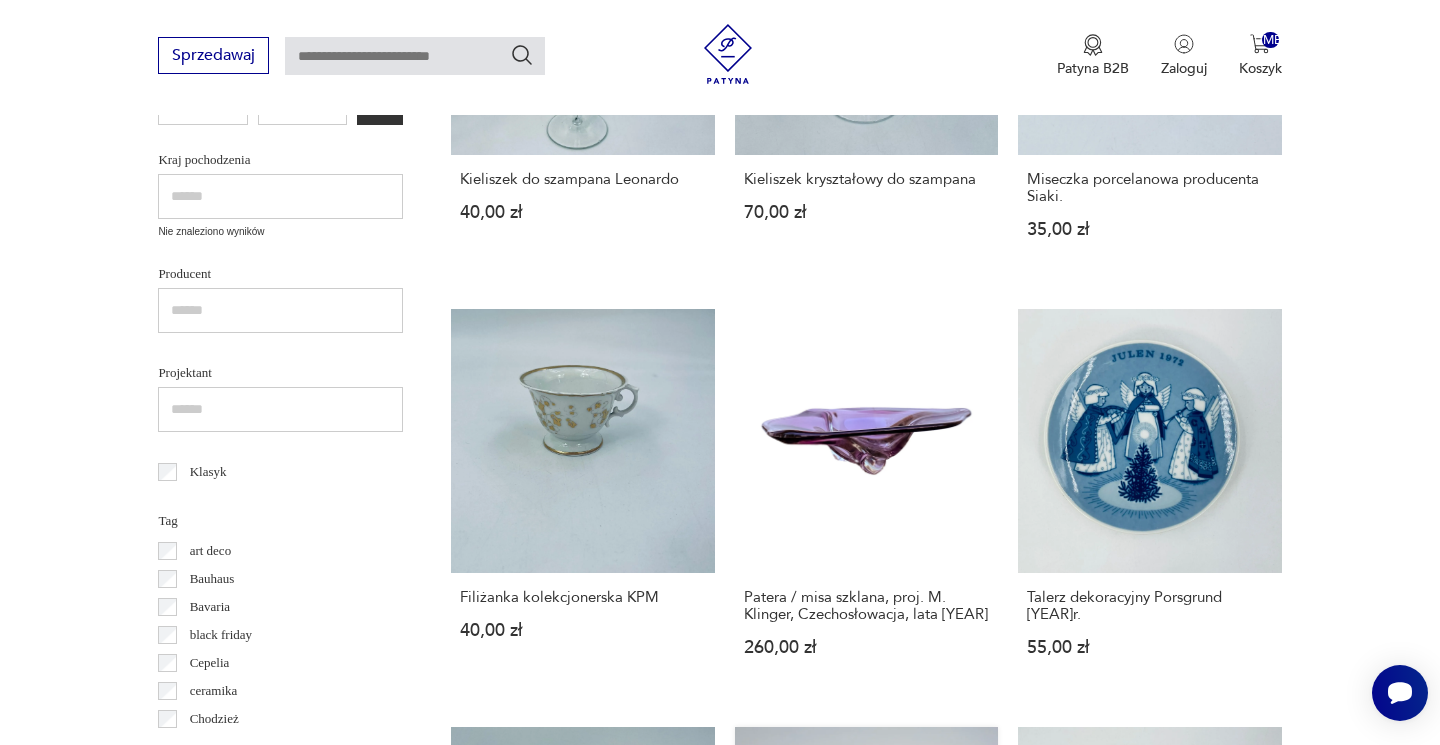 click on "Komplet sześciu krzeseł i dwóch foteli, proj. L. Dandy, G-Plan, Wielka Brytania, lata [YEAR]." at bounding box center (866, 928) 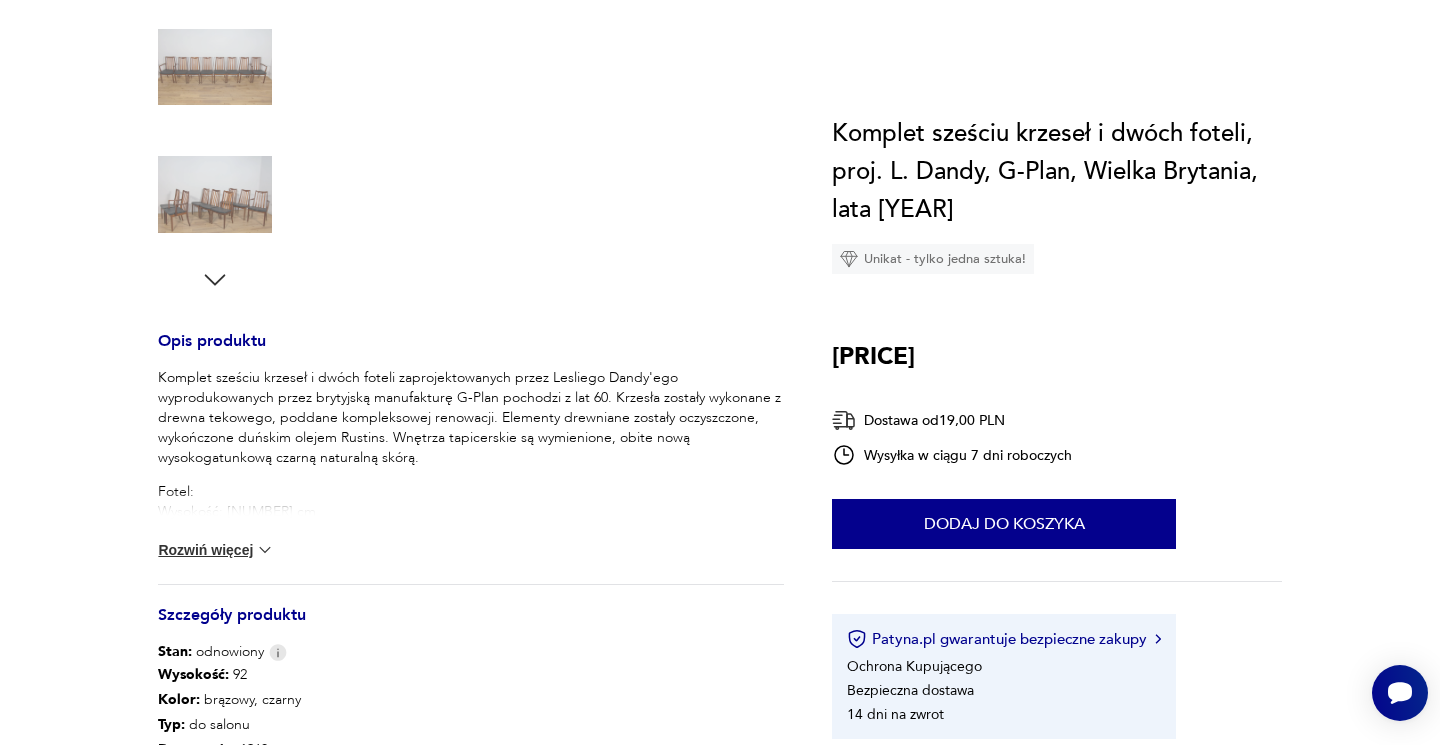 scroll, scrollTop: 0, scrollLeft: 0, axis: both 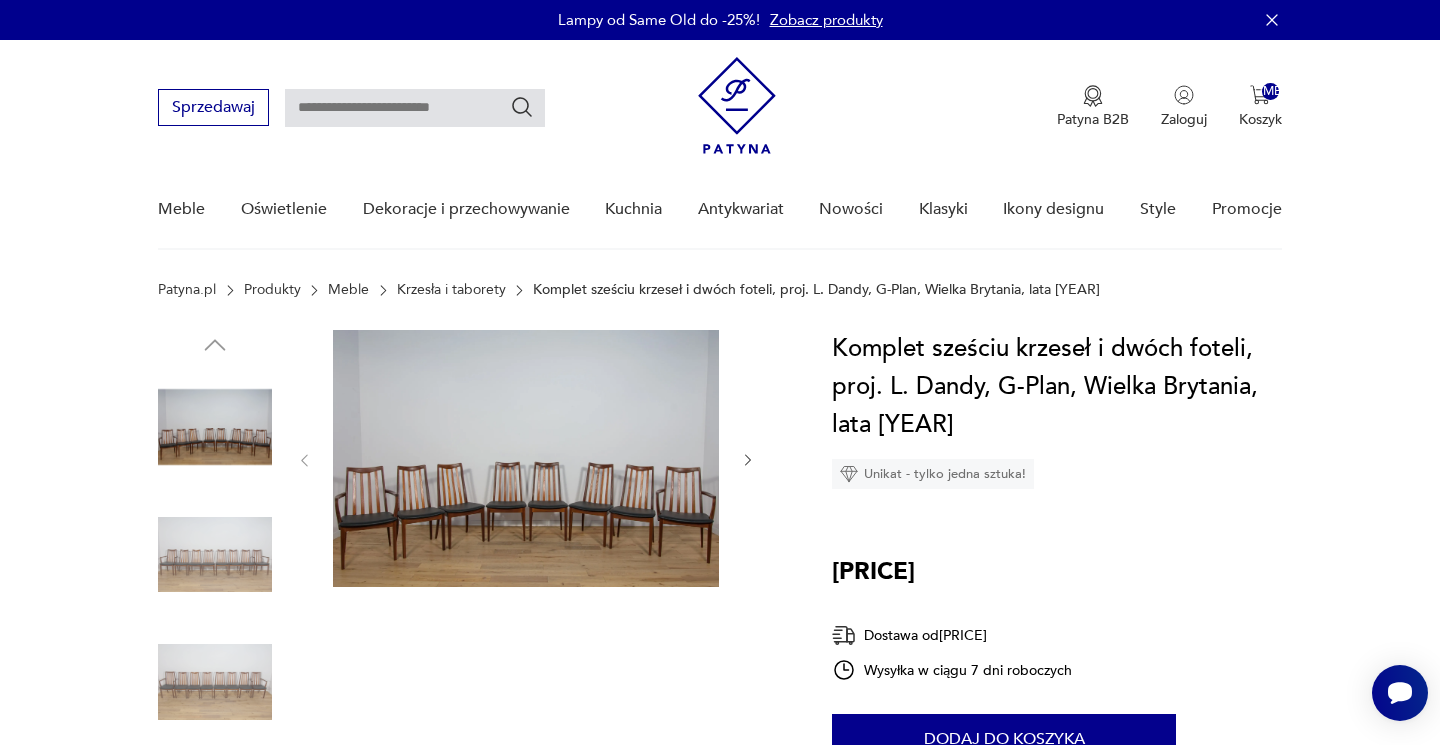 click at bounding box center [526, 458] 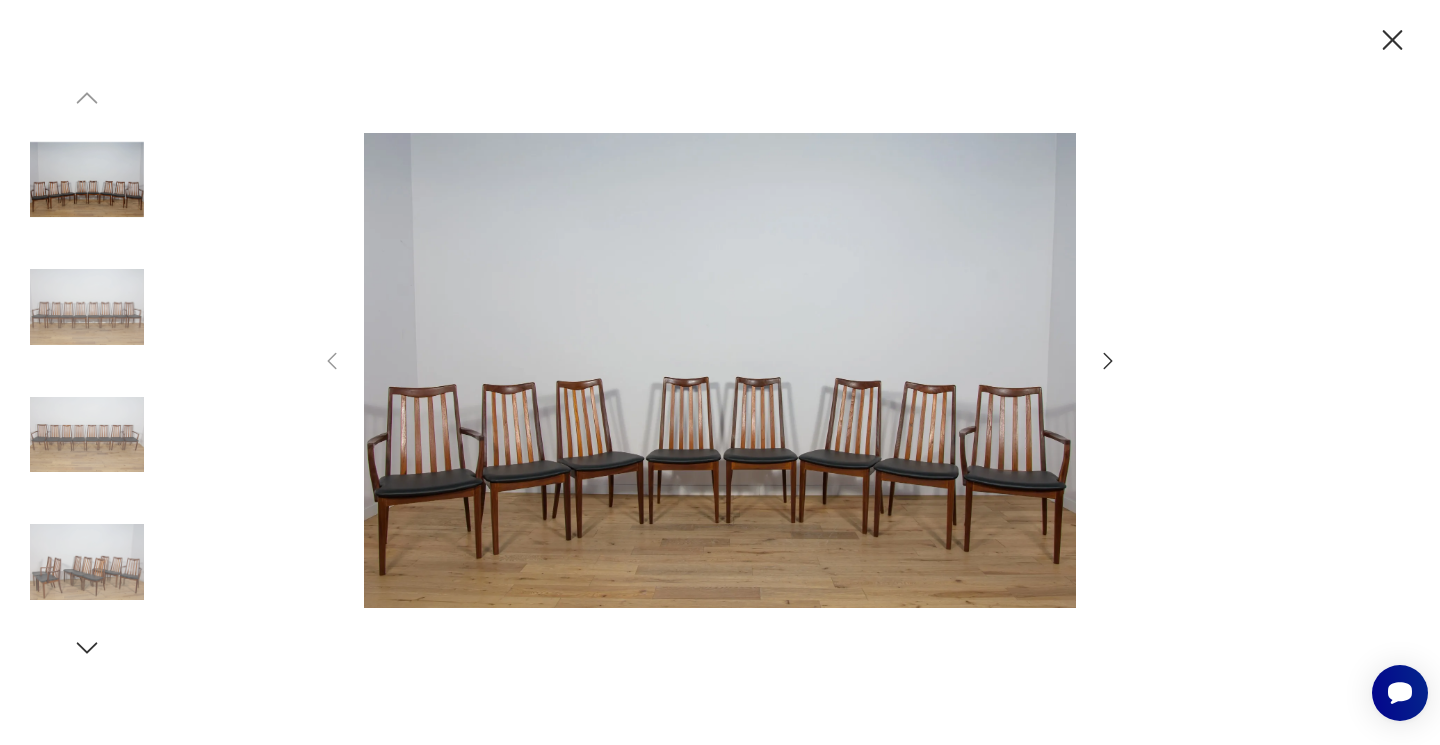 click at bounding box center [1108, 361] 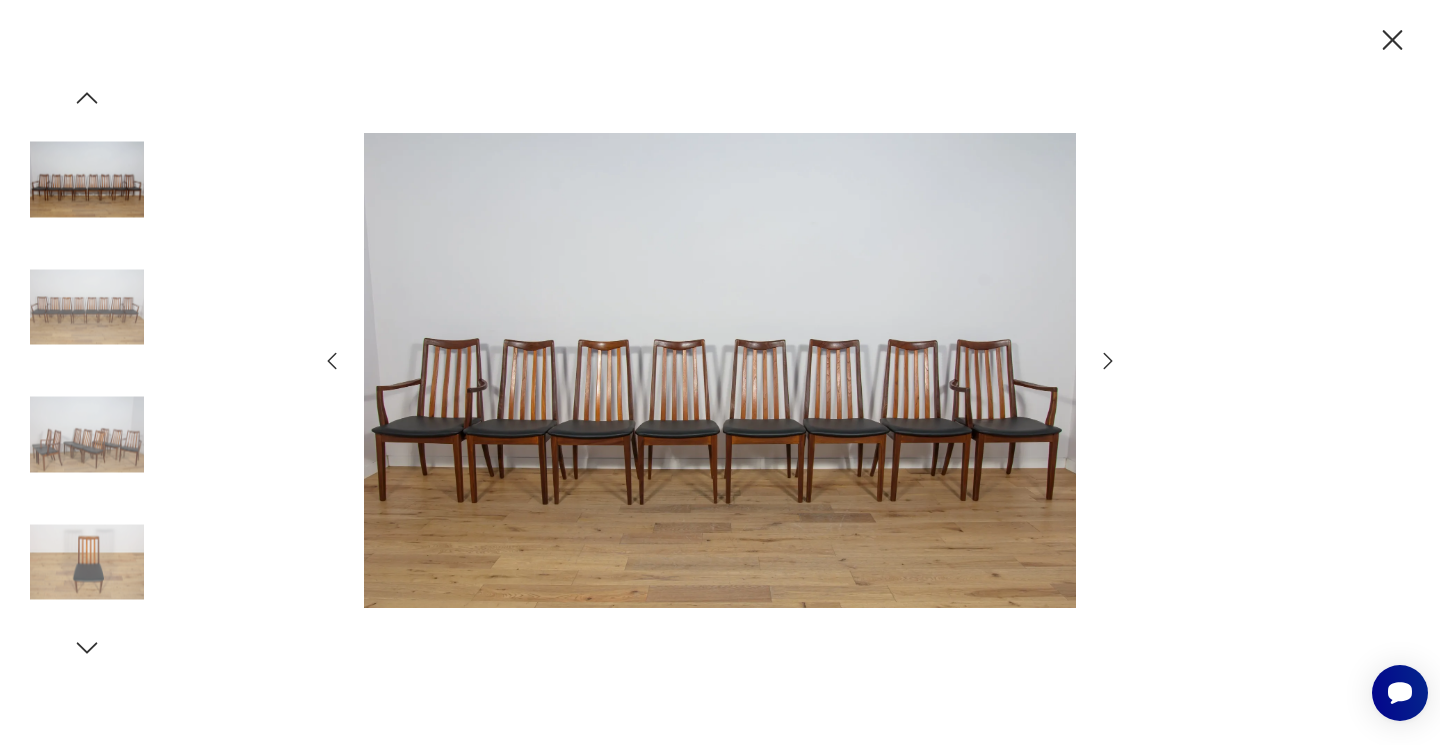 click at bounding box center [1108, 361] 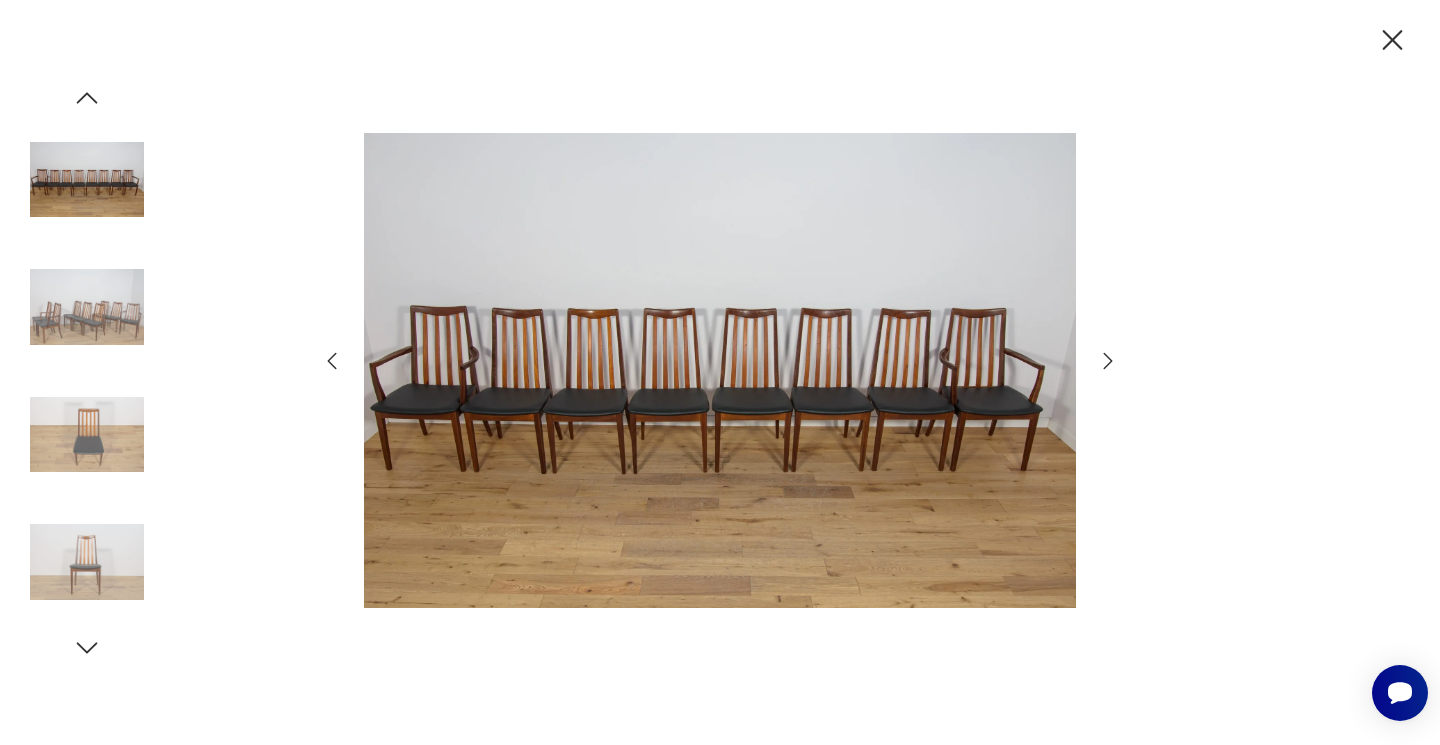 click at bounding box center (1108, 361) 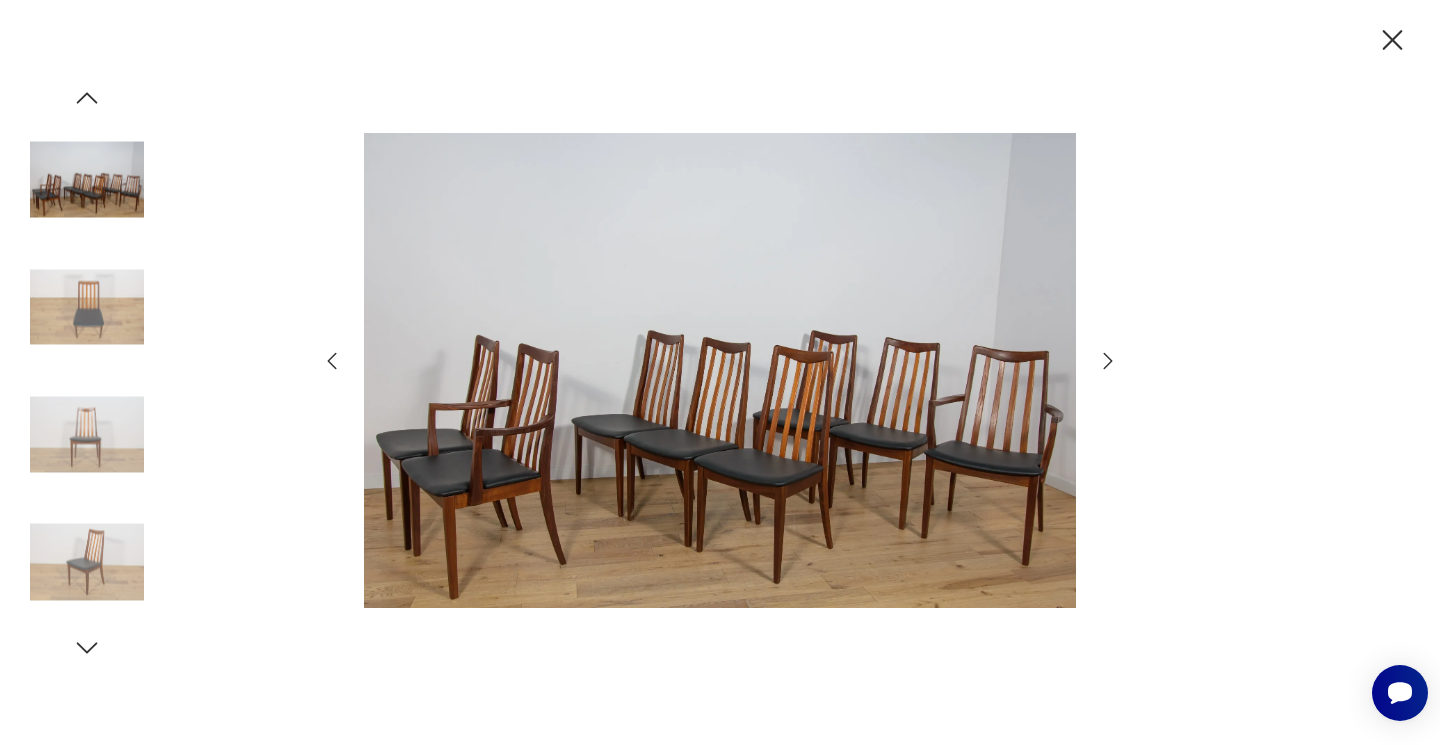 click at bounding box center [1108, 361] 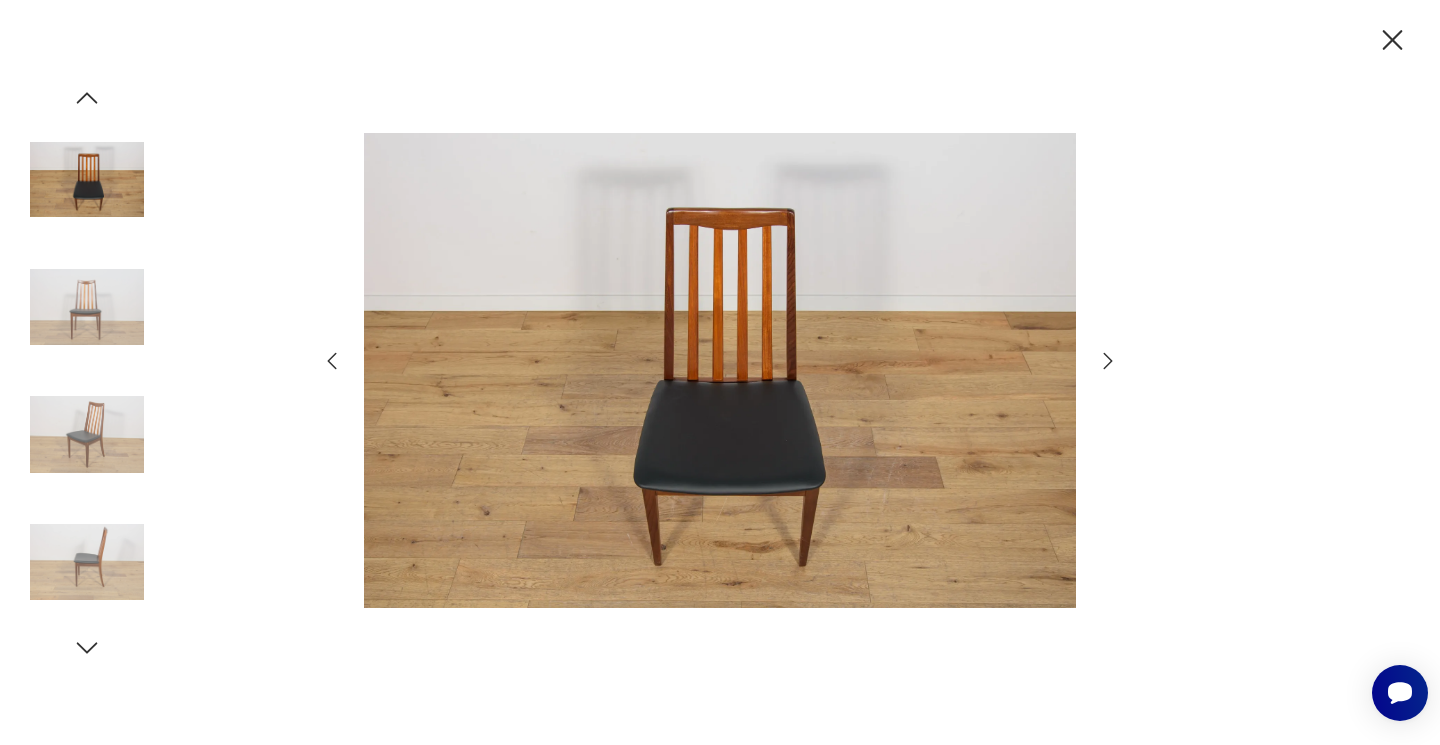 click at bounding box center [1108, 361] 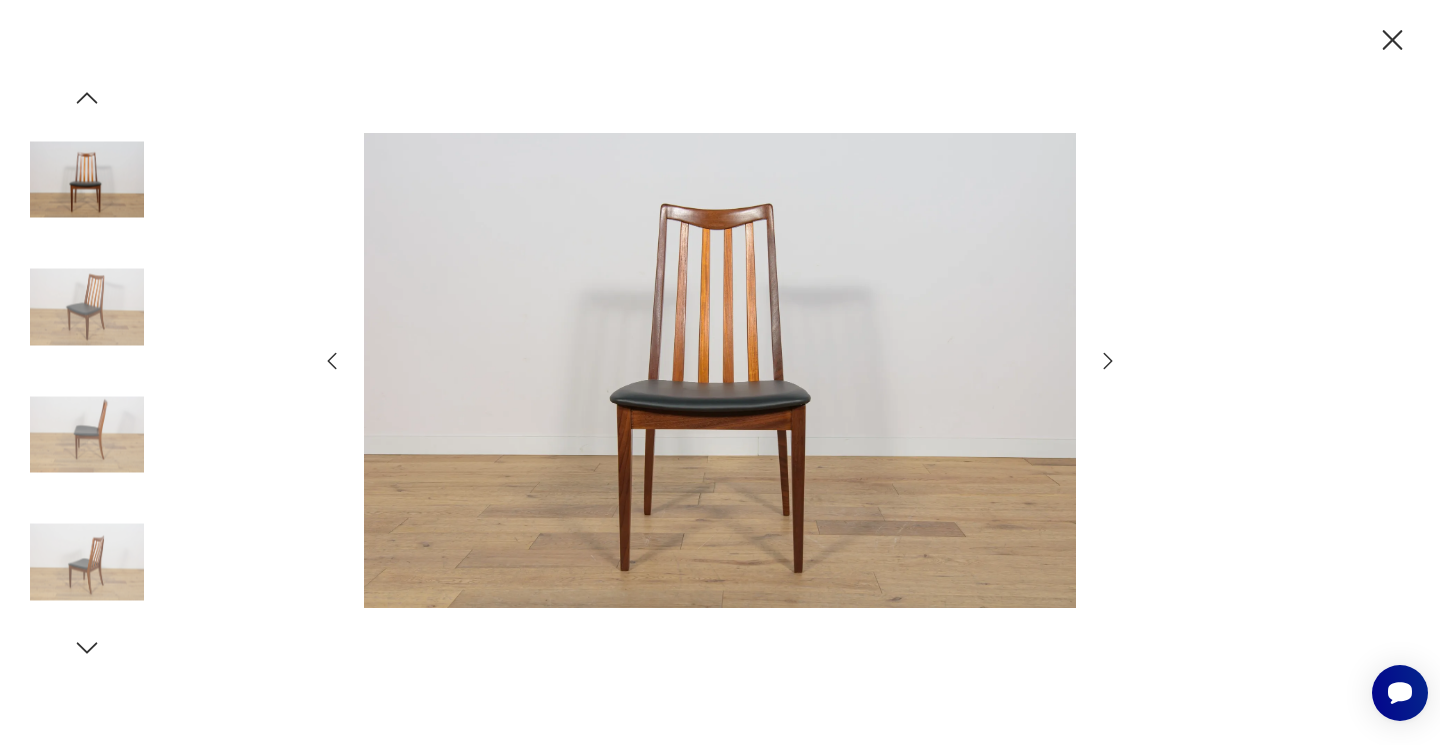 click at bounding box center [1108, 361] 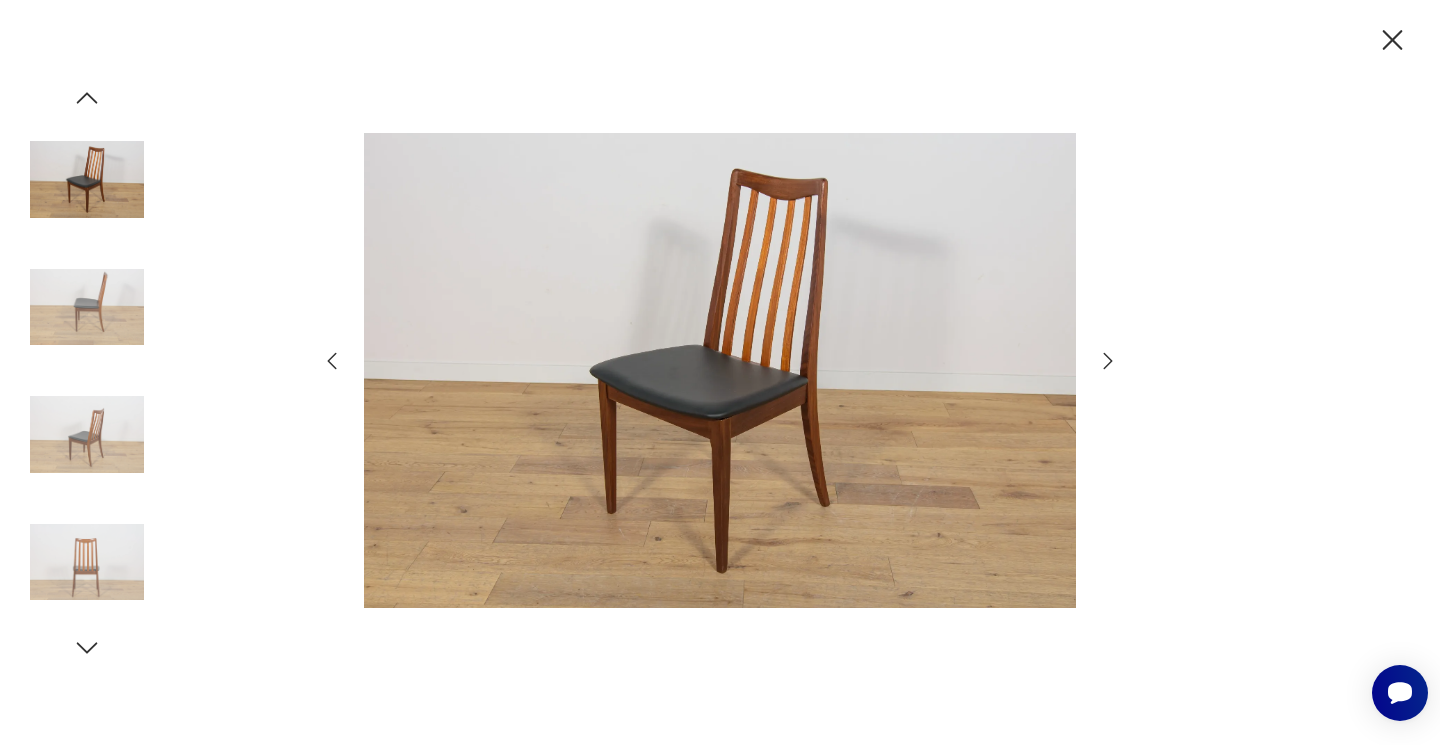 click at bounding box center (1108, 361) 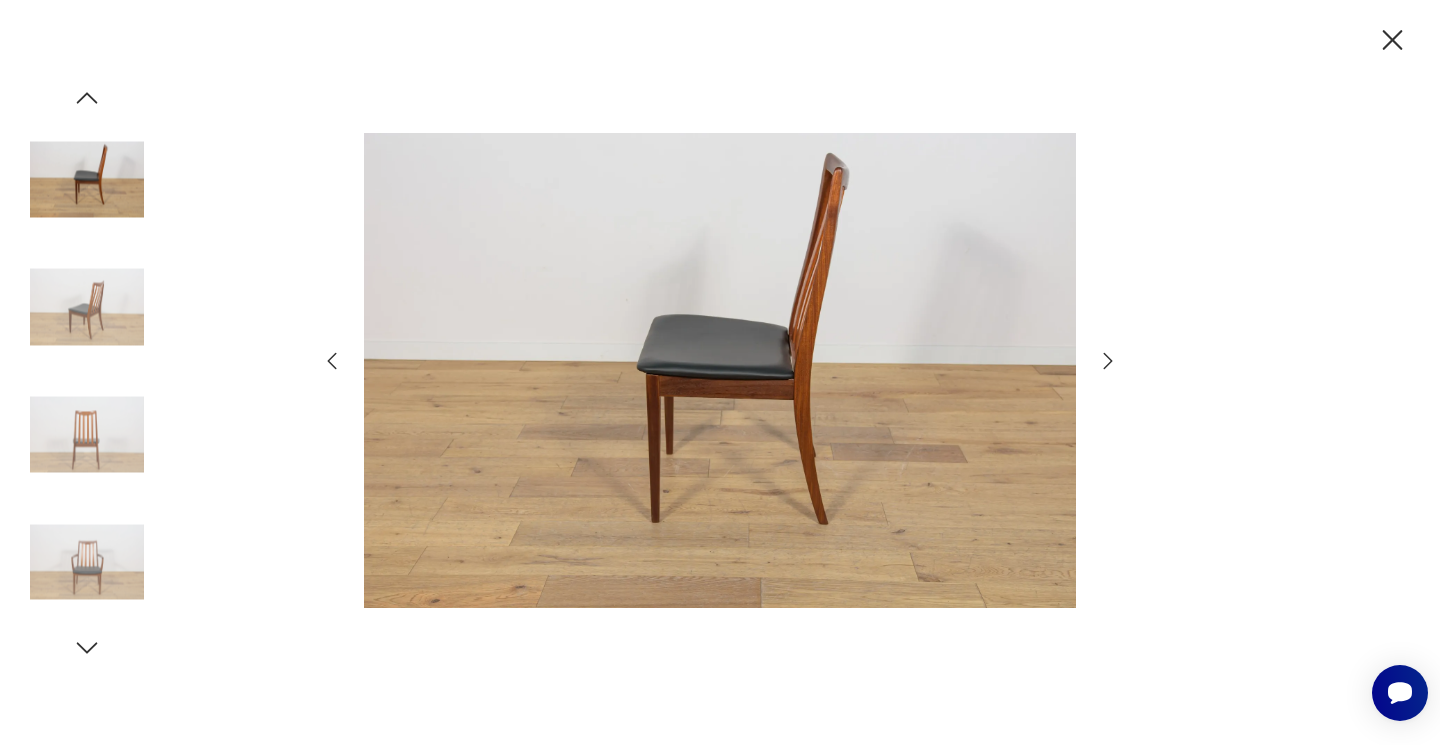 click at bounding box center (1108, 361) 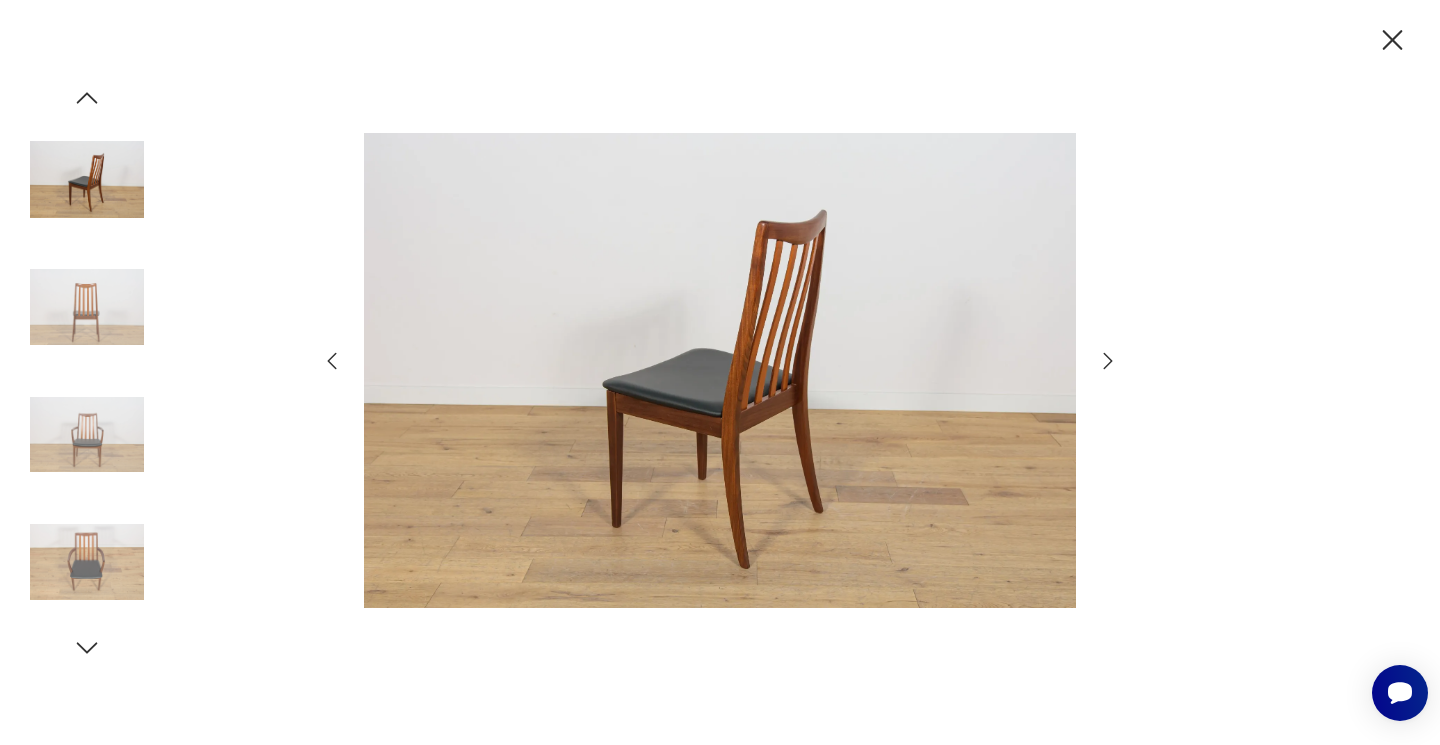 click at bounding box center (1392, 40) 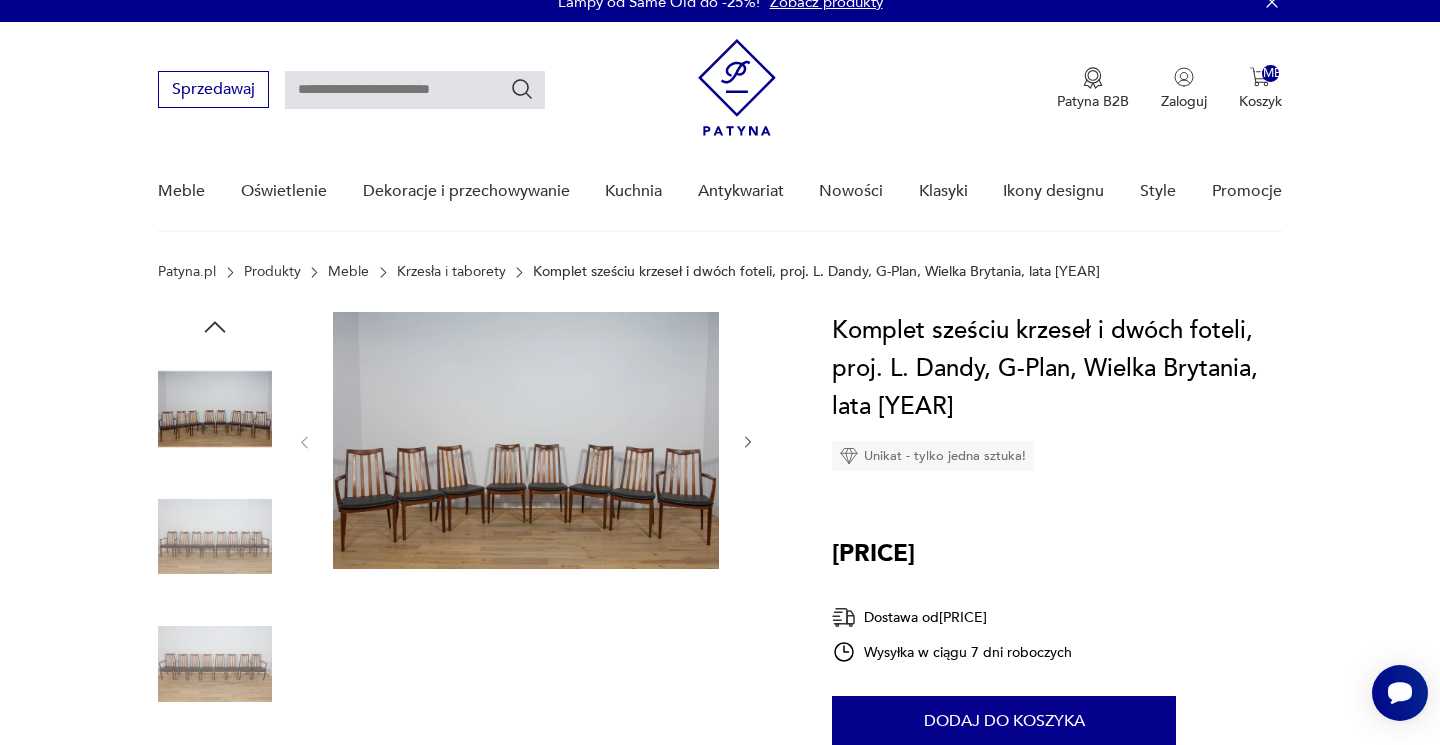scroll, scrollTop: 13, scrollLeft: 0, axis: vertical 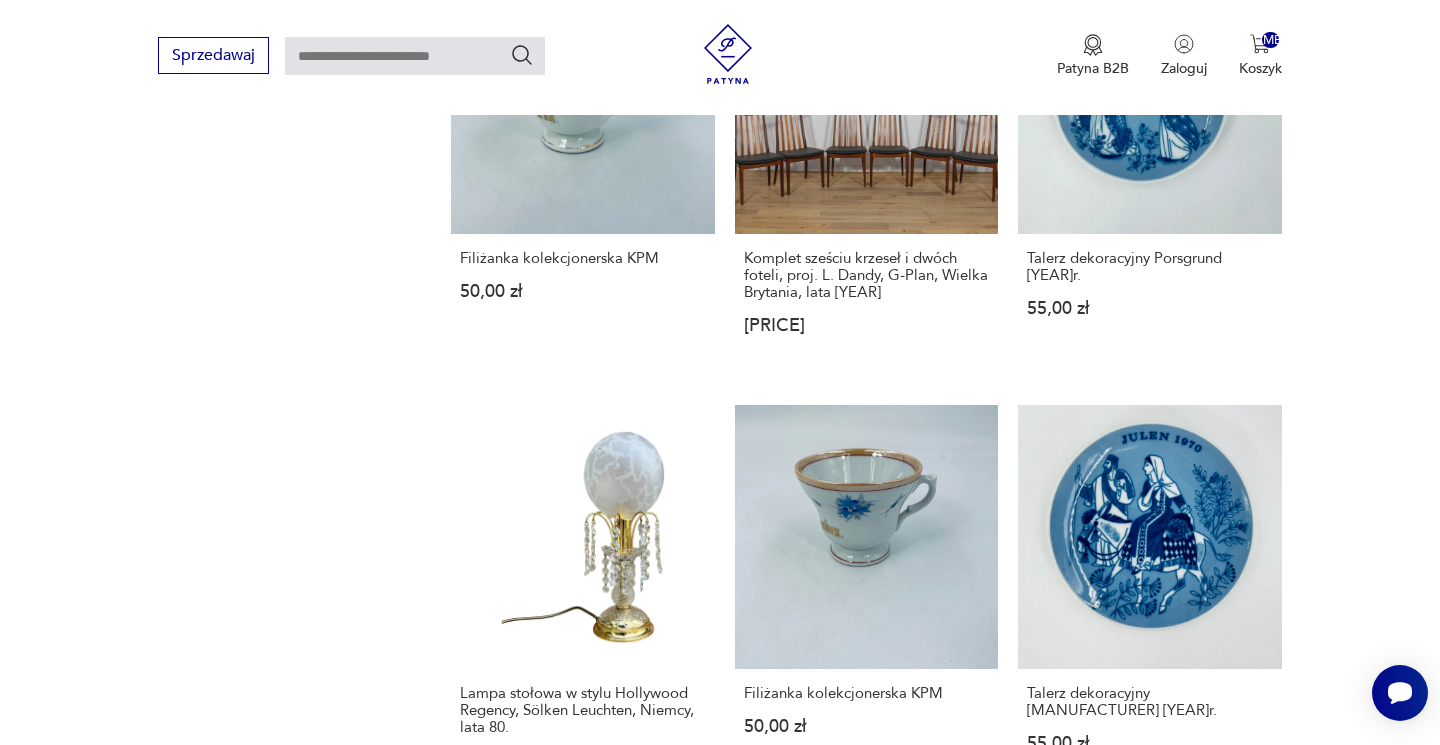 click on "14" at bounding box center [1038, 1730] 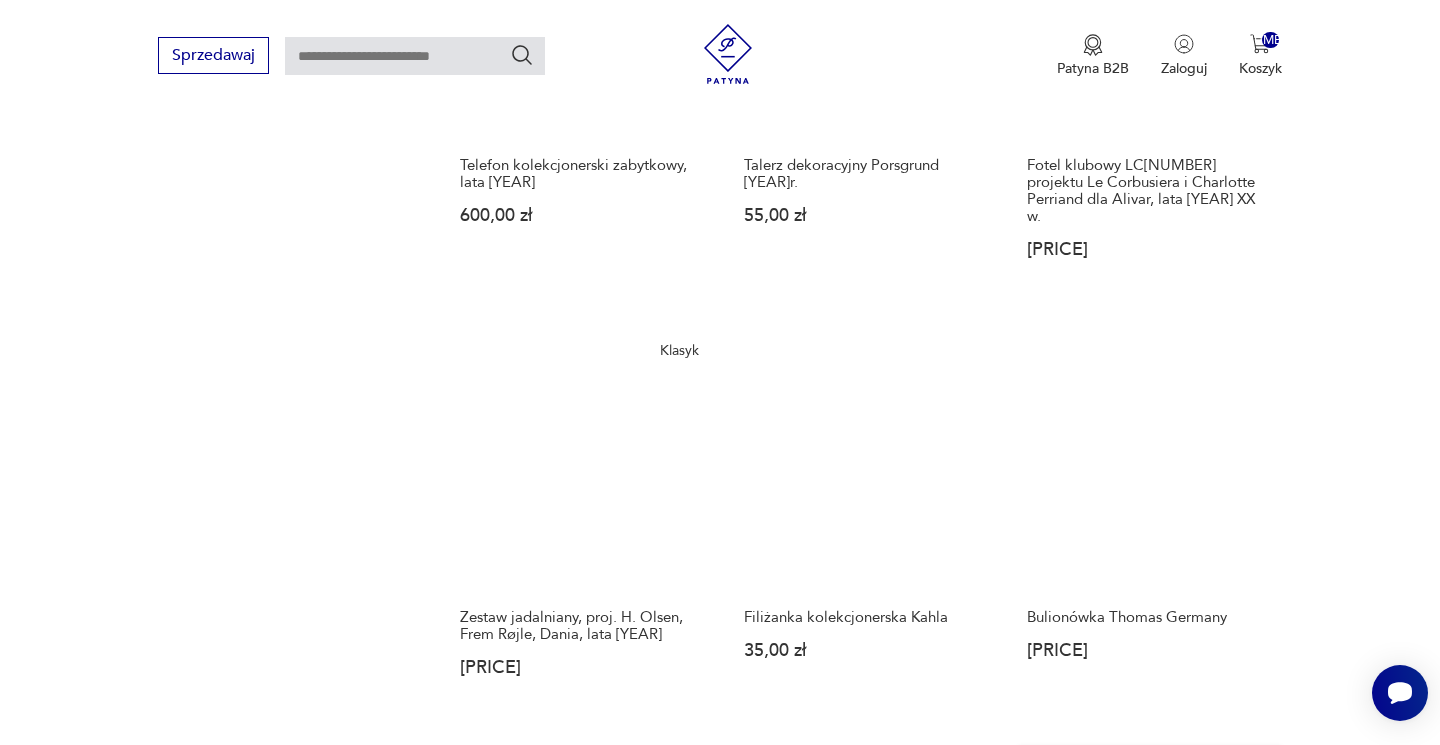 scroll, scrollTop: 1615, scrollLeft: 0, axis: vertical 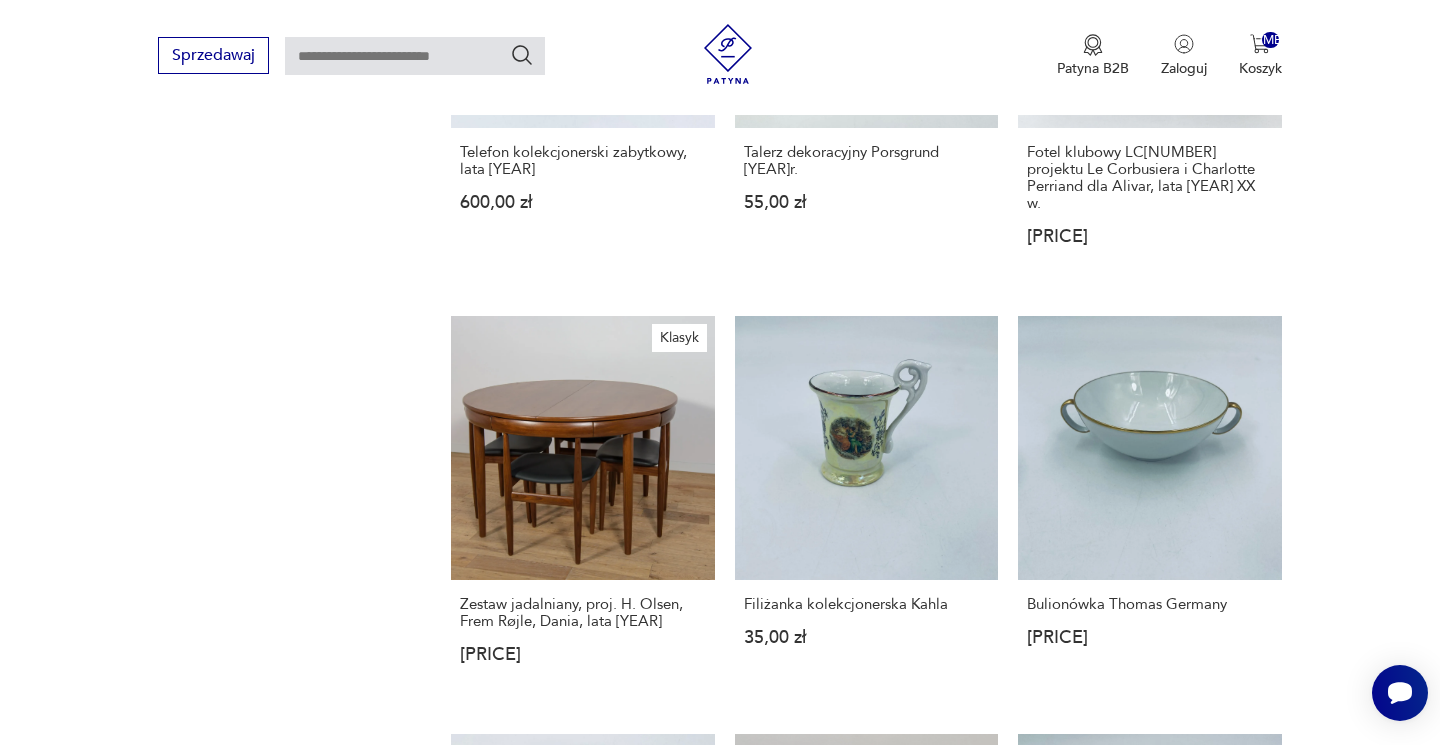 click on "15" at bounding box center (1038, 1624) 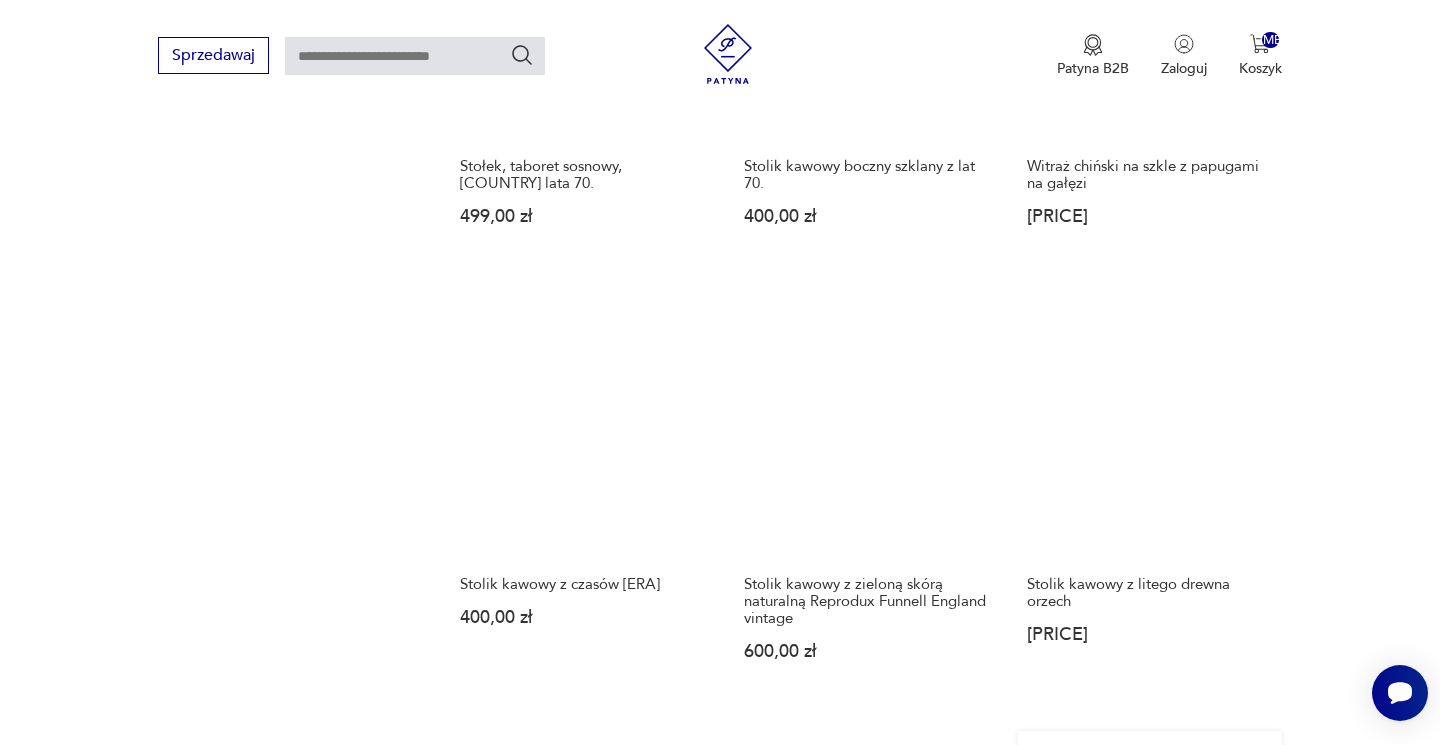 scroll, scrollTop: 1602, scrollLeft: 0, axis: vertical 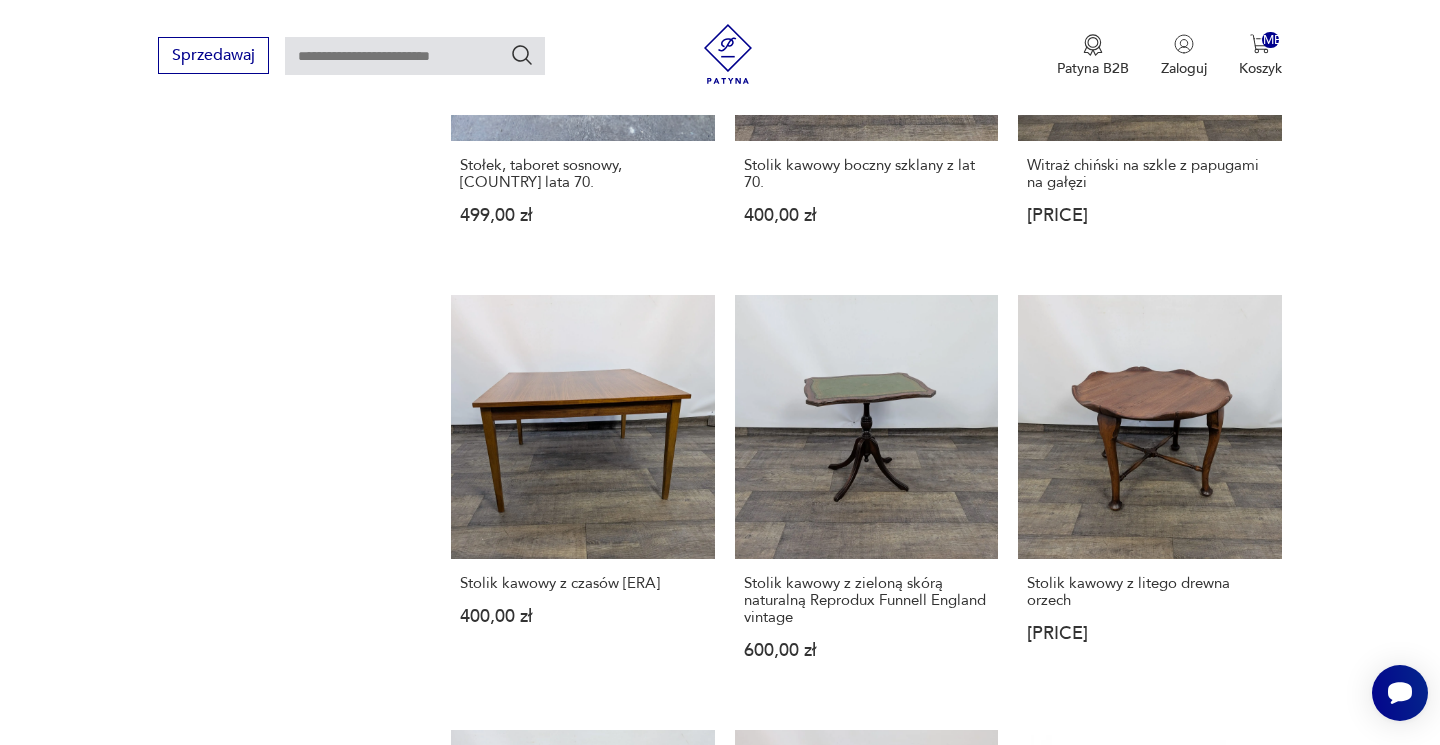 click on "16" at bounding box center (1038, 1637) 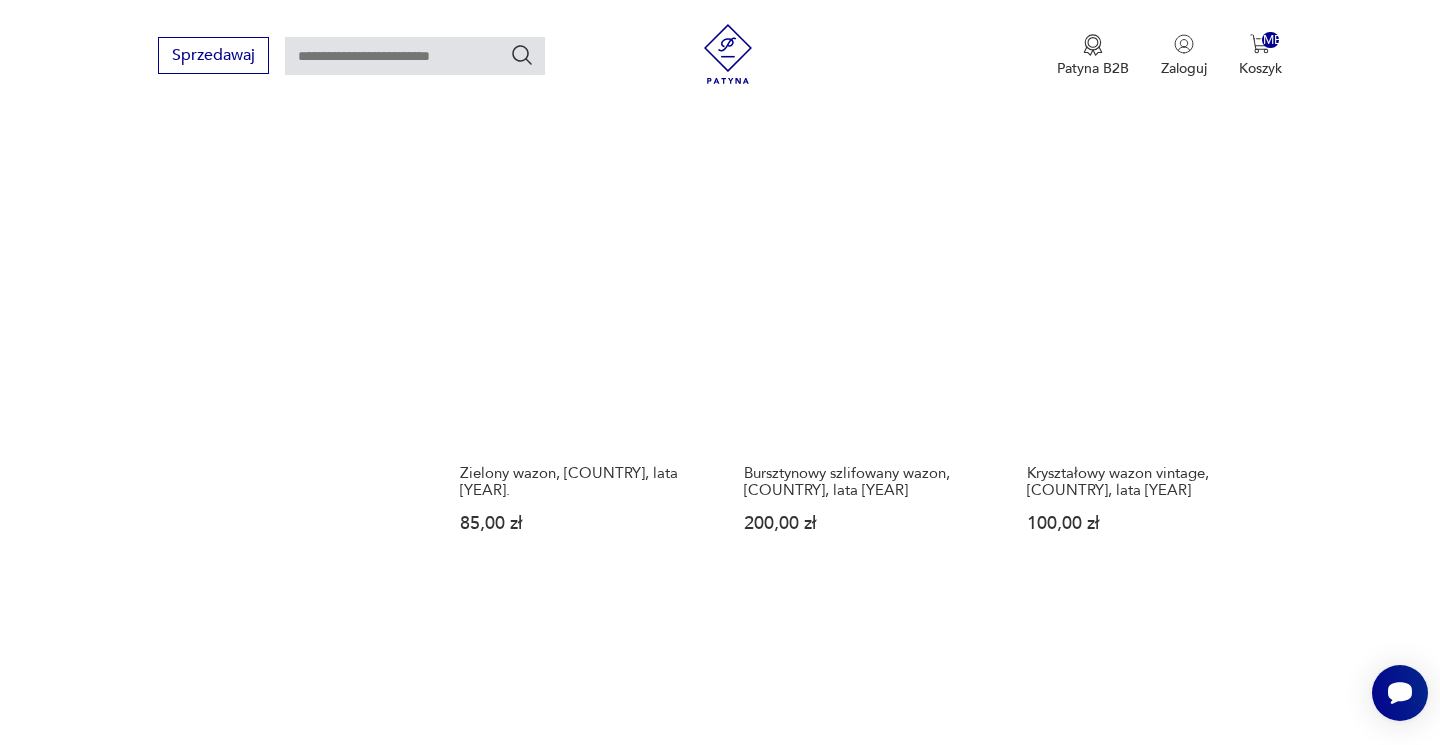 scroll, scrollTop: 1713, scrollLeft: 0, axis: vertical 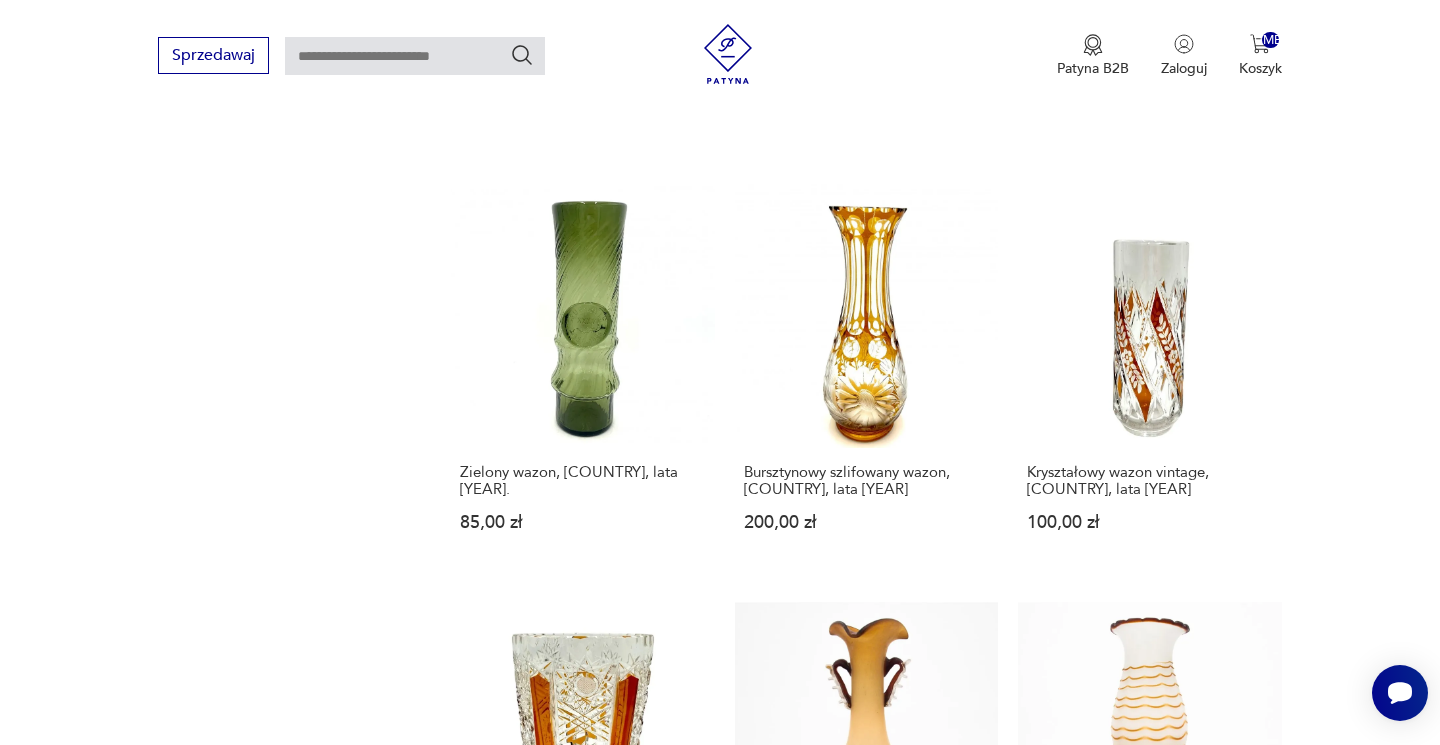 click on "17" at bounding box center (1038, 1475) 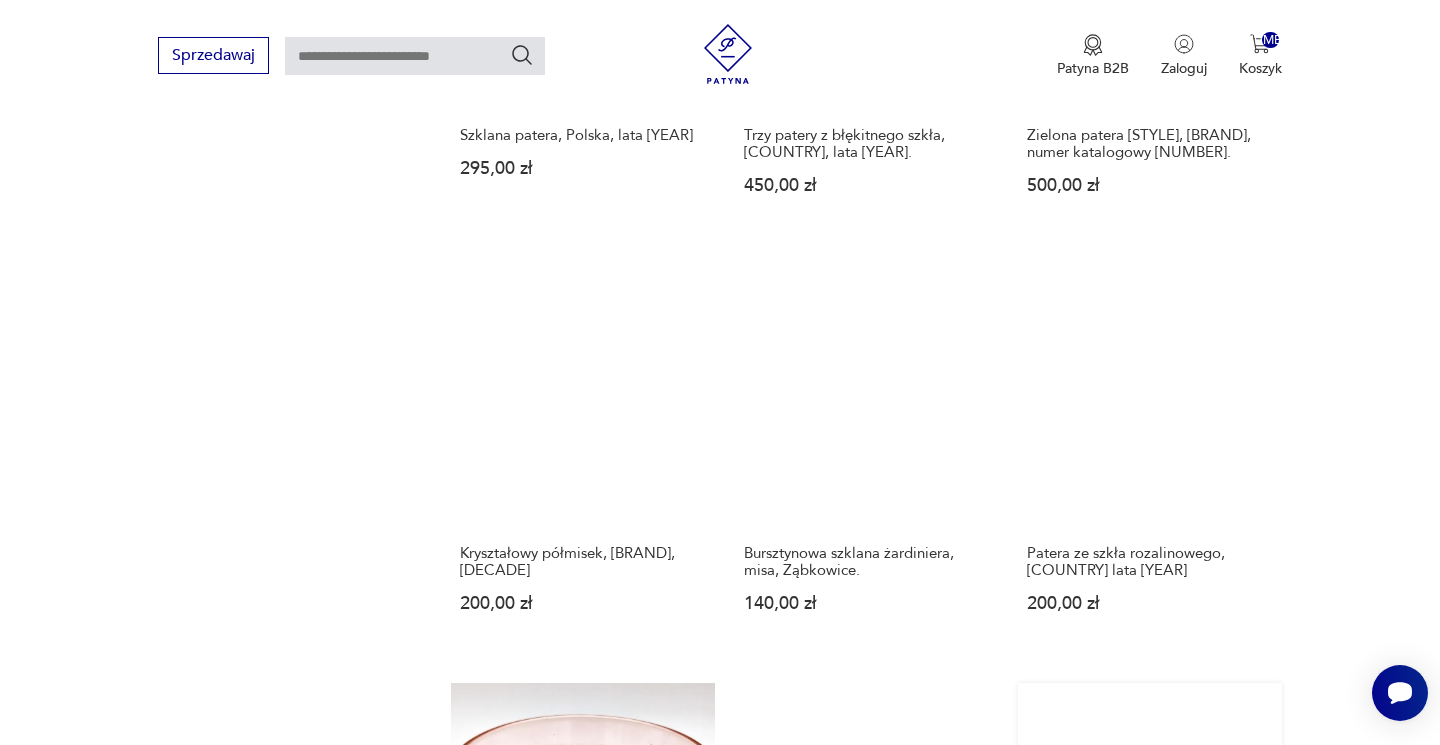 scroll, scrollTop: 1616, scrollLeft: 0, axis: vertical 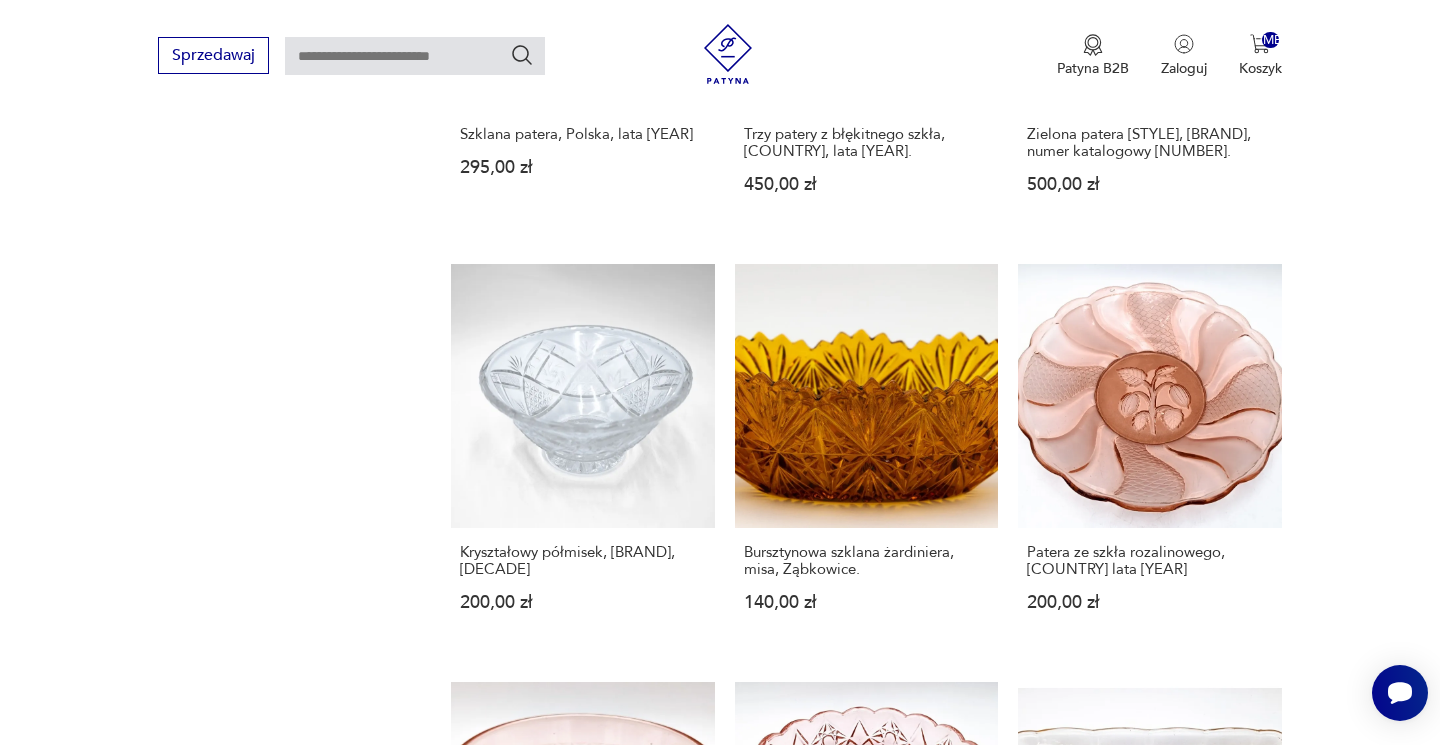 click on "18" at bounding box center (1038, 1555) 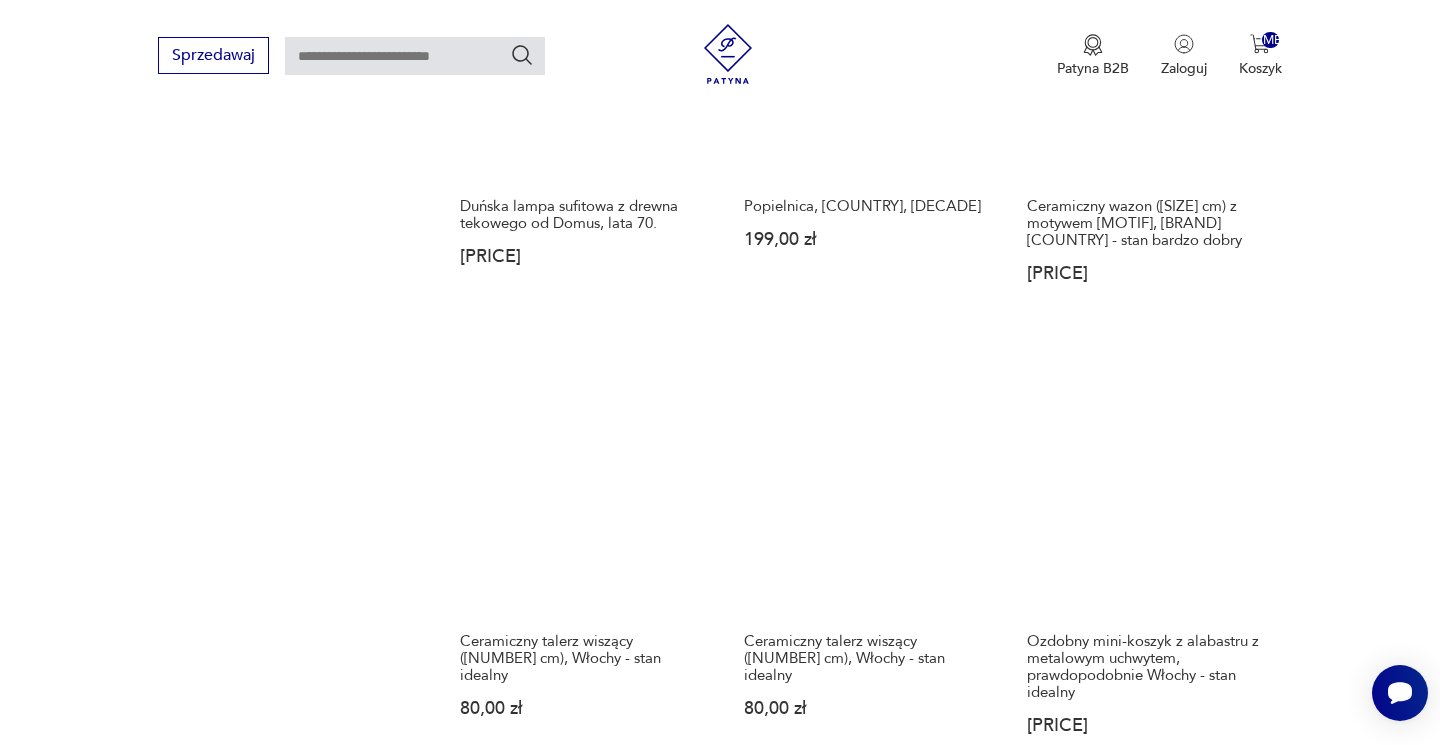 scroll, scrollTop: 1564, scrollLeft: 0, axis: vertical 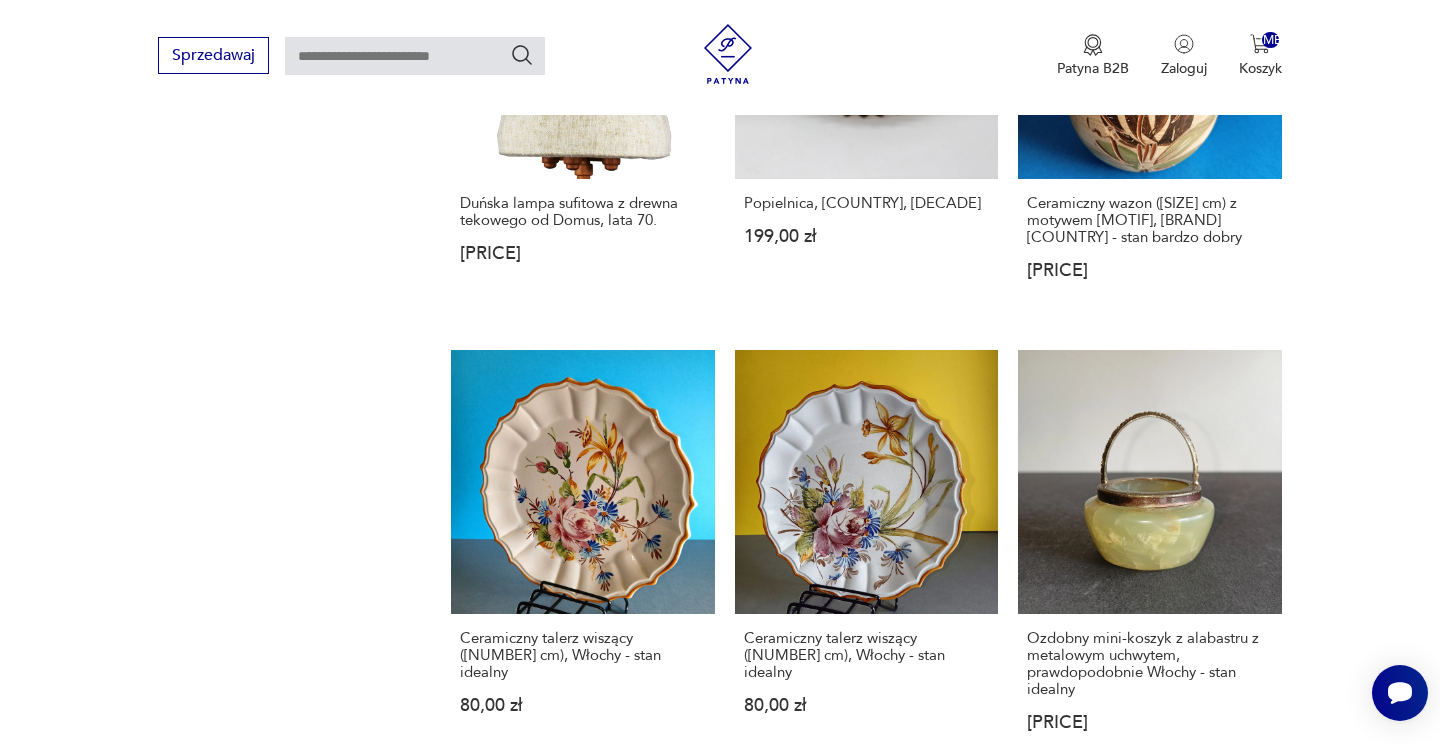 click on "19" at bounding box center (1038, 1675) 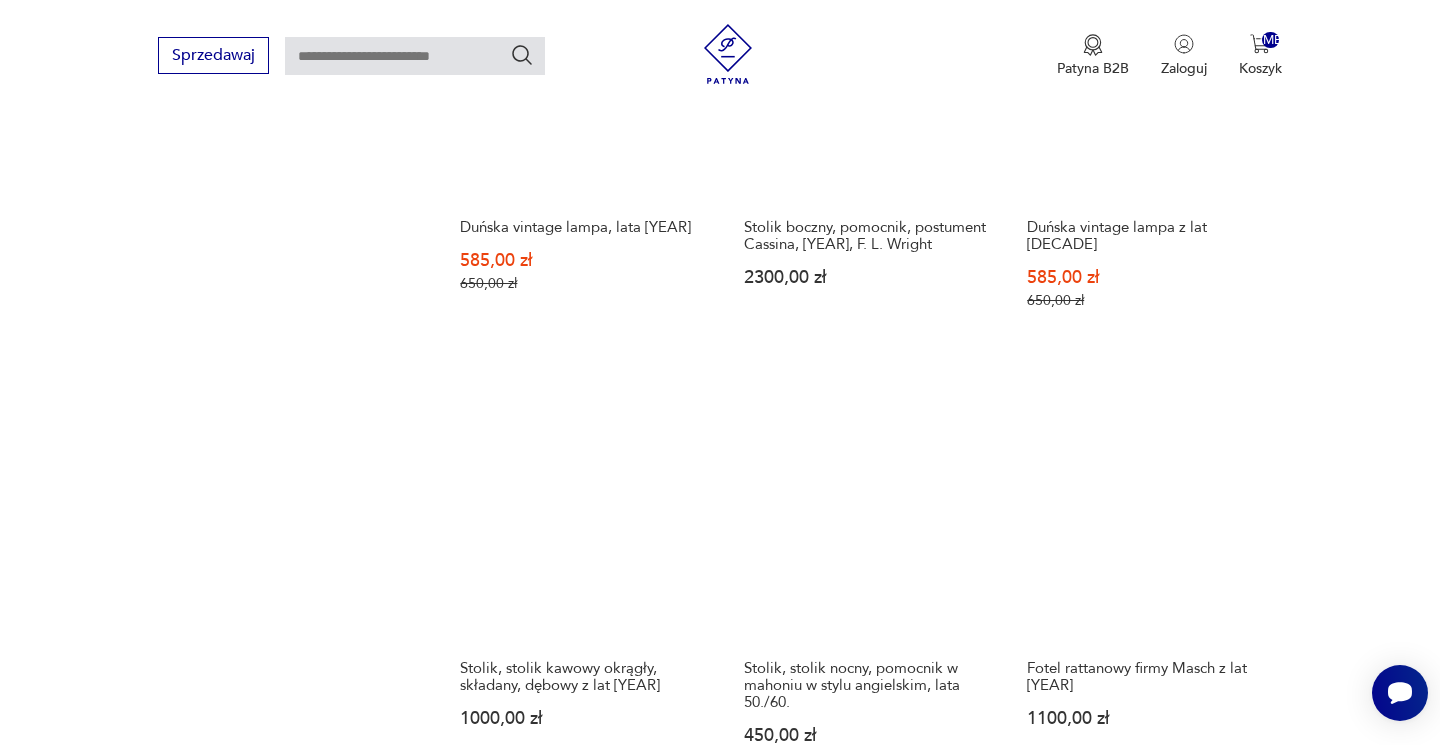 scroll, scrollTop: 1507, scrollLeft: 0, axis: vertical 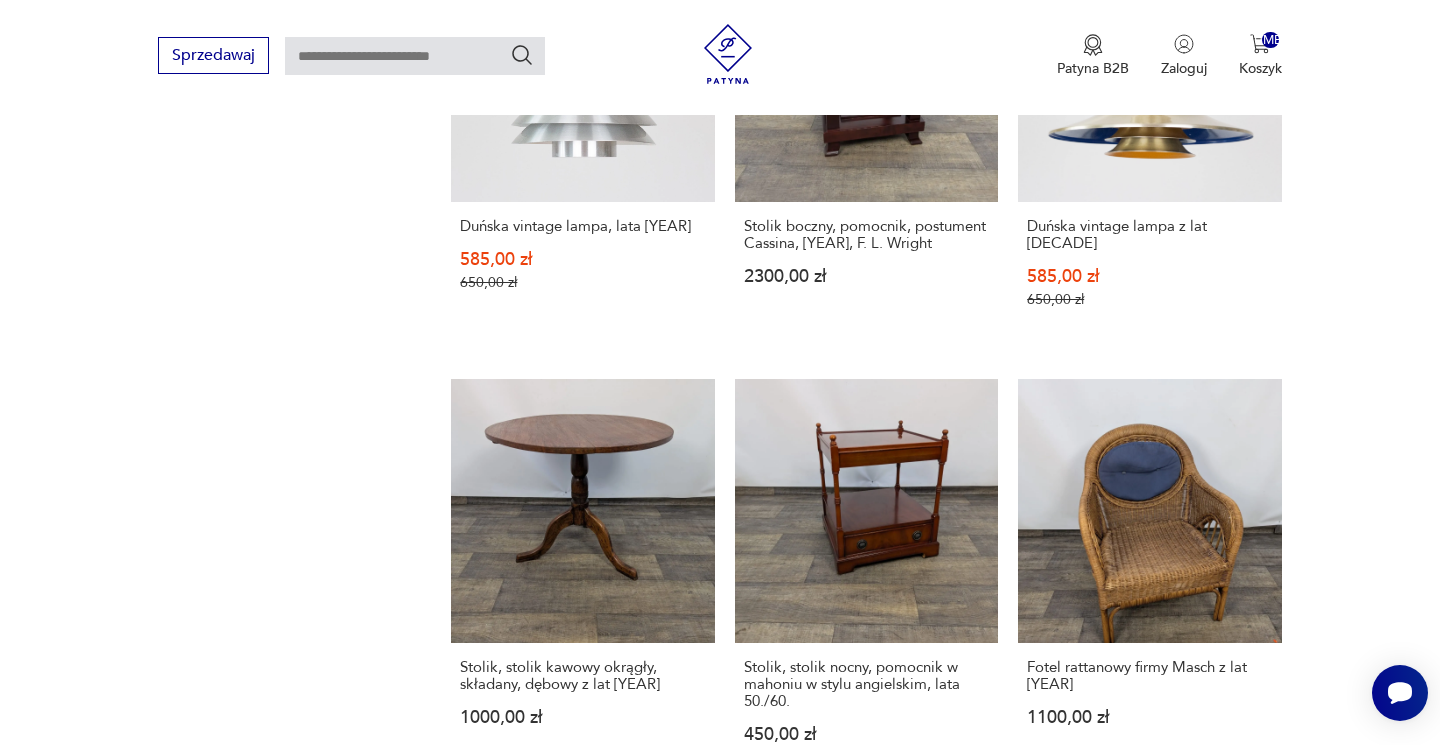 click on "20" at bounding box center (1038, 1721) 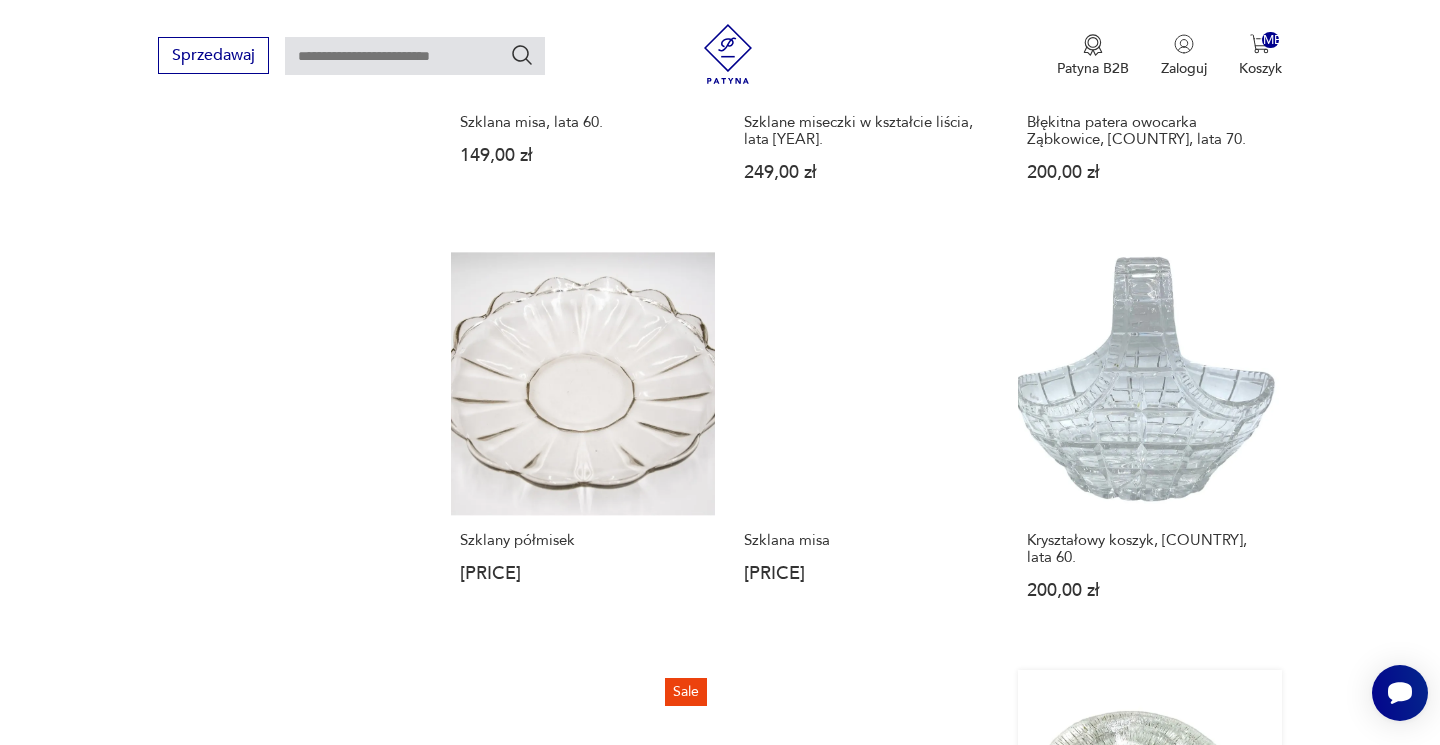 scroll, scrollTop: 1691, scrollLeft: 0, axis: vertical 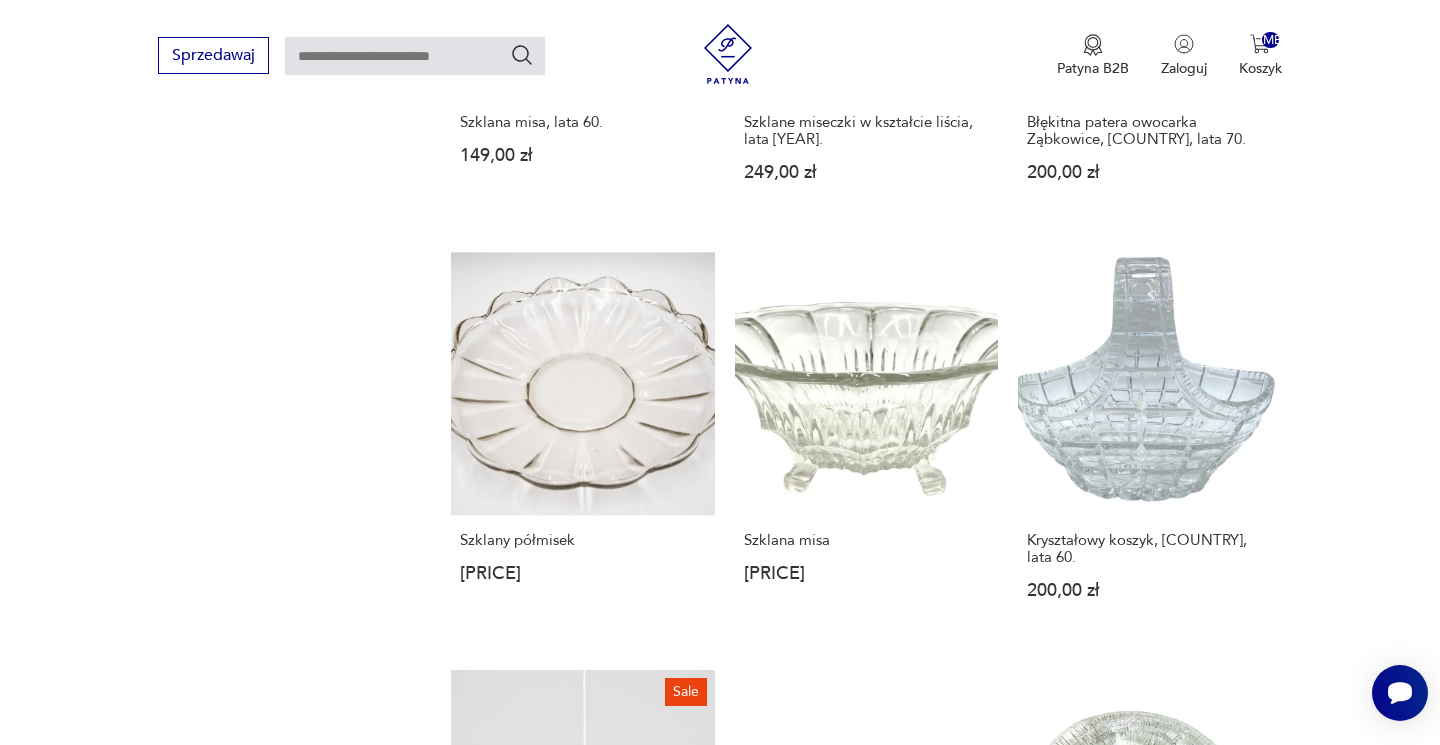 click on "21" at bounding box center [1038, 1583] 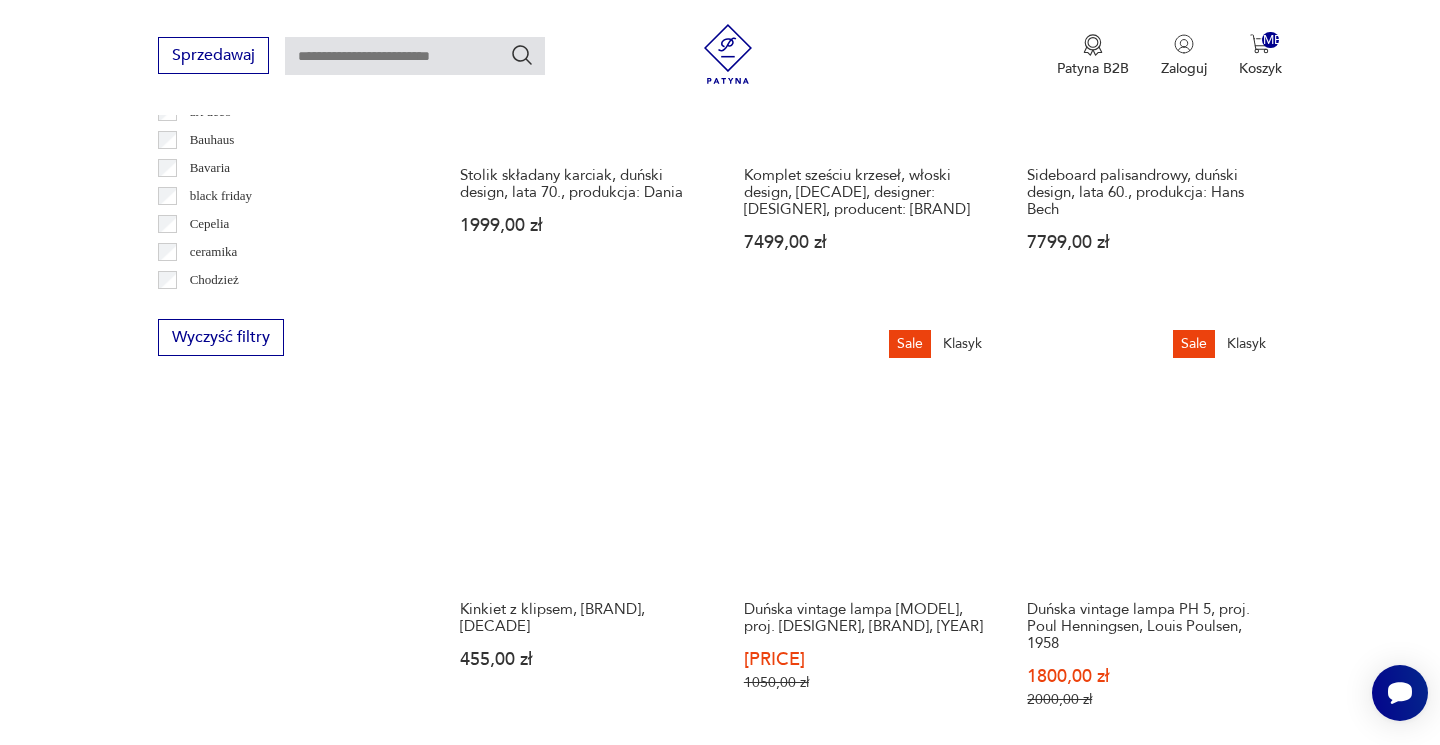 scroll, scrollTop: 1192, scrollLeft: 0, axis: vertical 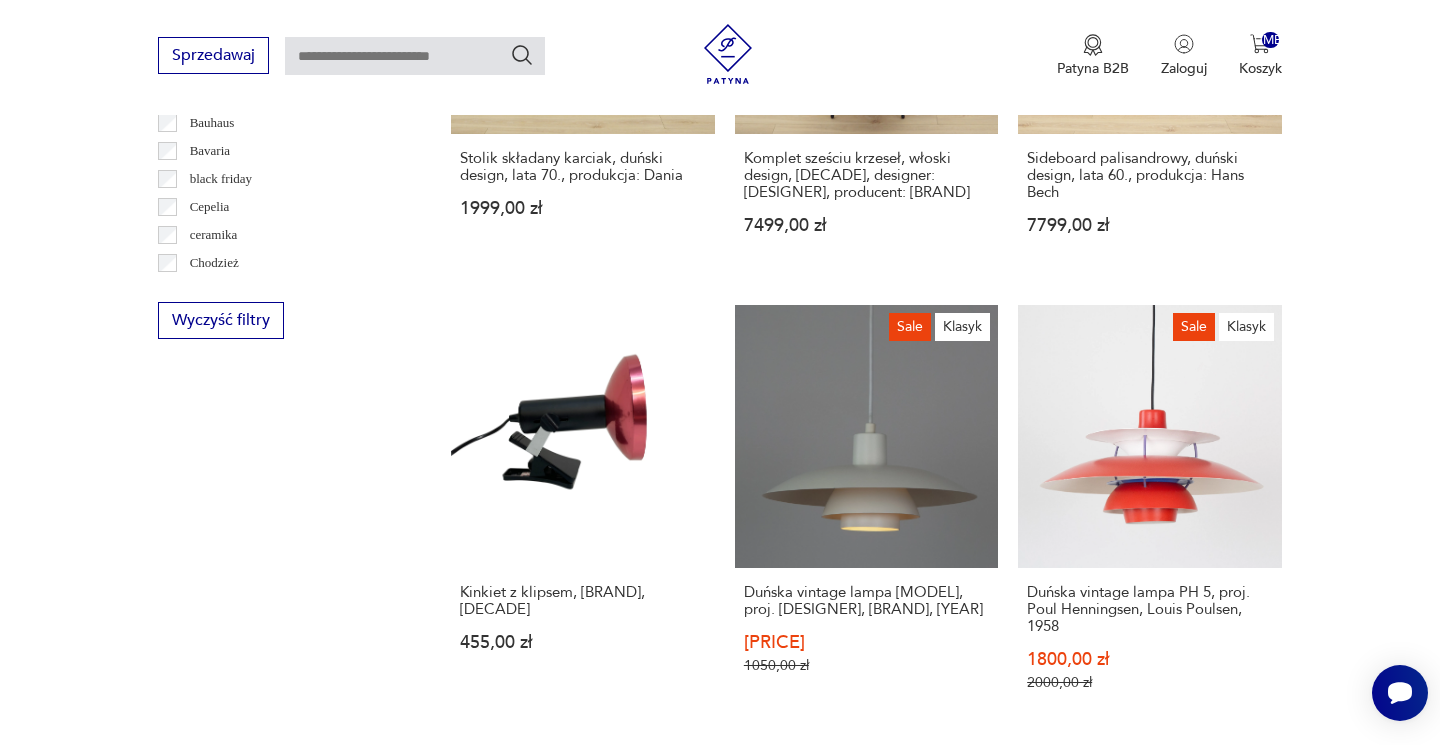 click on "Klasyk Fotel 300-139, Swarzędzka Fabryka Mebli, [COUNTRY], lata 60. [PRICE]" at bounding box center [582, 963] 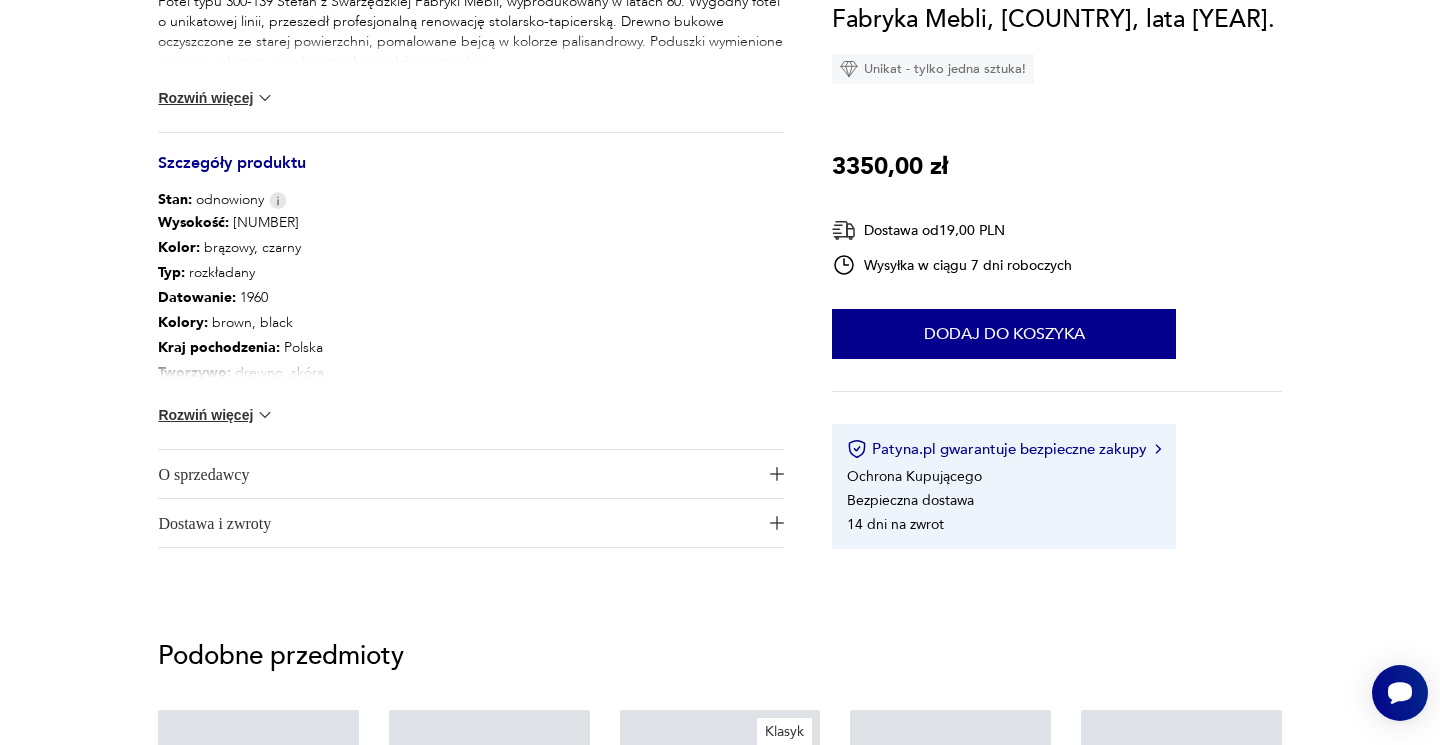 scroll, scrollTop: 0, scrollLeft: 0, axis: both 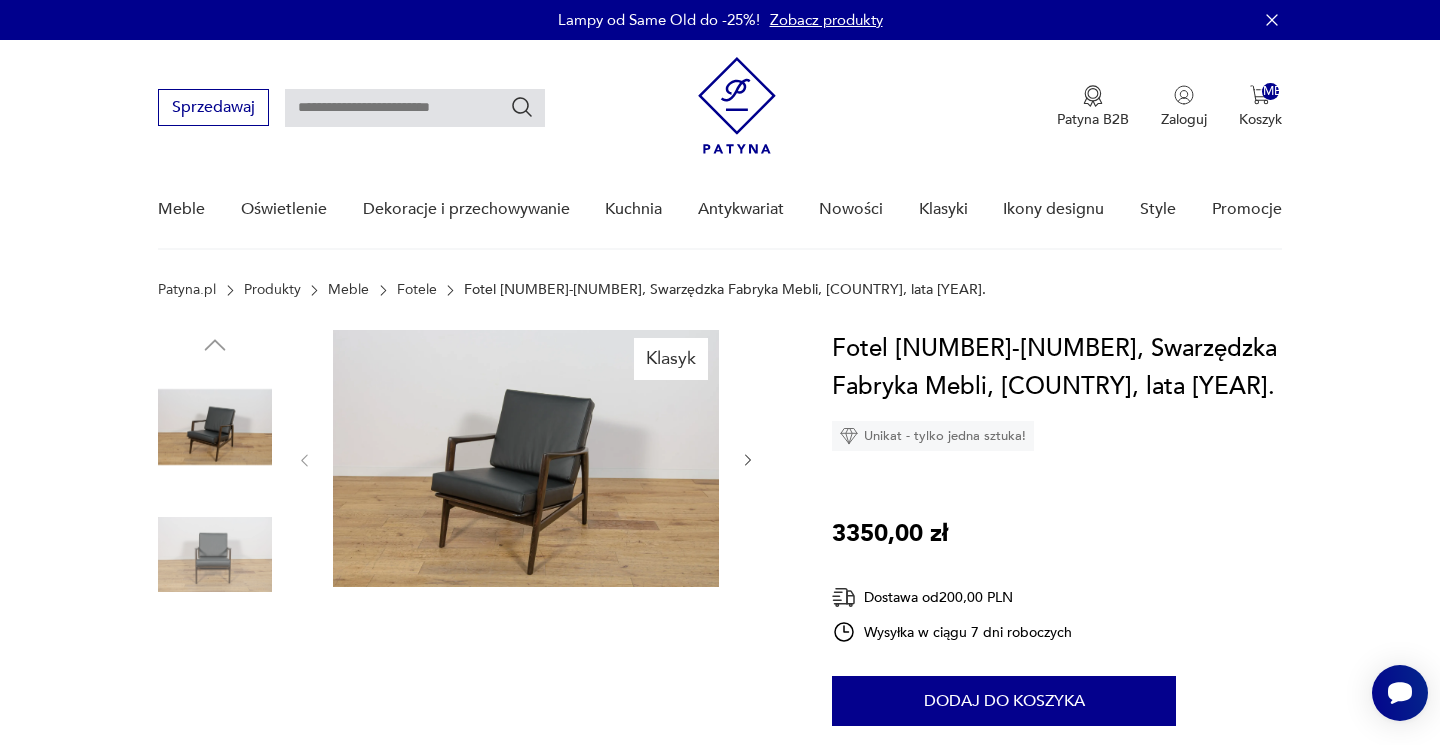 click at bounding box center (526, 458) 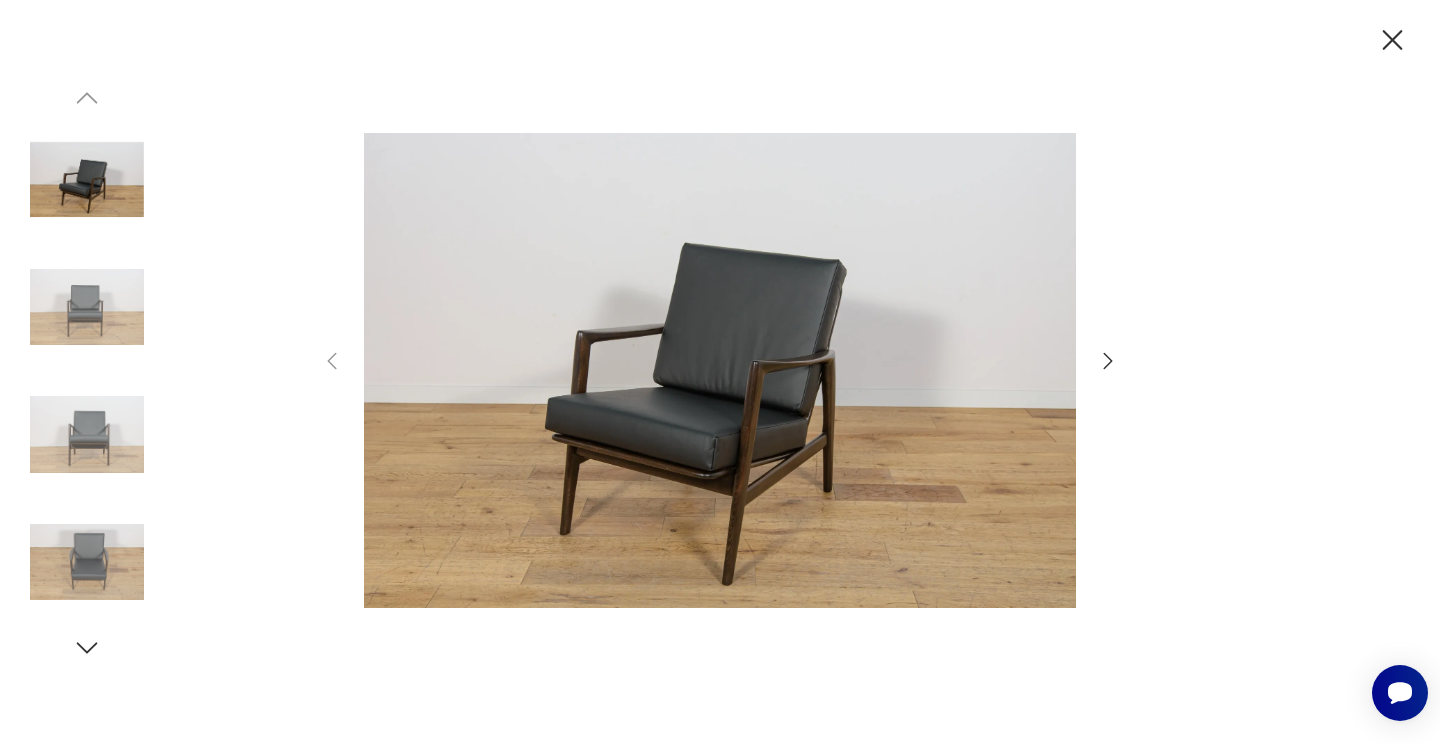 click at bounding box center [1108, 361] 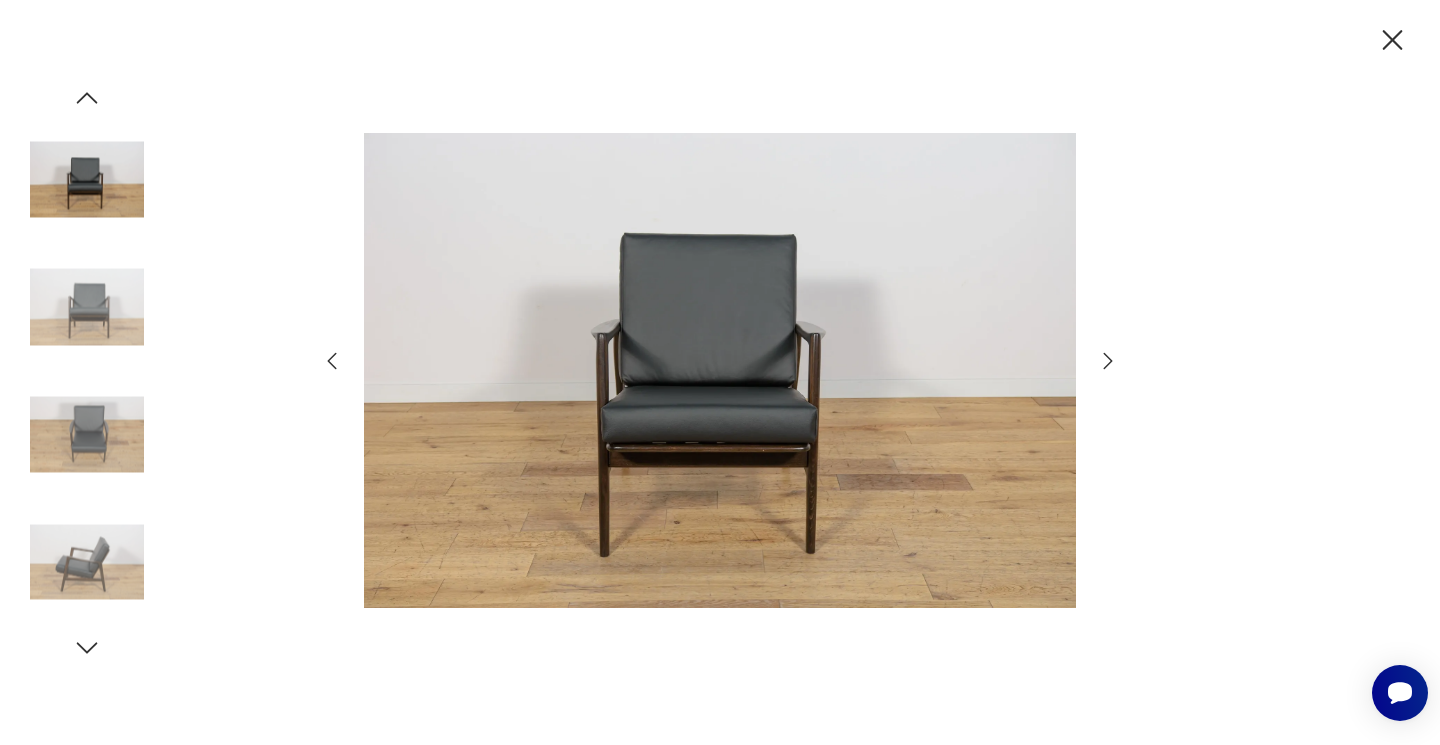 click at bounding box center (1108, 361) 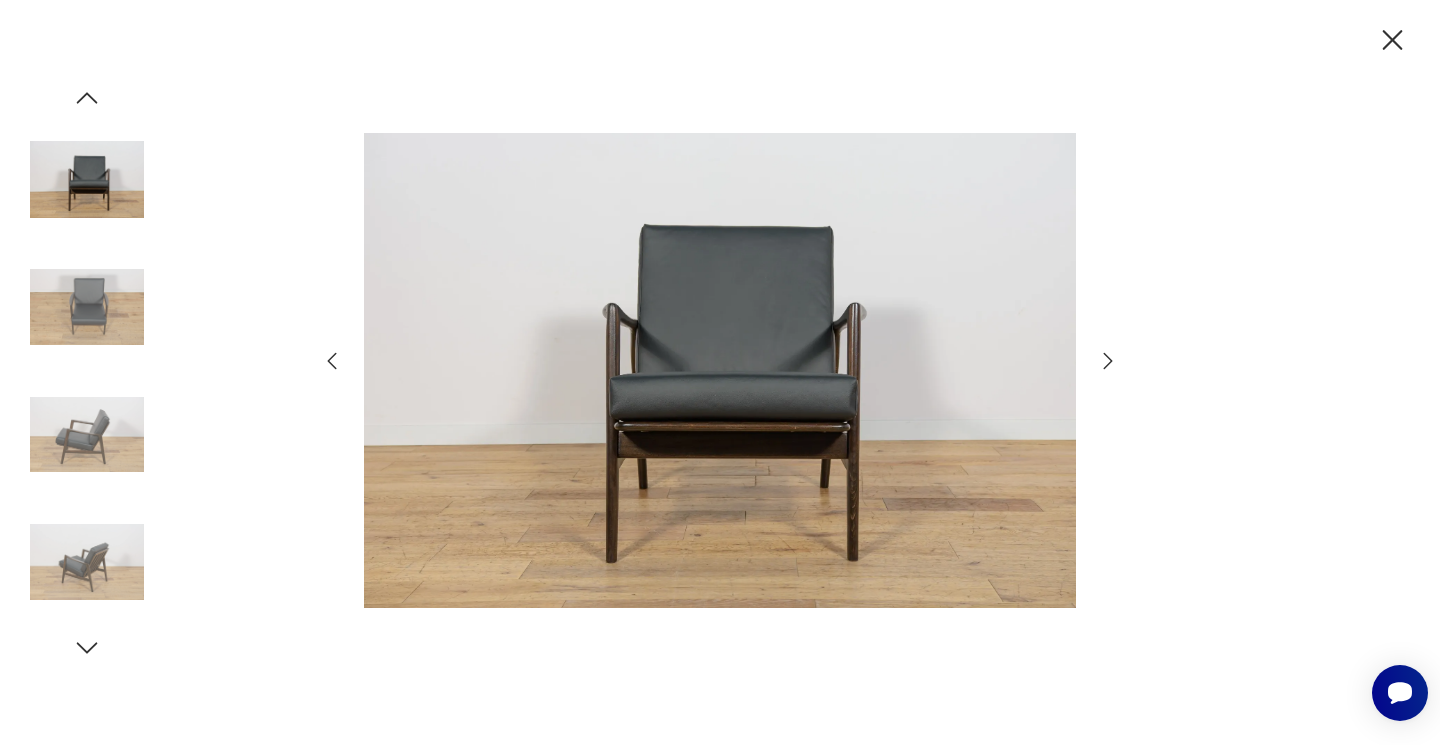 click at bounding box center [1108, 361] 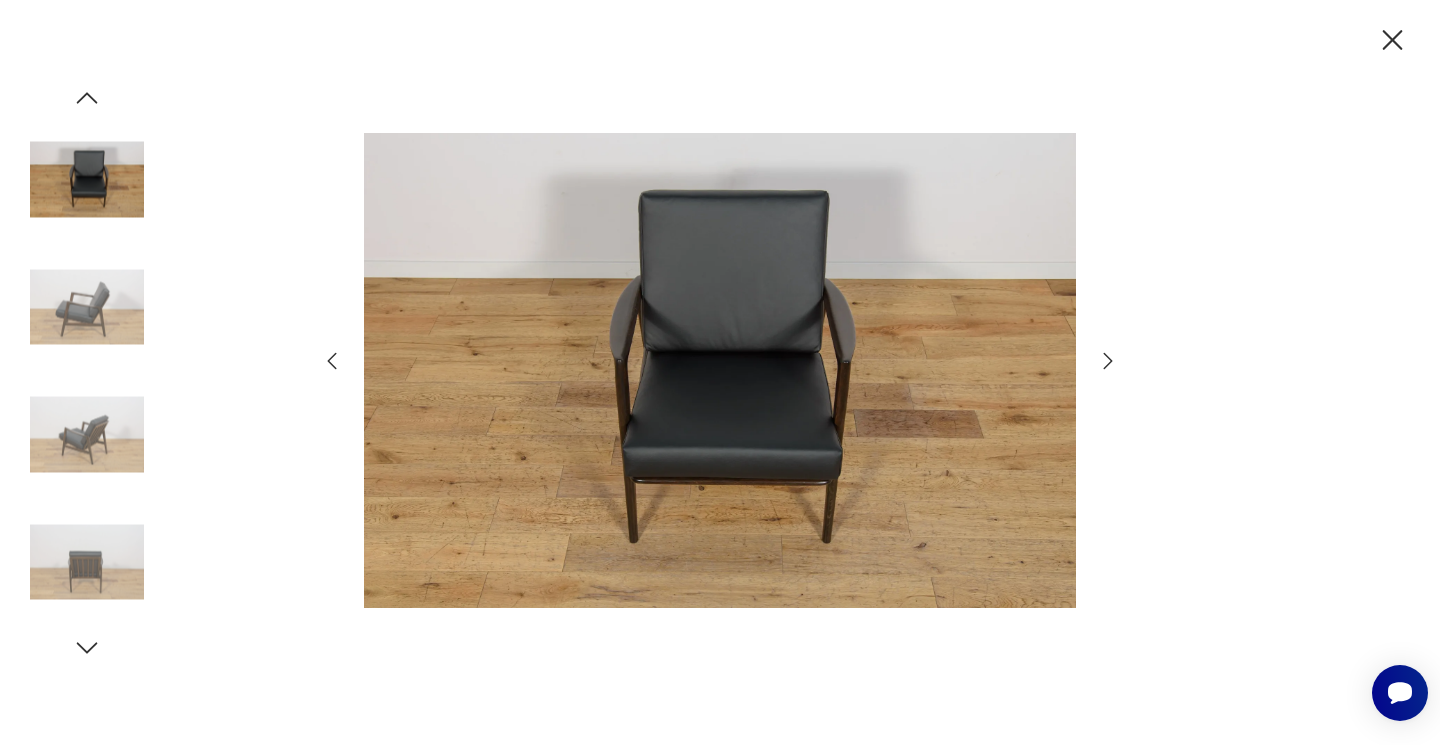 click at bounding box center [1108, 361] 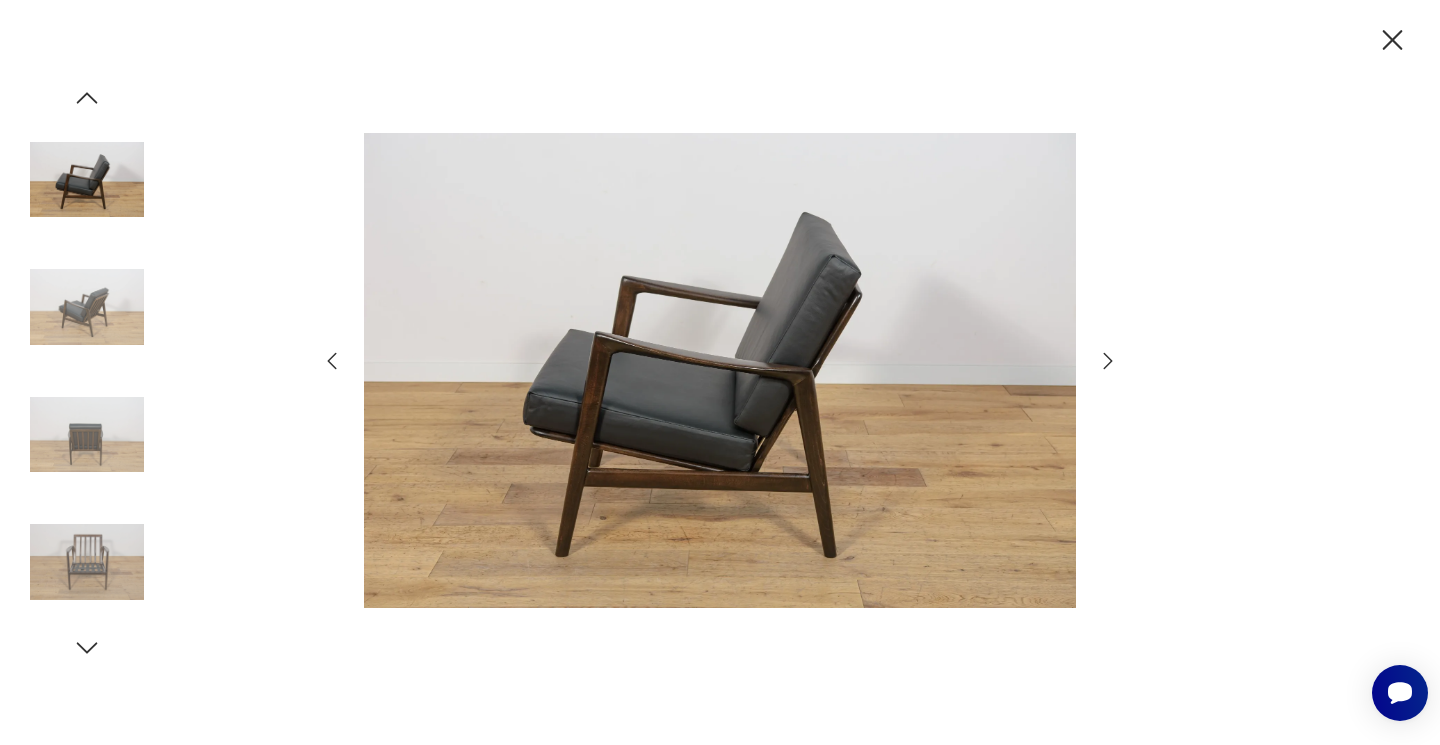 click at bounding box center [1108, 361] 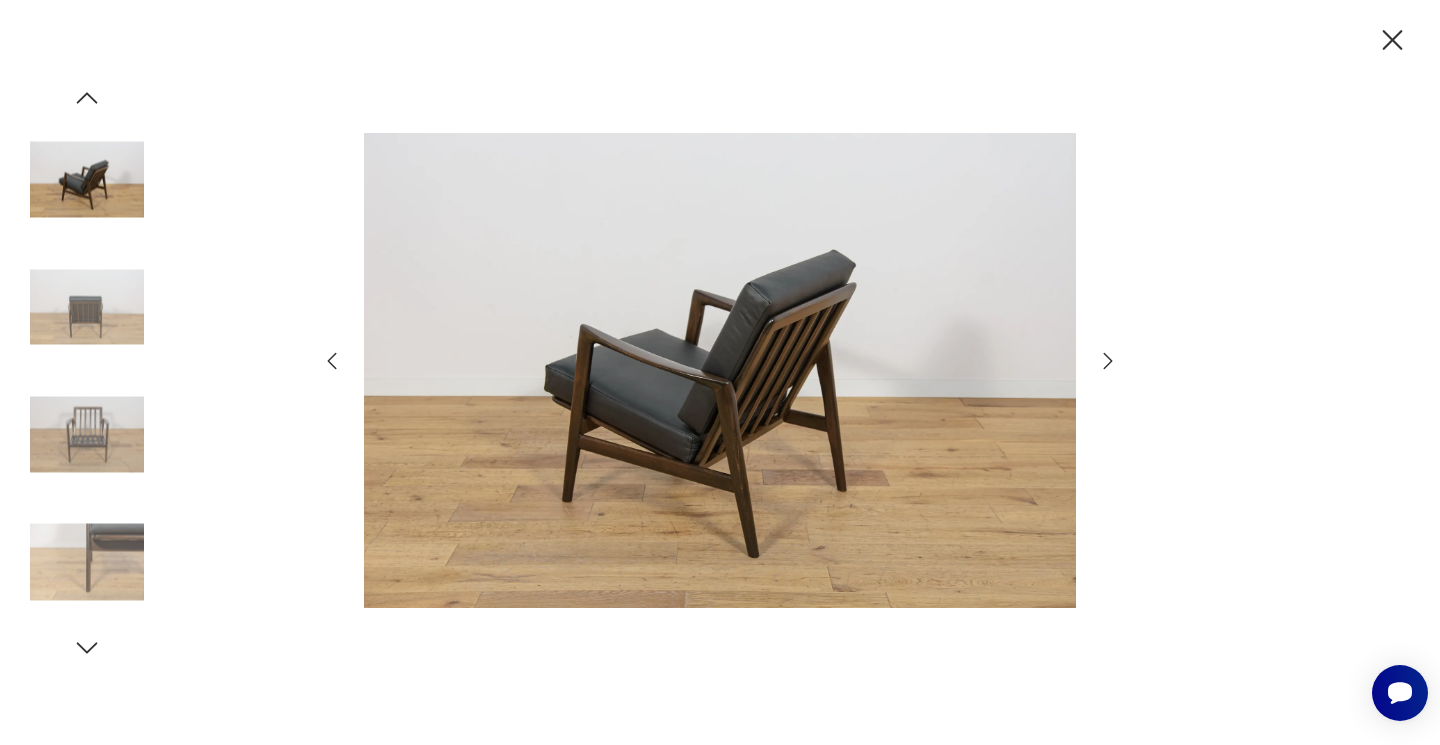 click at bounding box center [1108, 361] 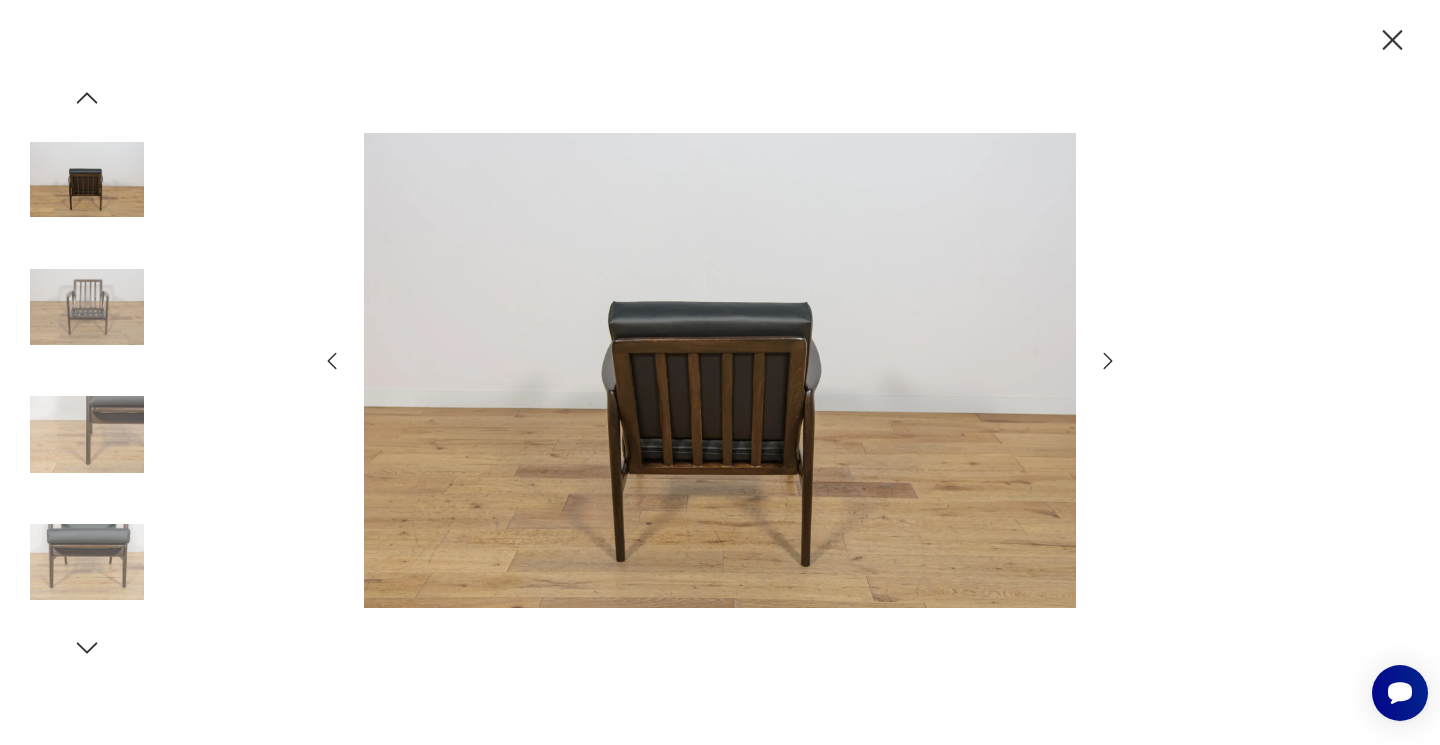 click at bounding box center (1108, 361) 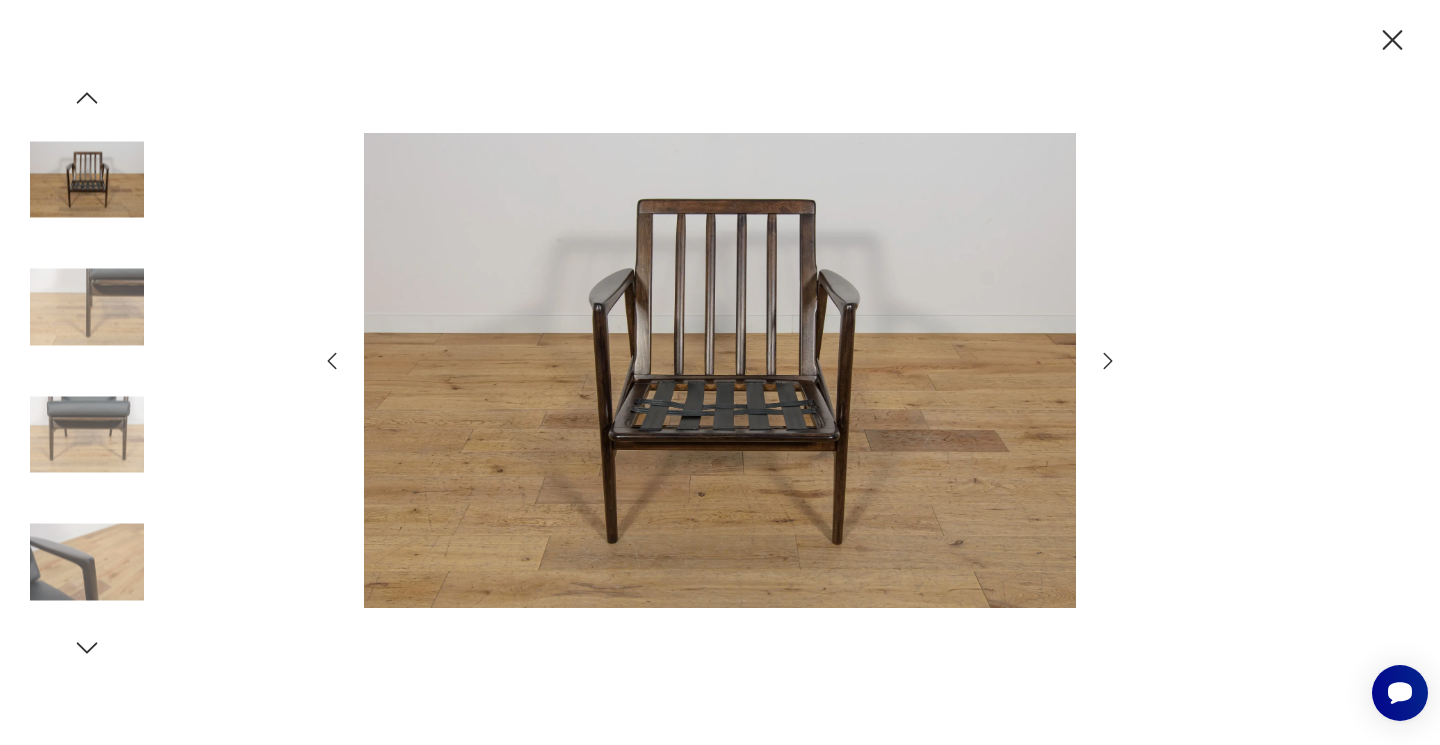 click at bounding box center [1108, 361] 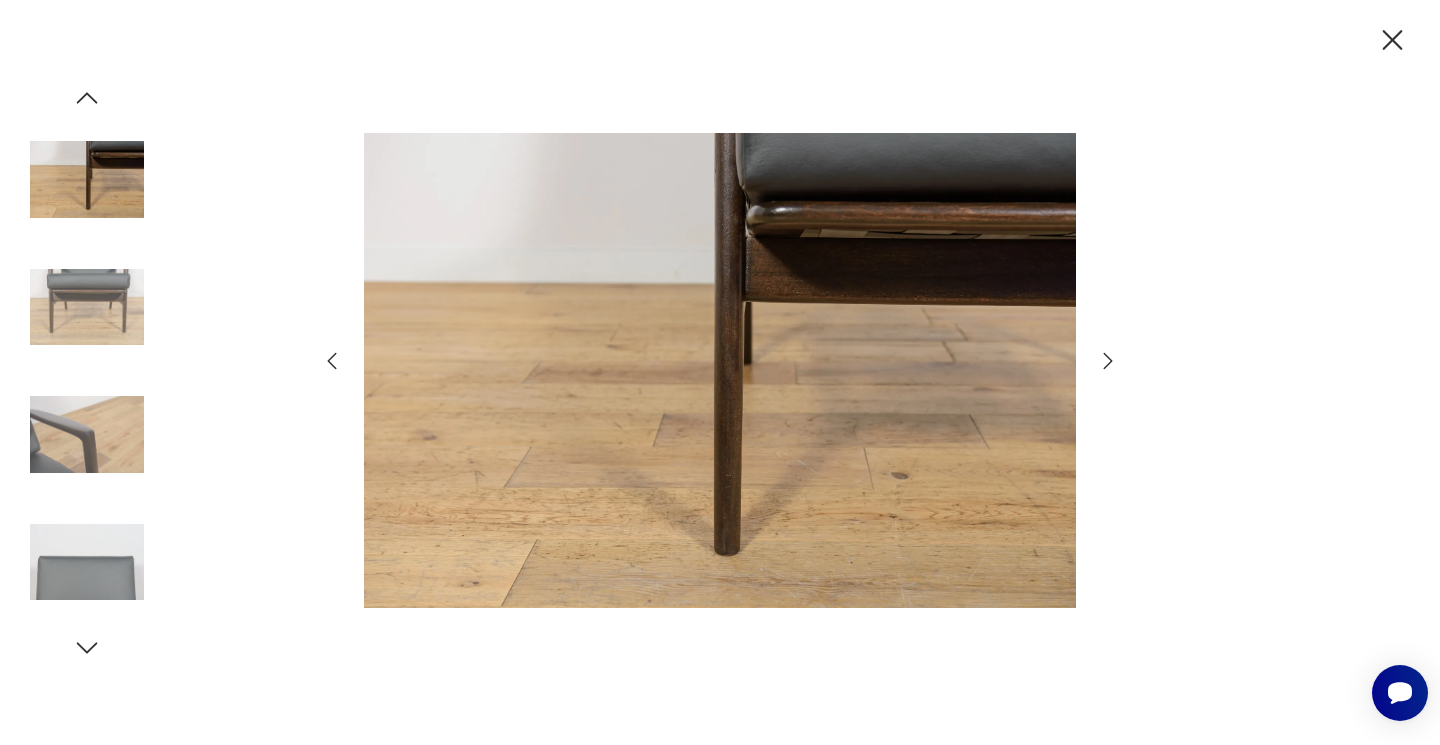 click at bounding box center [1108, 361] 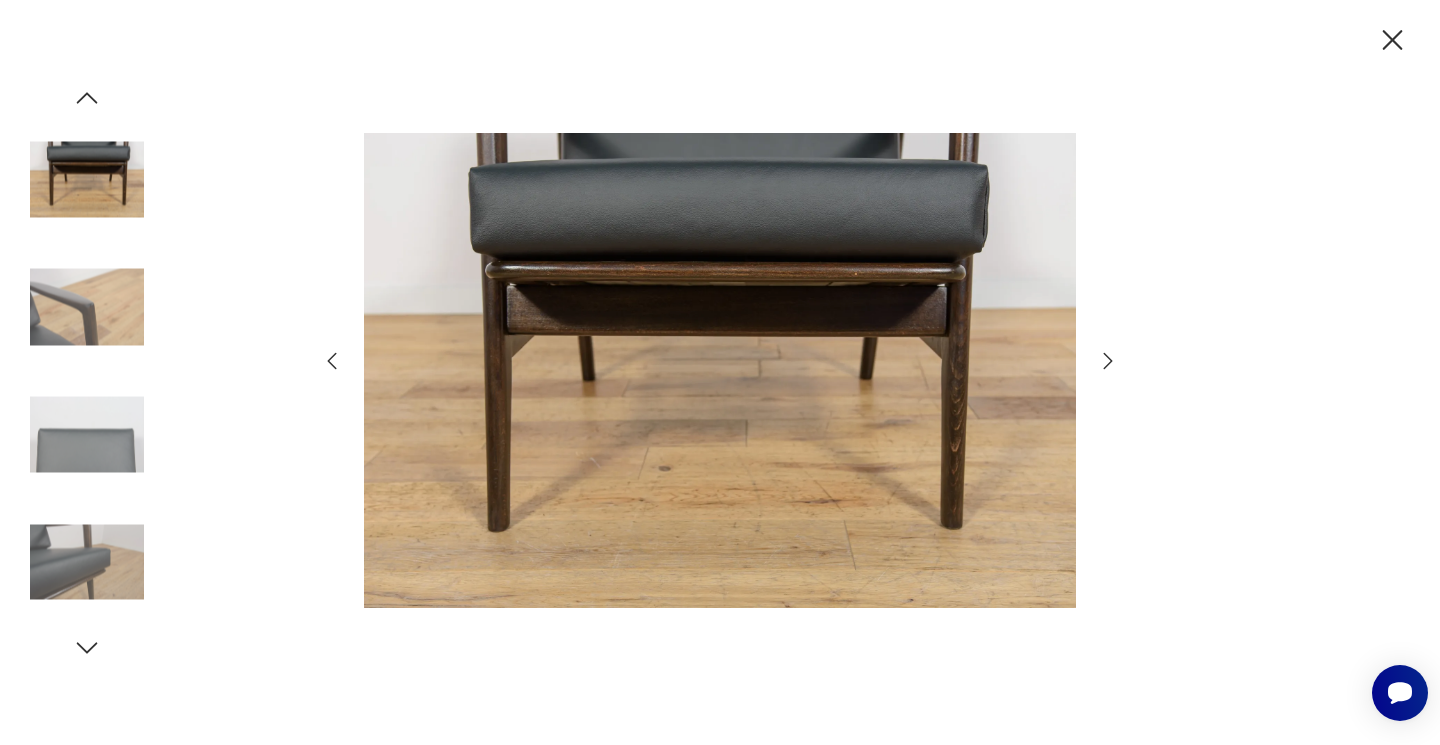 click at bounding box center (1108, 361) 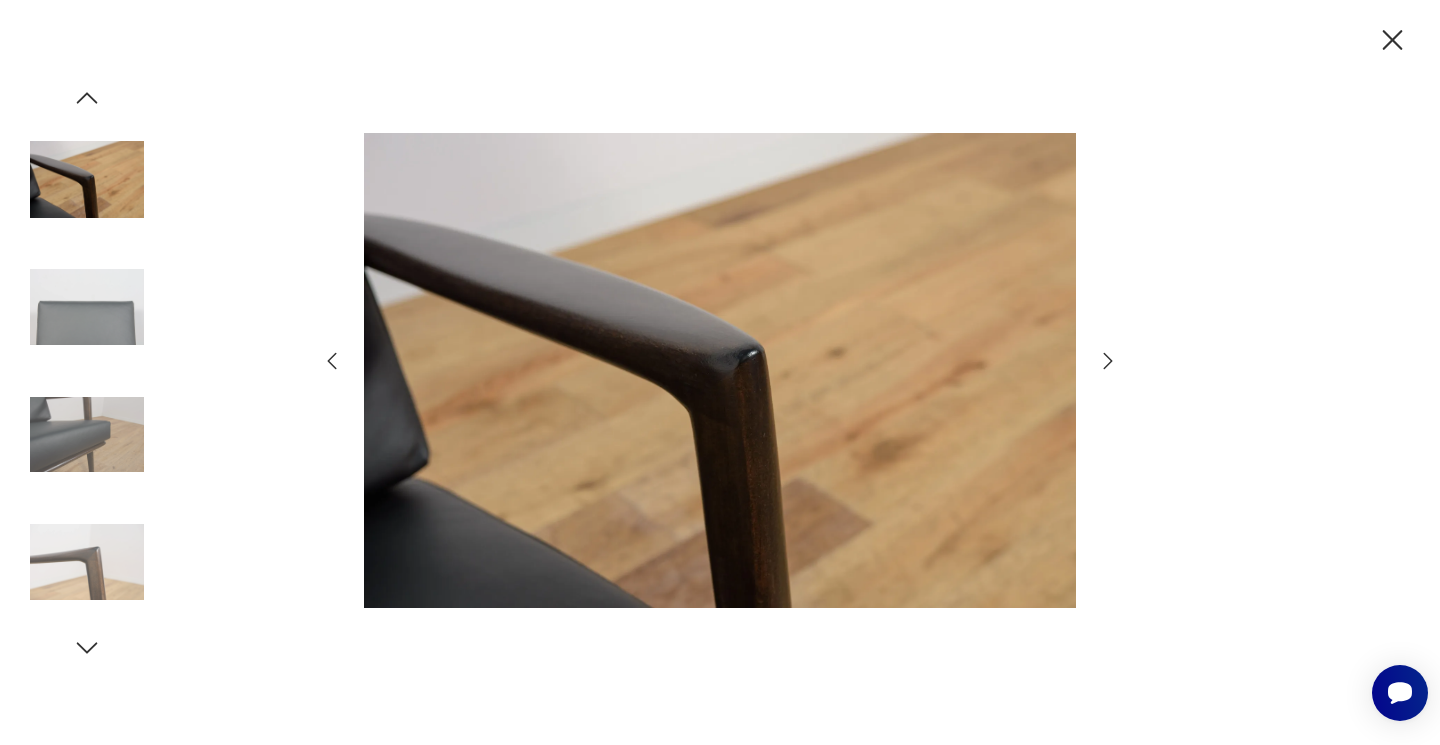 click at bounding box center (332, 360) 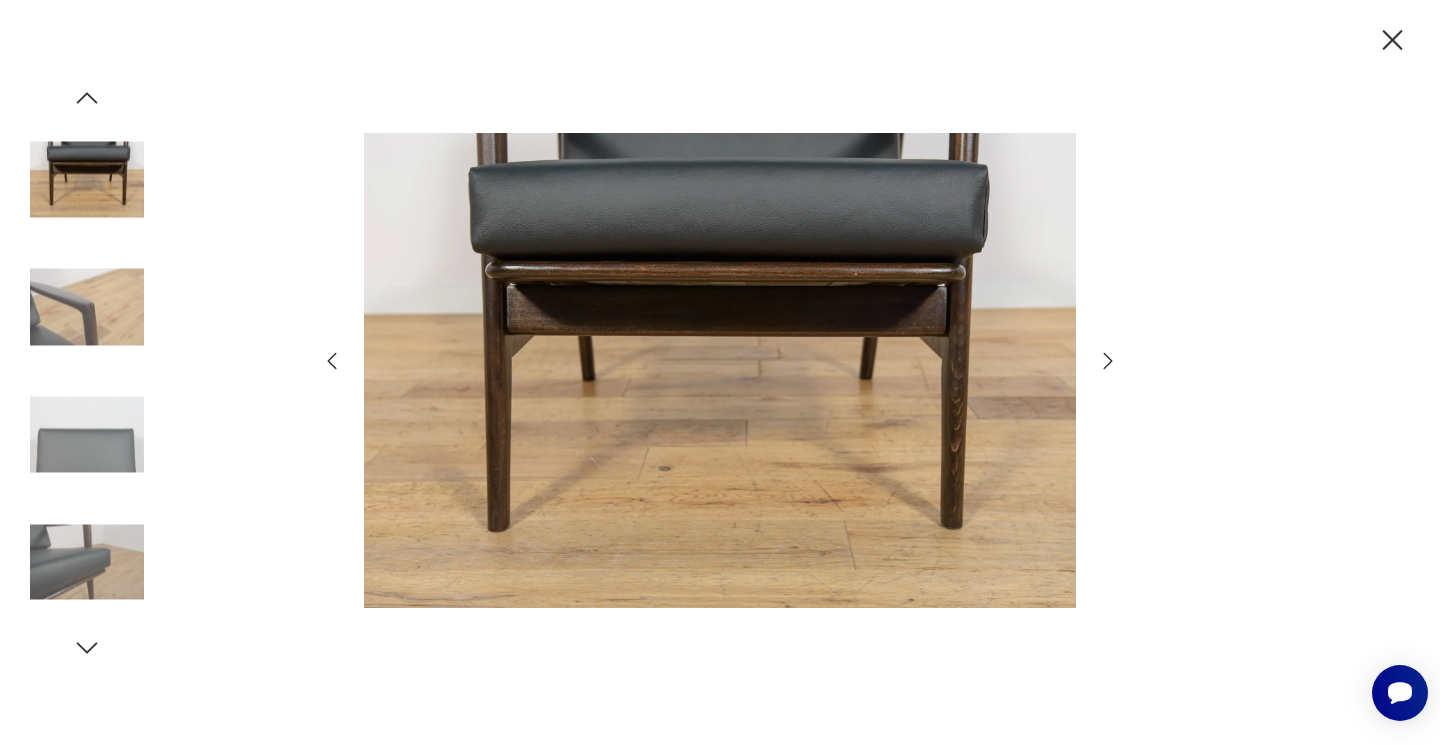 click at bounding box center [720, 373] 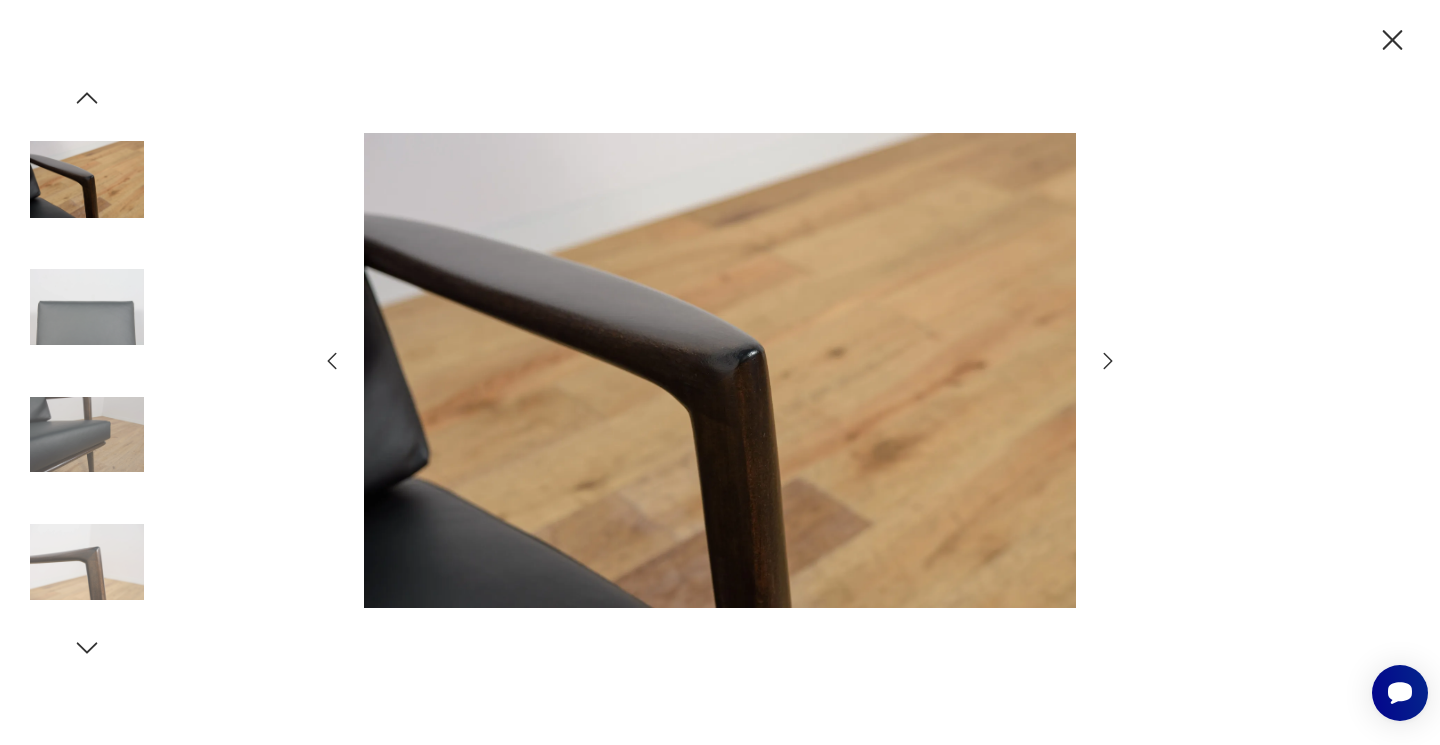click at bounding box center (1393, 40) 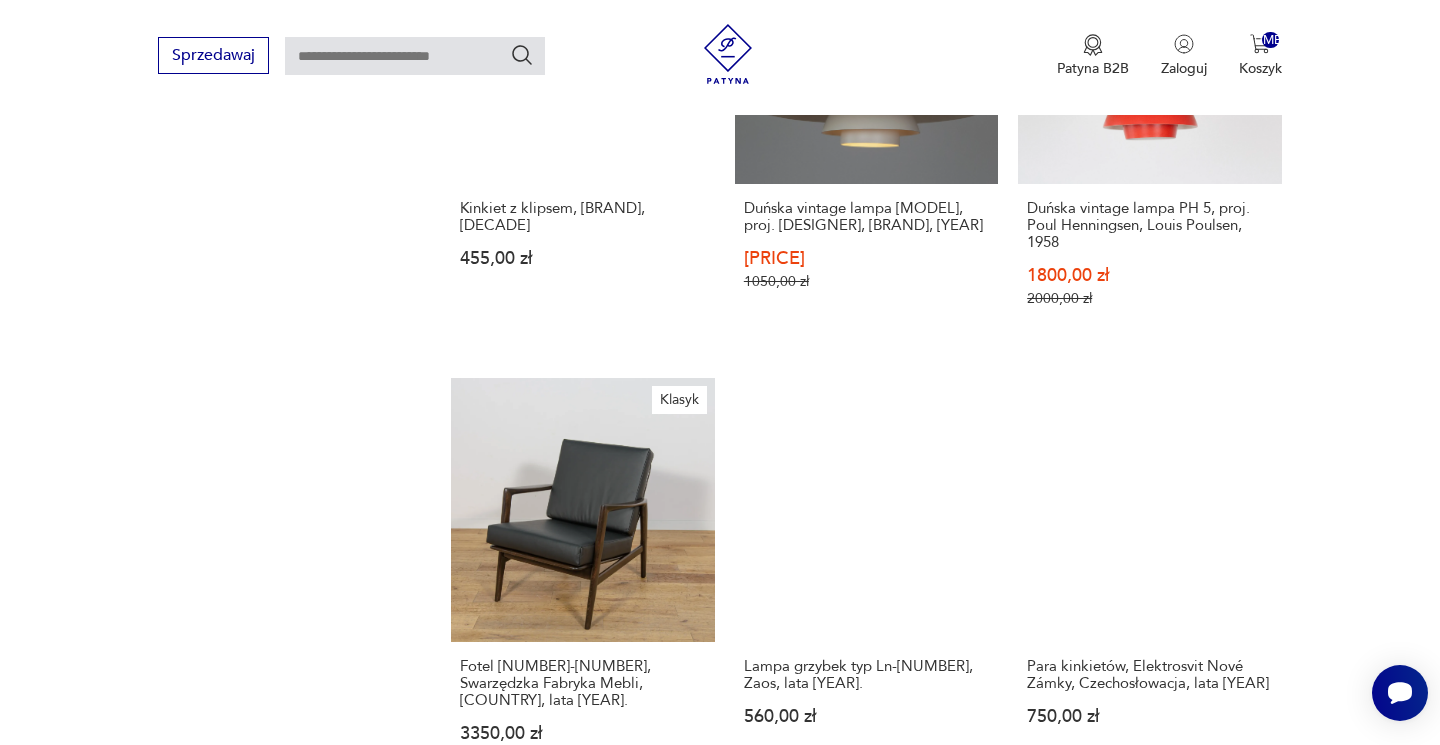 scroll, scrollTop: 1572, scrollLeft: 0, axis: vertical 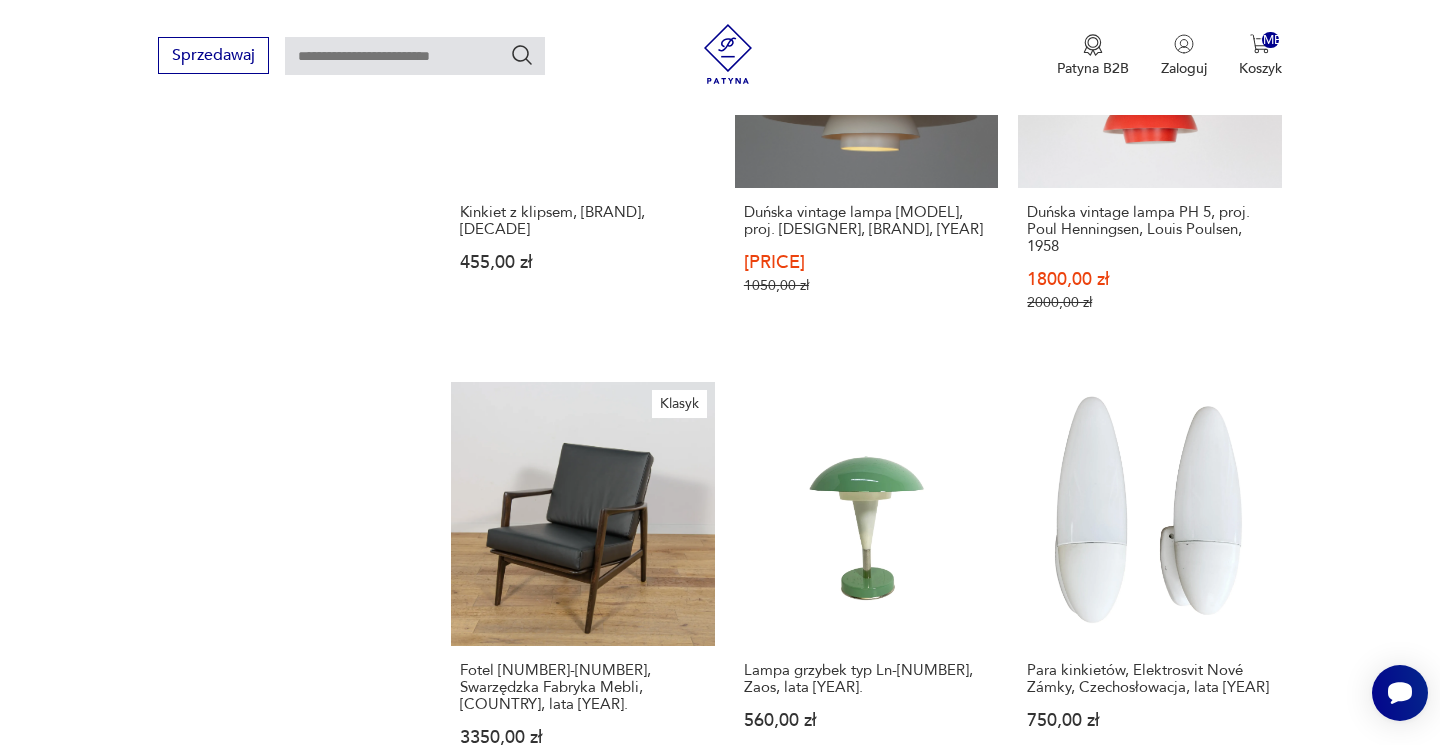 click on "22" at bounding box center [1038, 1707] 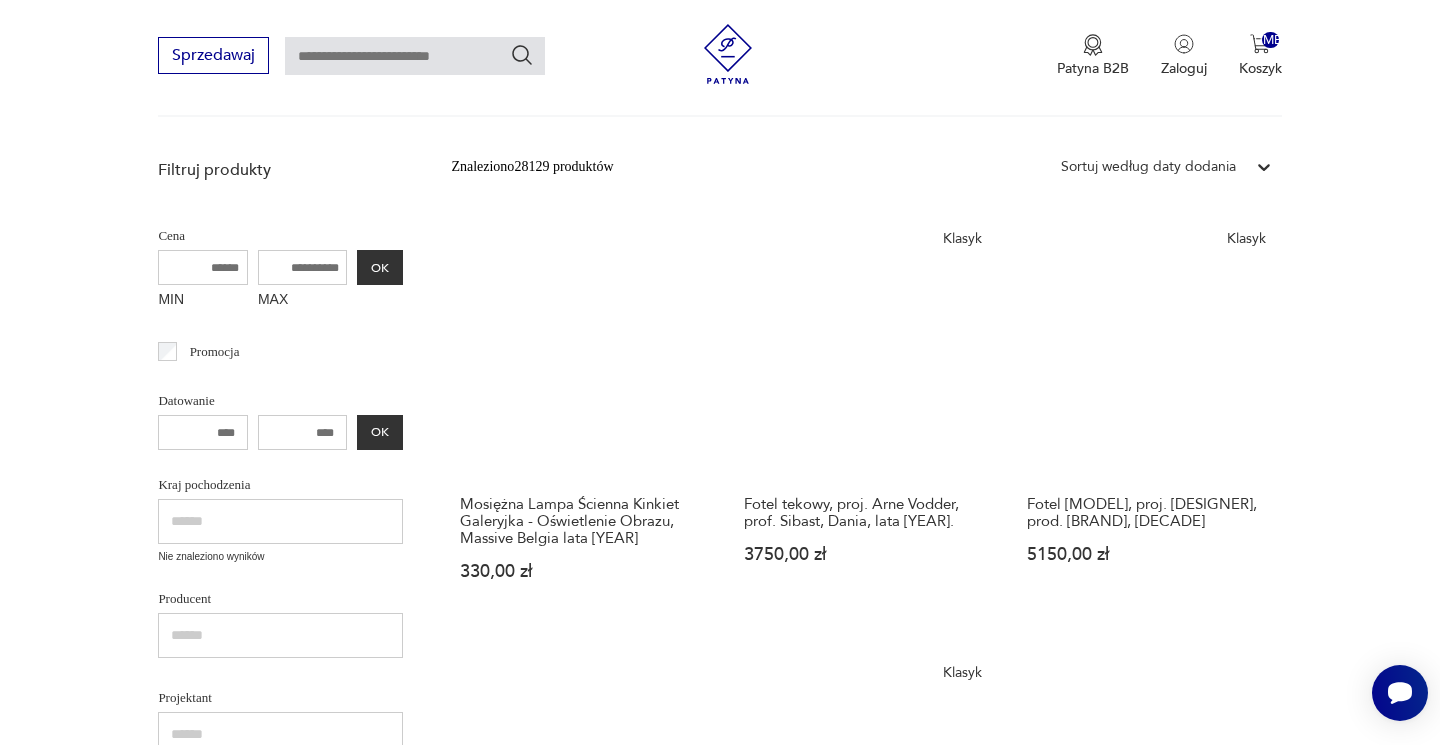 scroll, scrollTop: 417, scrollLeft: 0, axis: vertical 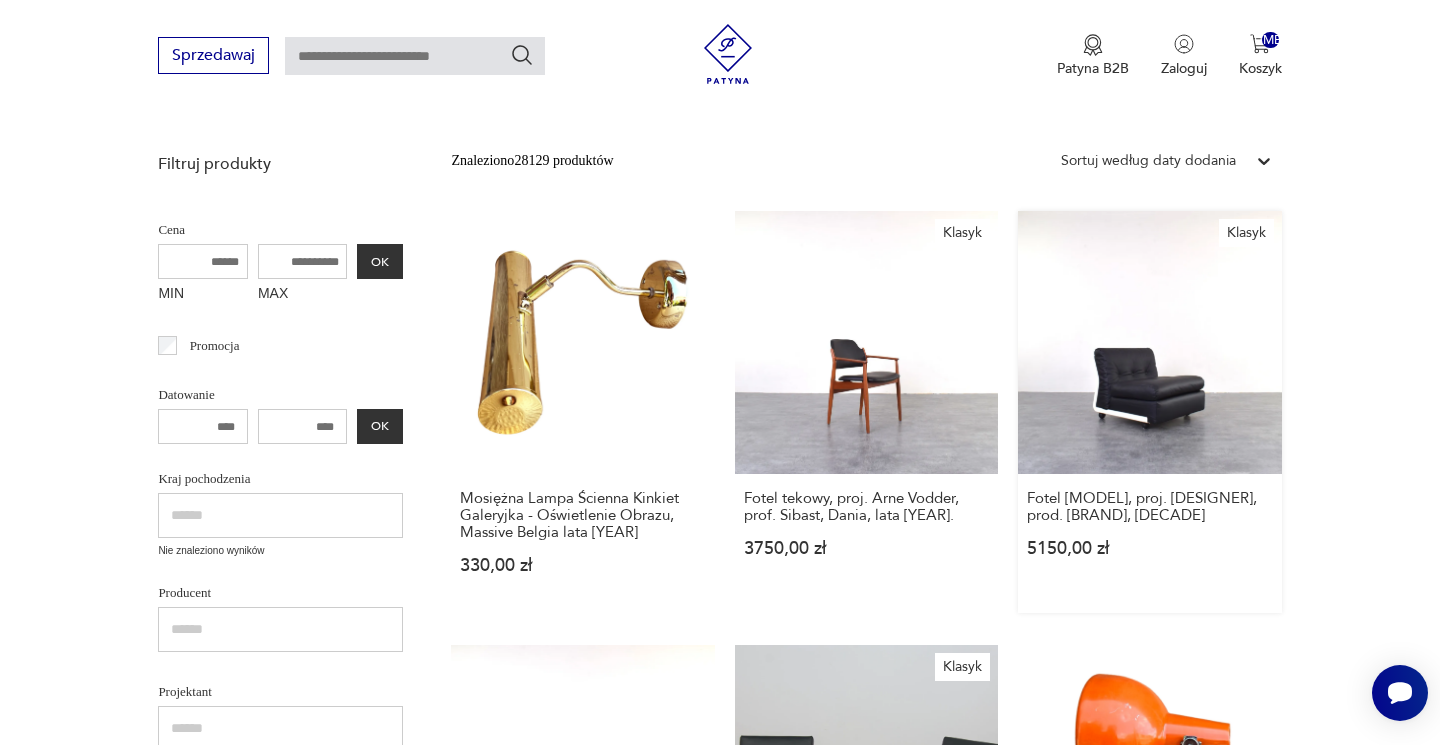 click on "Klasyk Fotel Amanta, proj. Mario Mellini, prod. C&B Italia, lata 70. 5150,00 zł" at bounding box center [1149, 412] 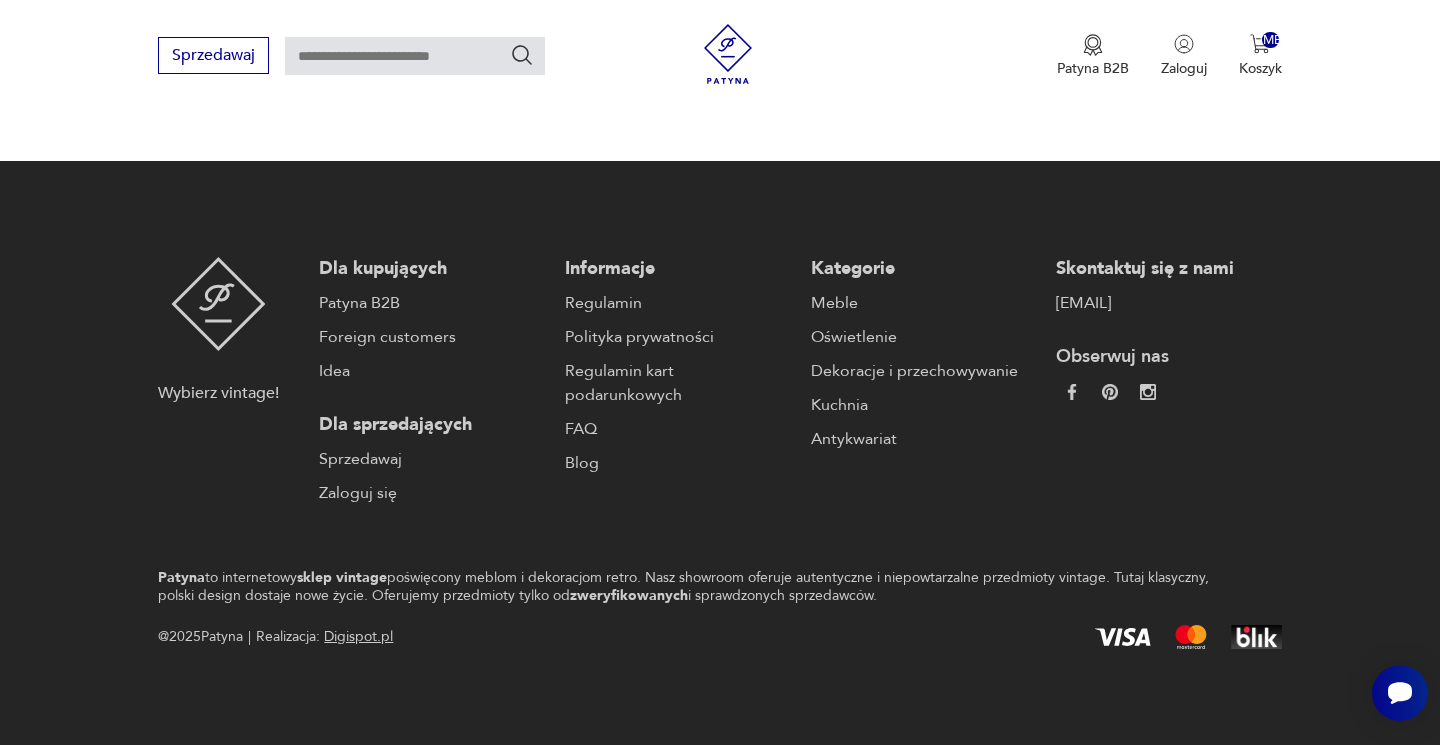 scroll, scrollTop: 0, scrollLeft: 0, axis: both 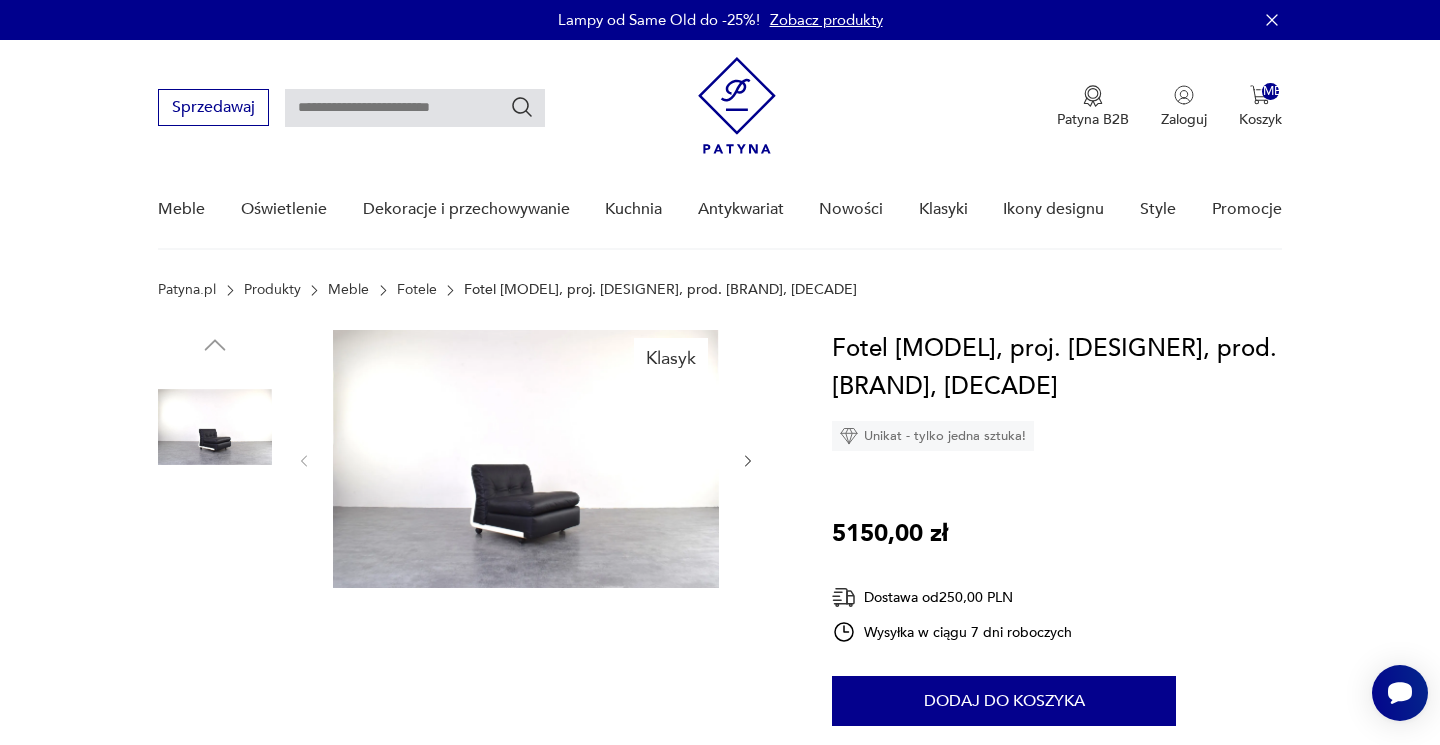 click at bounding box center (526, 459) 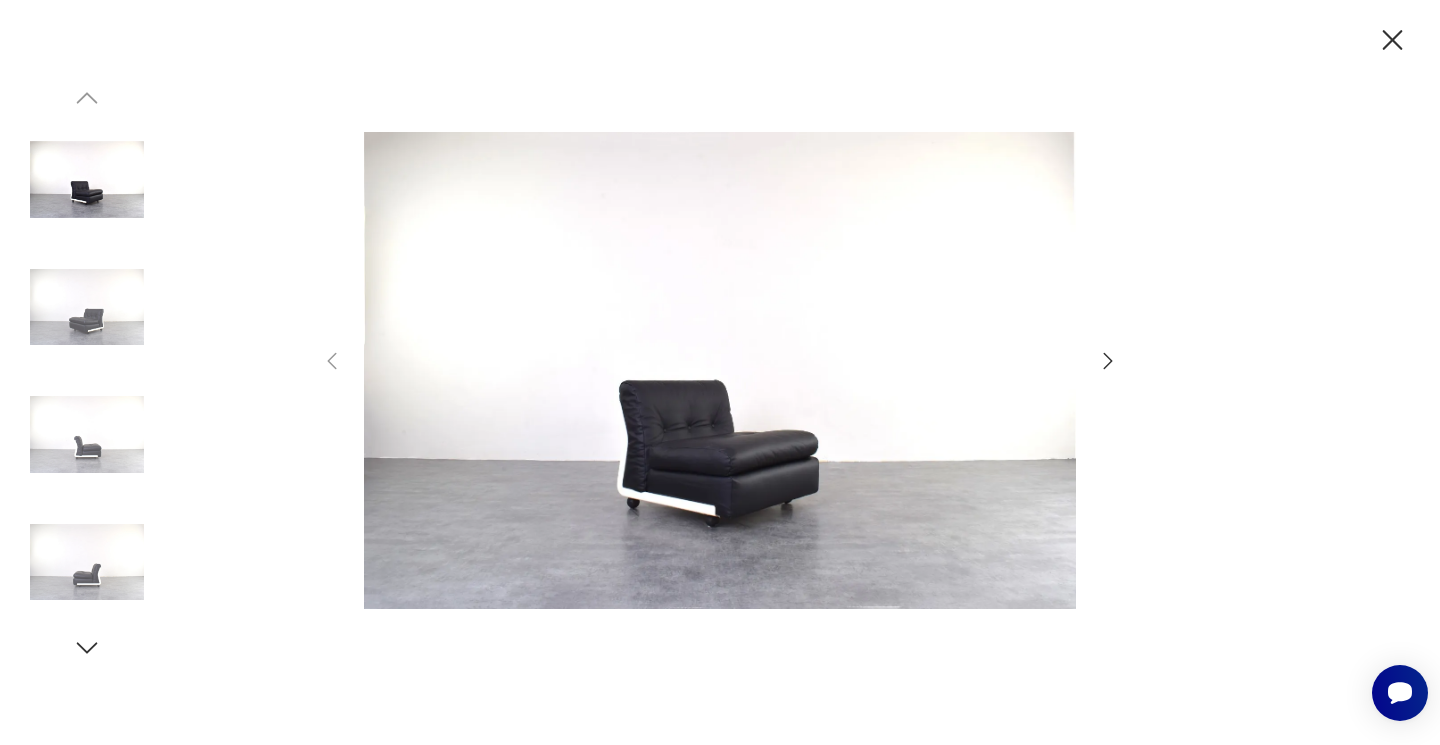 click at bounding box center [1108, 361] 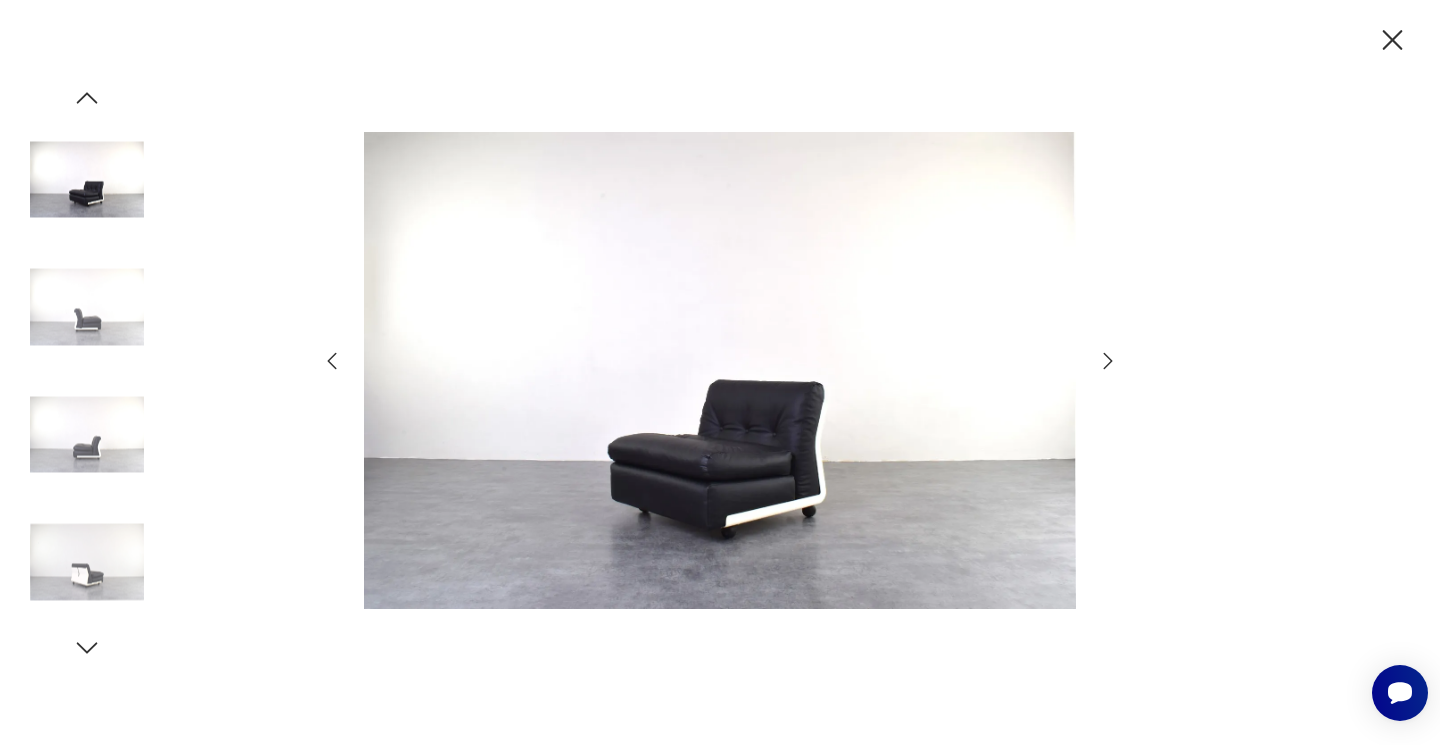 click at bounding box center [1108, 361] 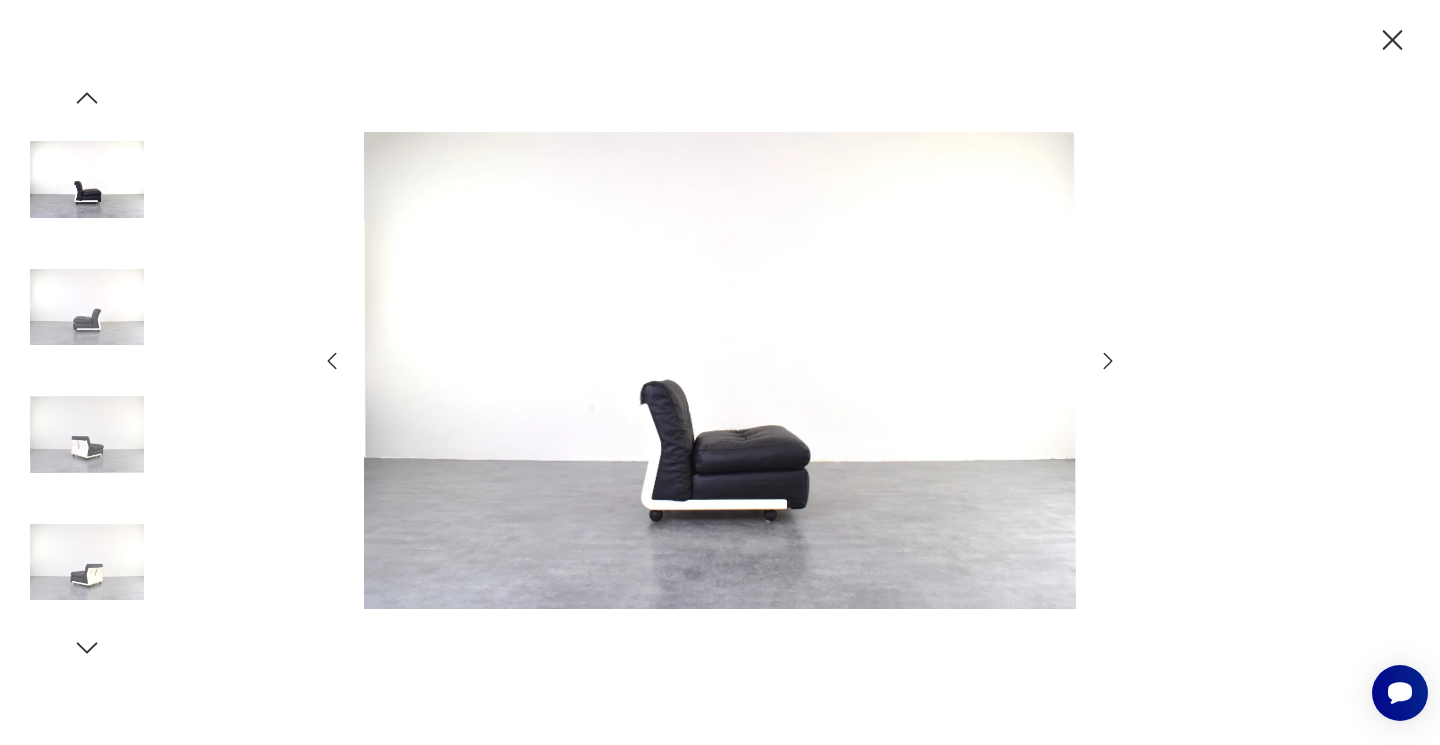 click at bounding box center [1108, 361] 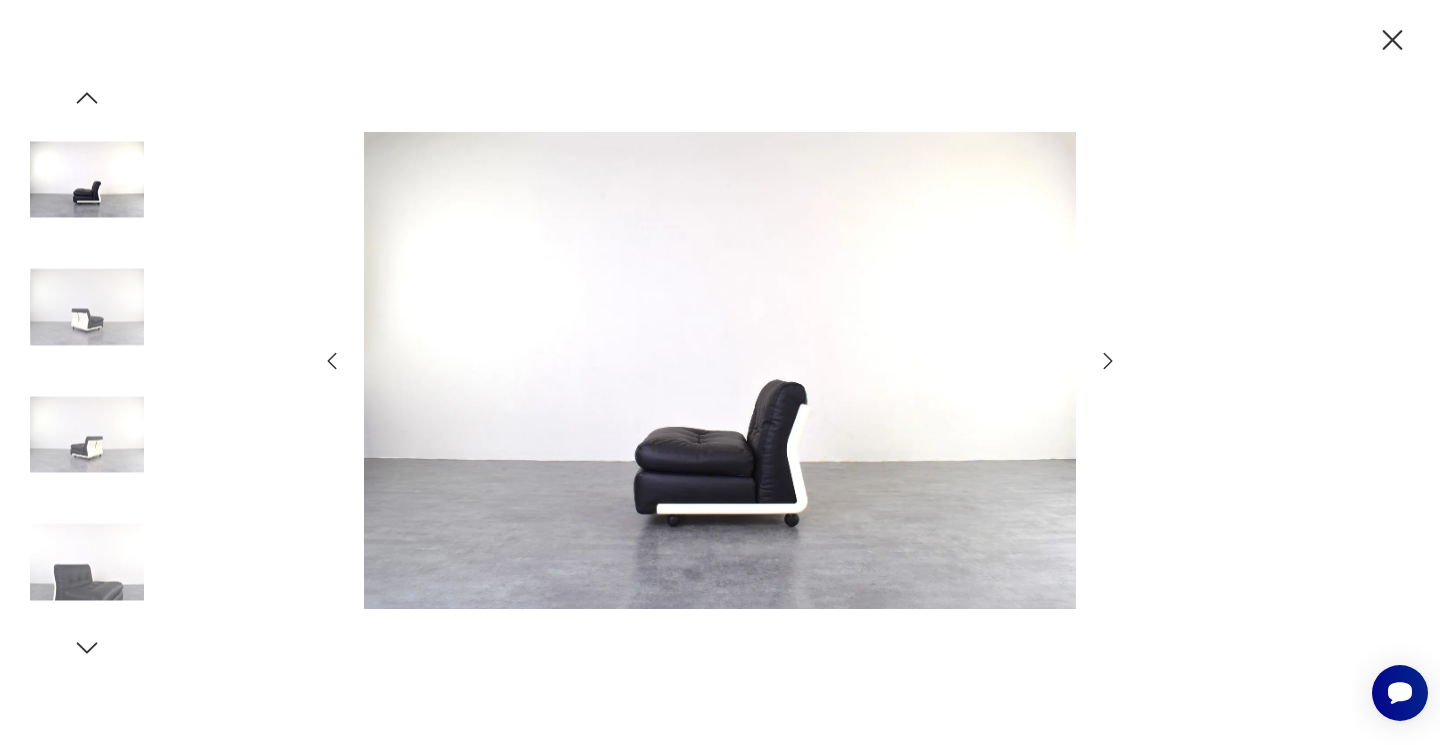 click at bounding box center [1108, 361] 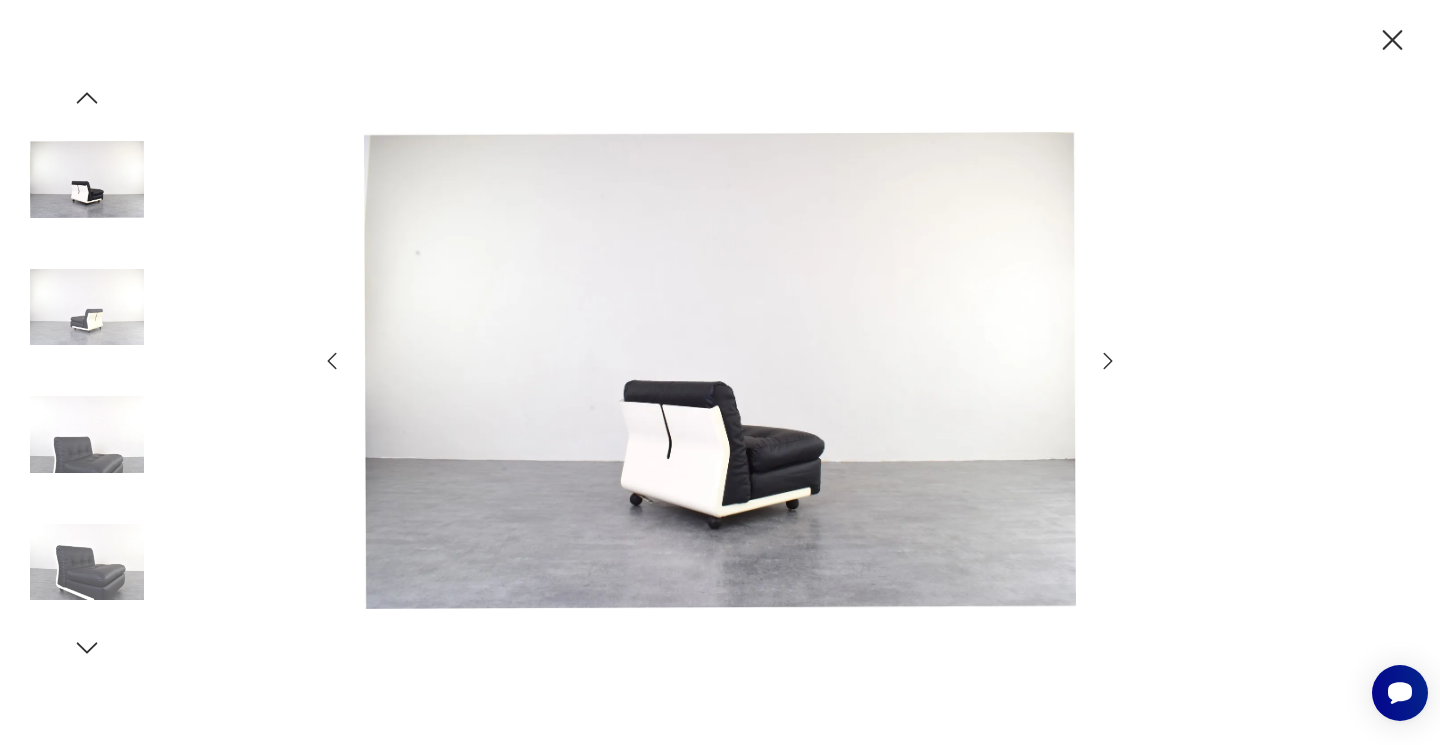click at bounding box center (1108, 361) 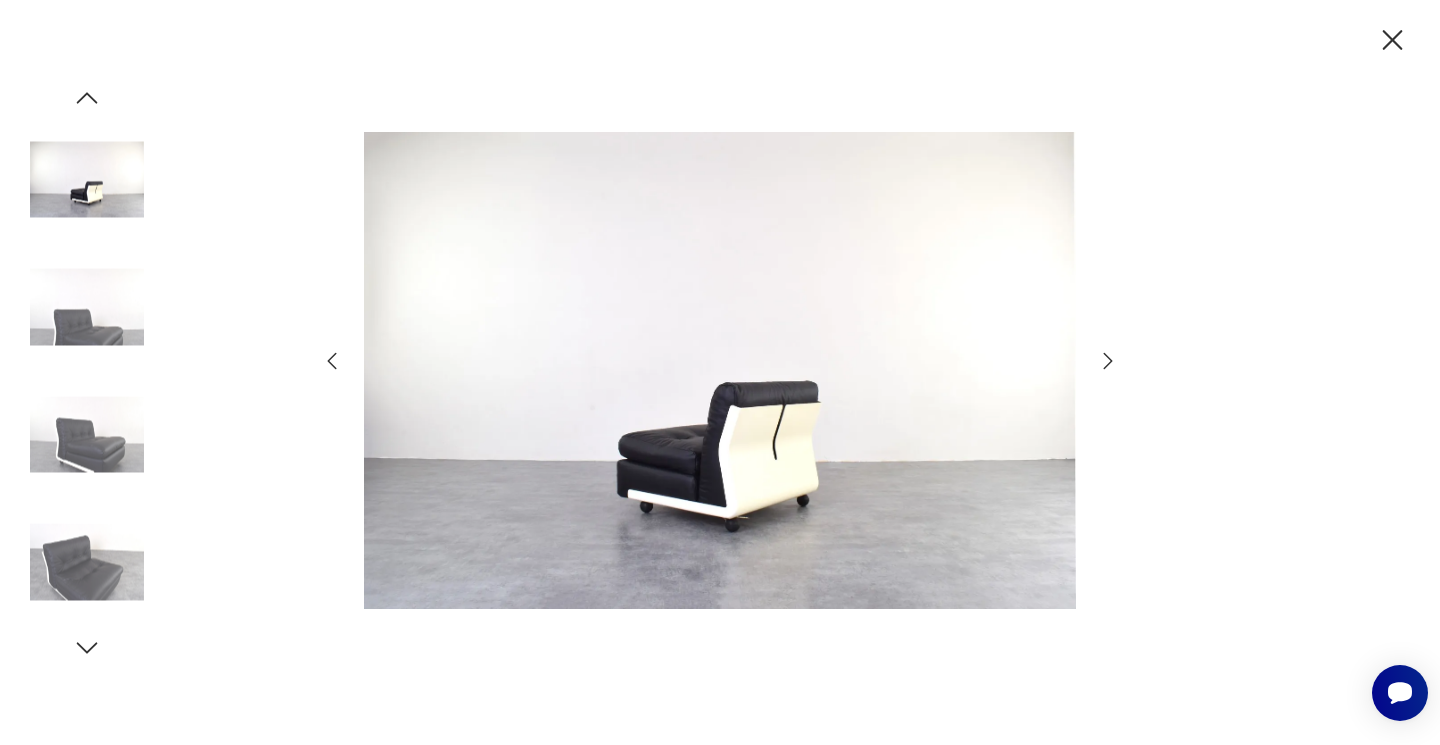 click at bounding box center [1108, 361] 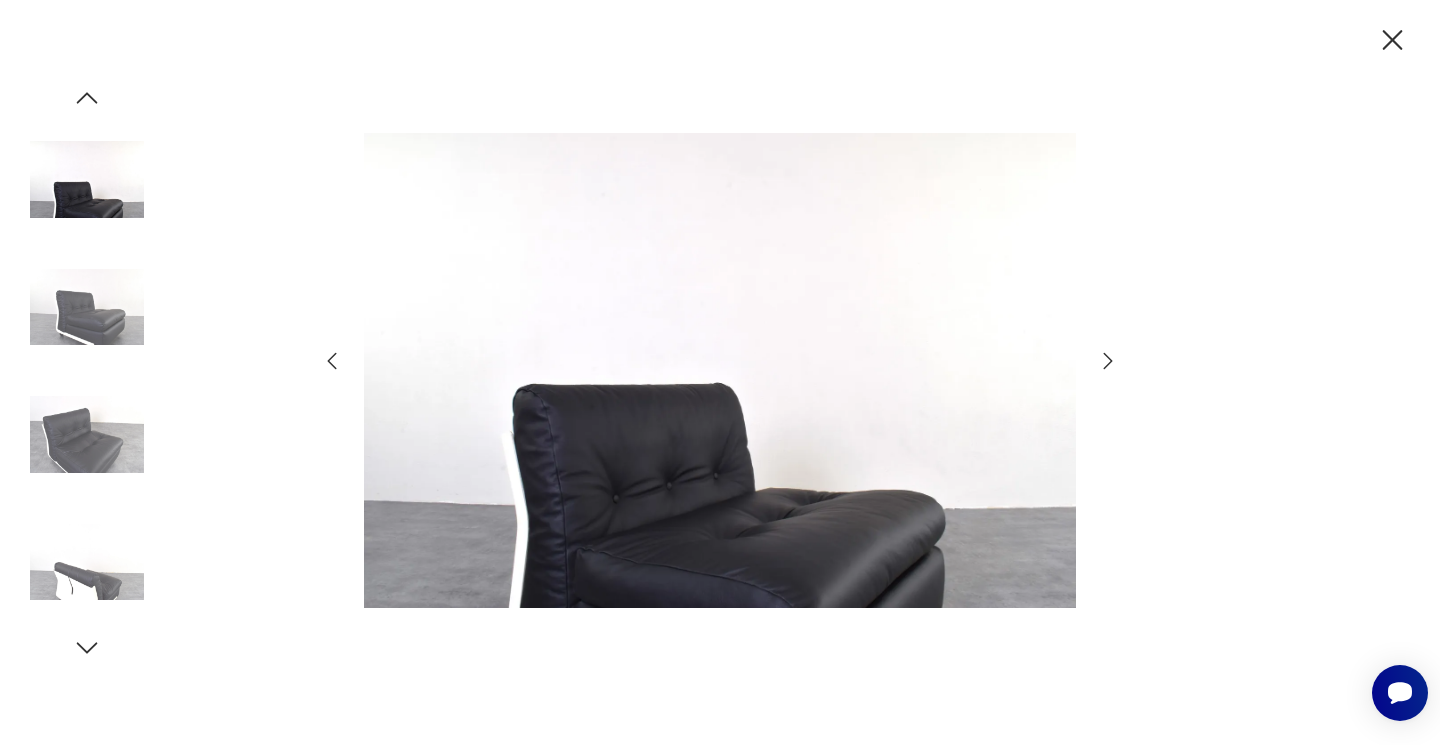 click at bounding box center (1108, 361) 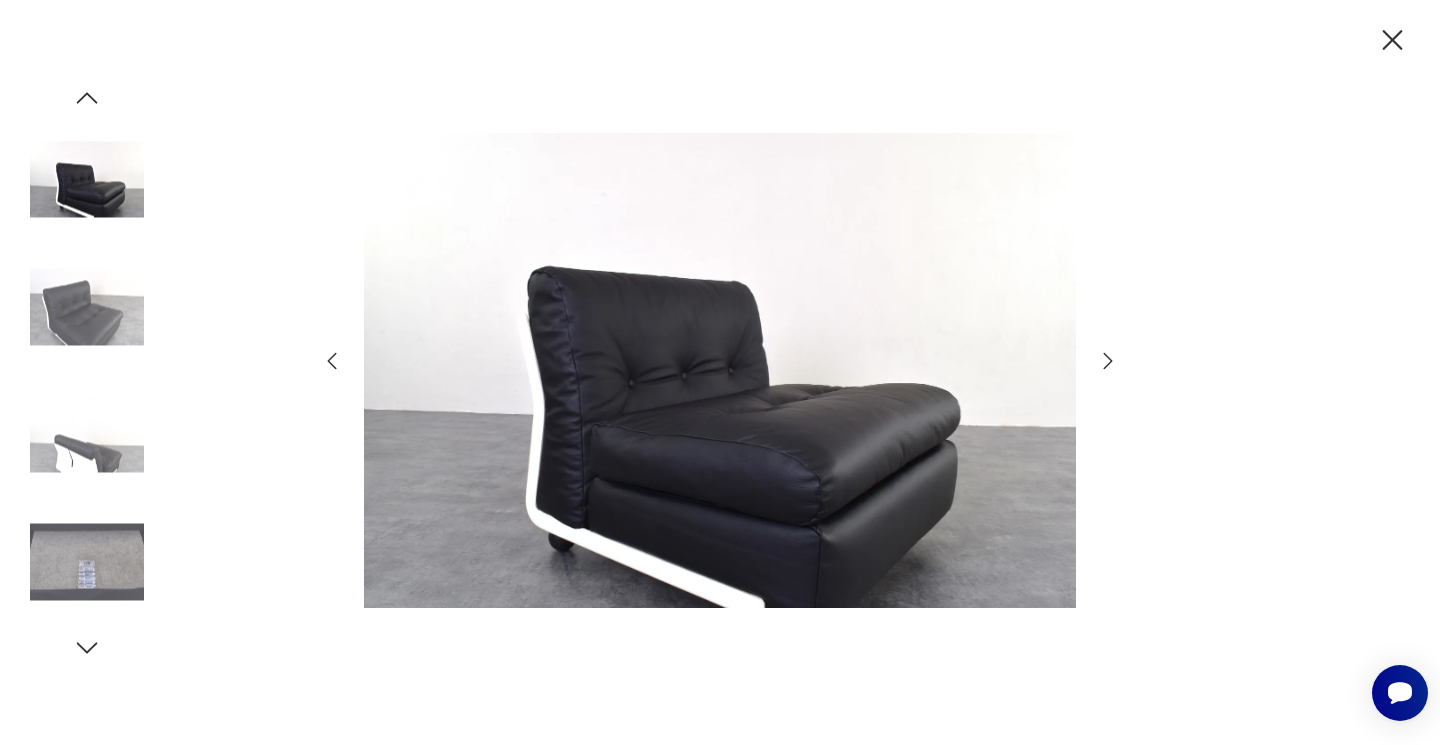 click at bounding box center (1108, 361) 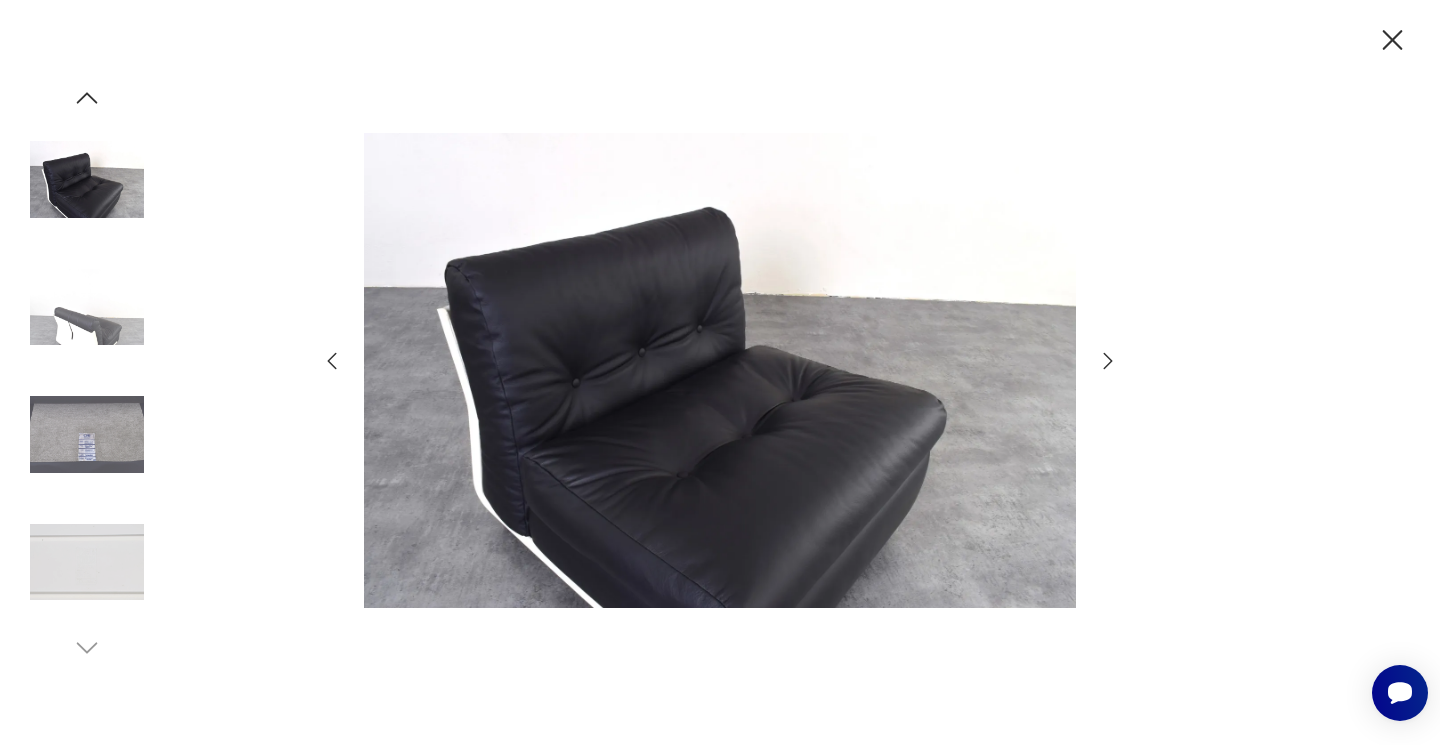 click at bounding box center (1108, 361) 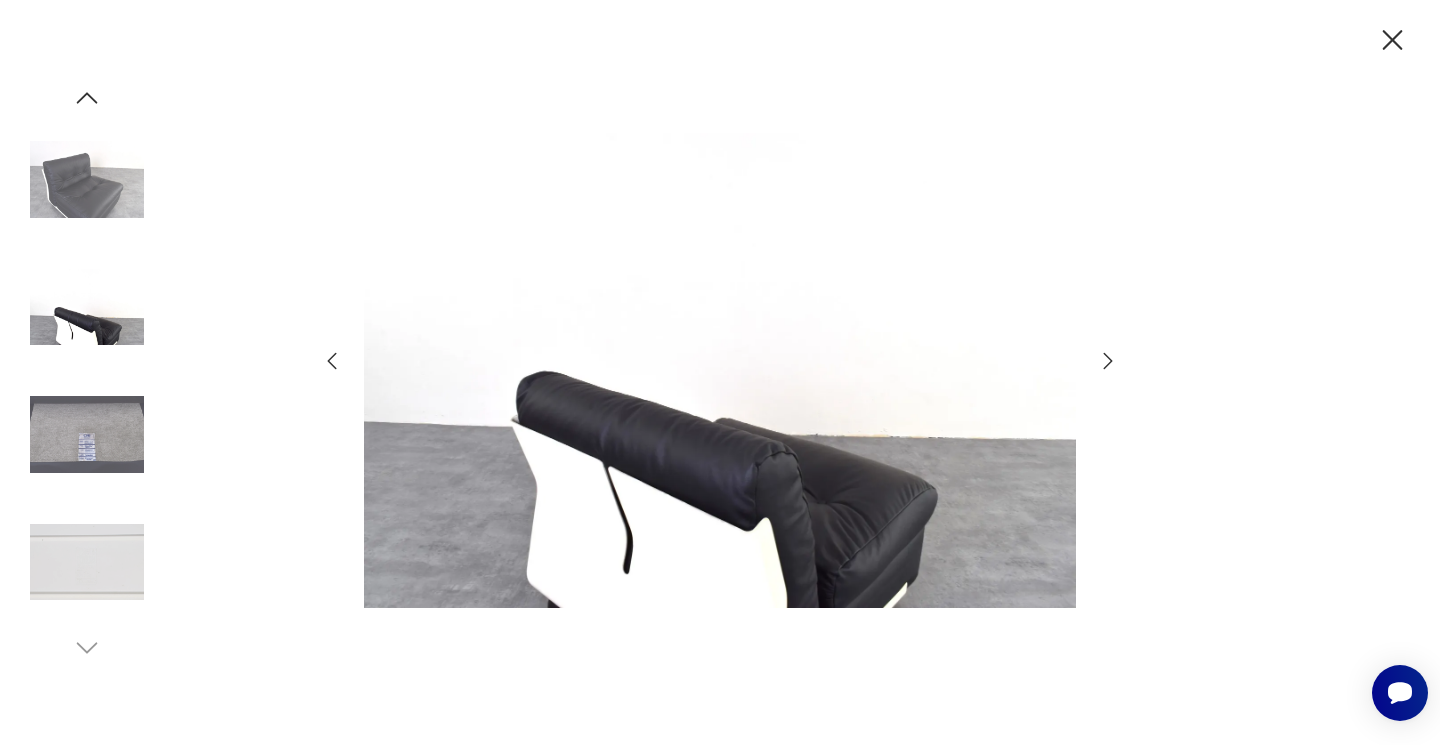 click at bounding box center [1108, 361] 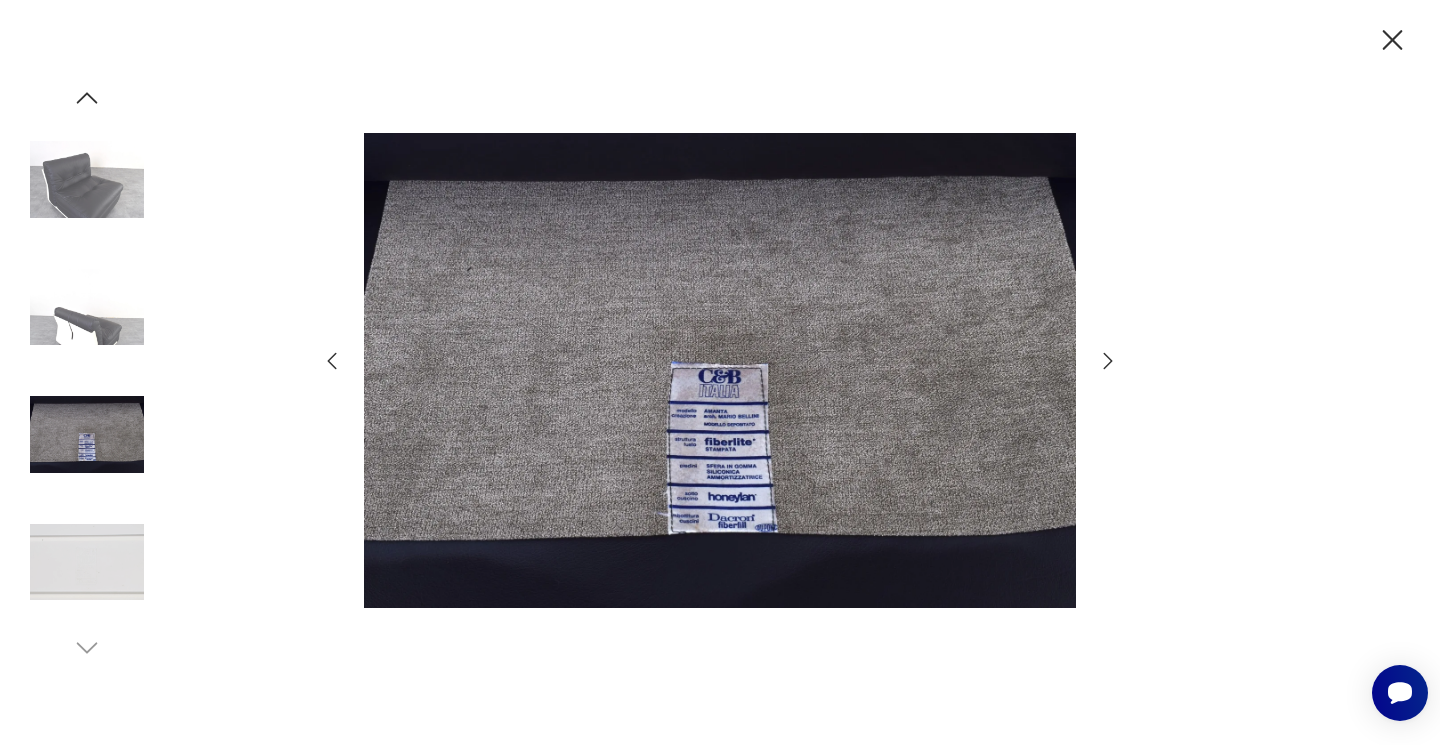 click at bounding box center [1108, 361] 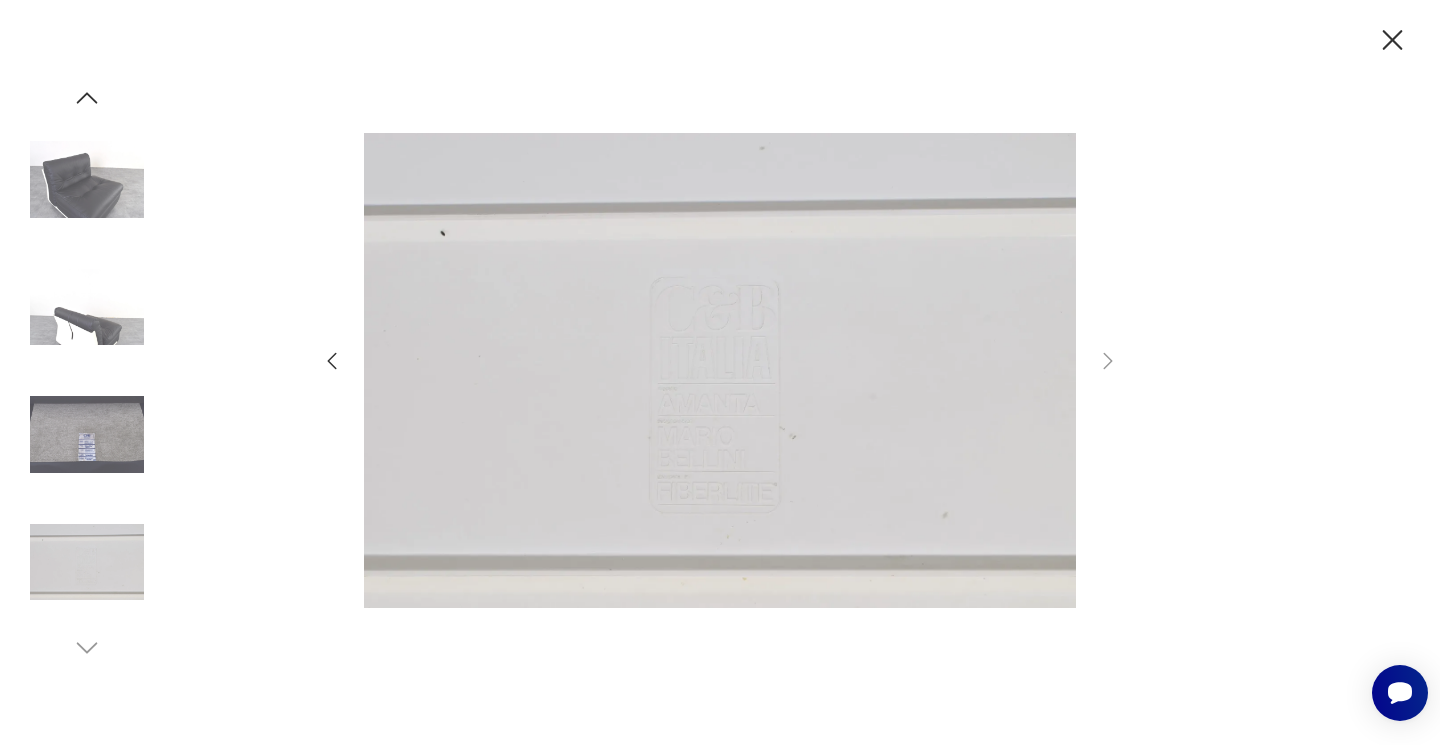 click at bounding box center (1392, 40) 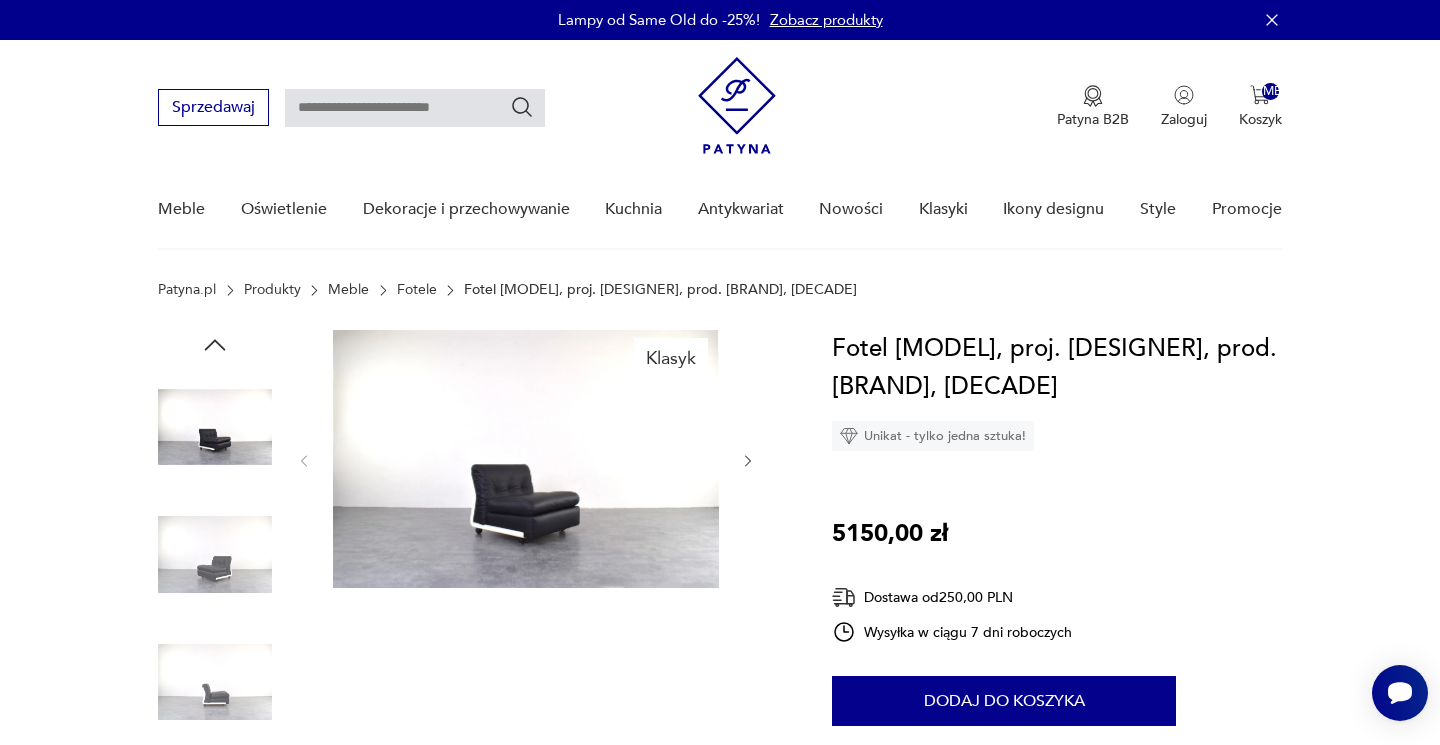 scroll, scrollTop: 0, scrollLeft: 0, axis: both 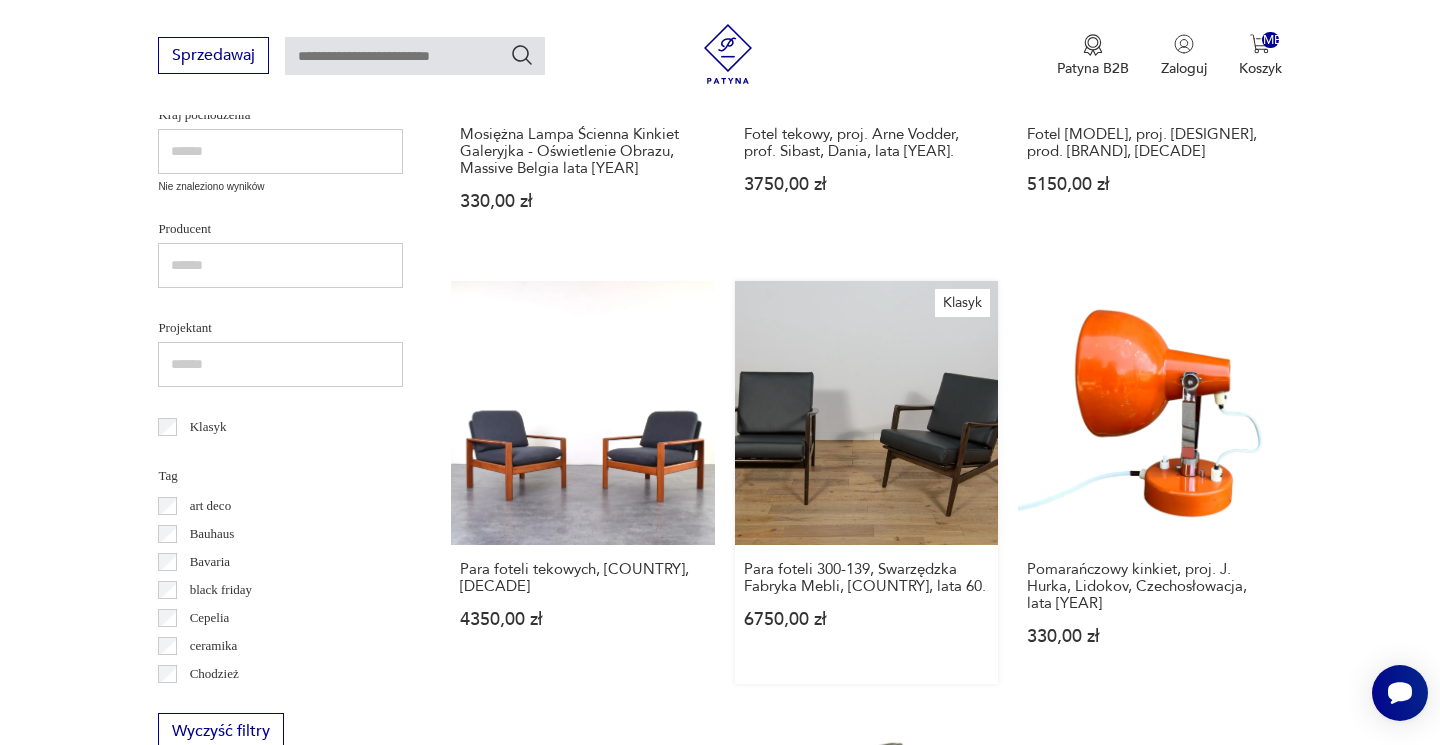click on "Klasyk Para foteli [MODEL], [BRAND], [COUNTRY], [DECADE] [PRICE]" at bounding box center (866, 482) 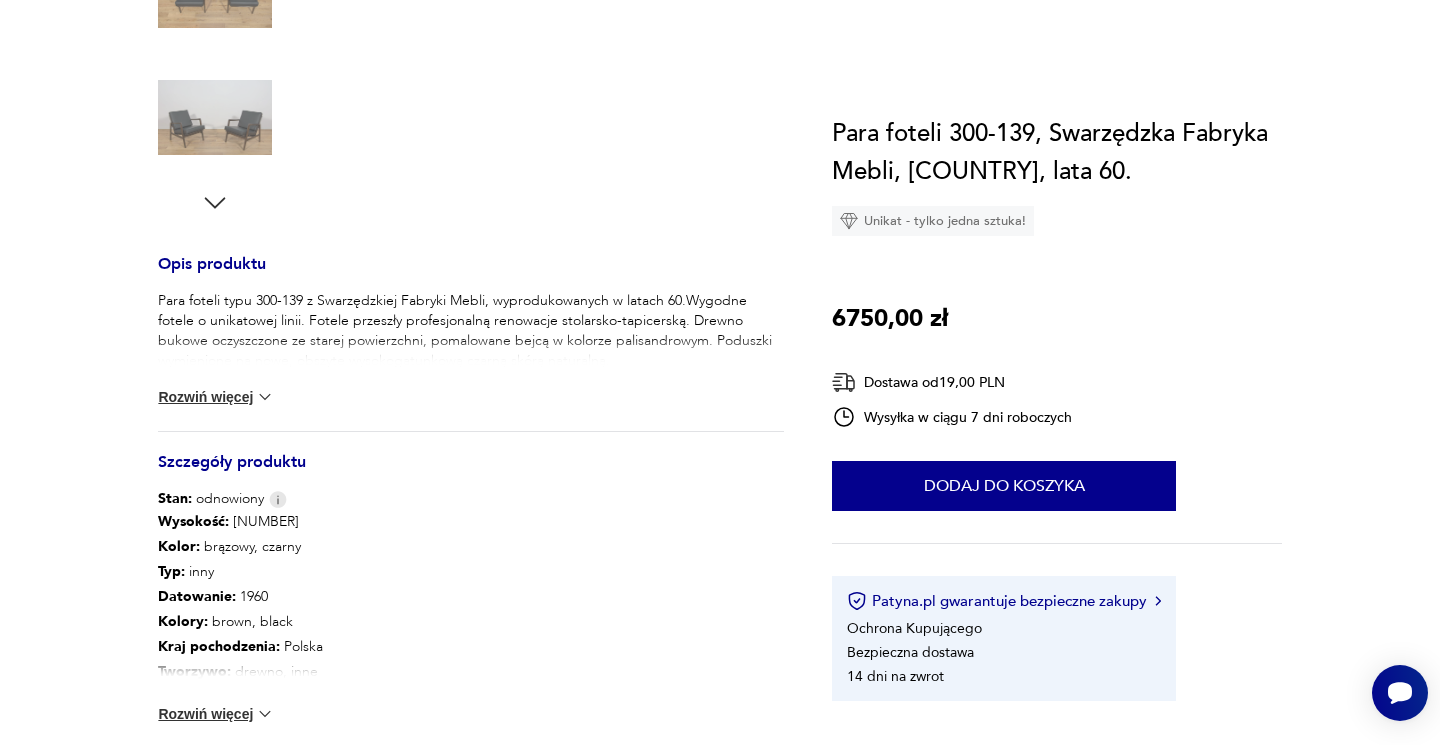 scroll, scrollTop: 0, scrollLeft: 0, axis: both 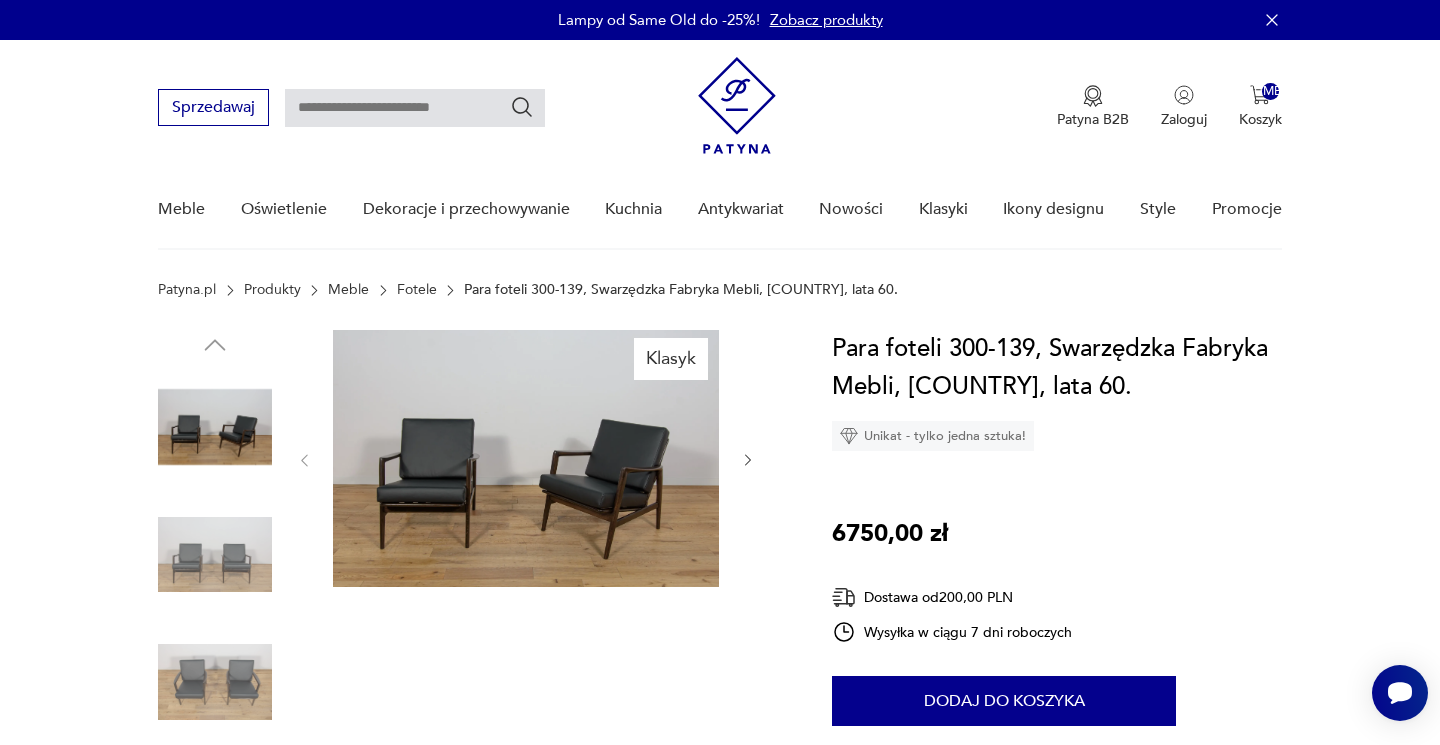 click at bounding box center (526, 458) 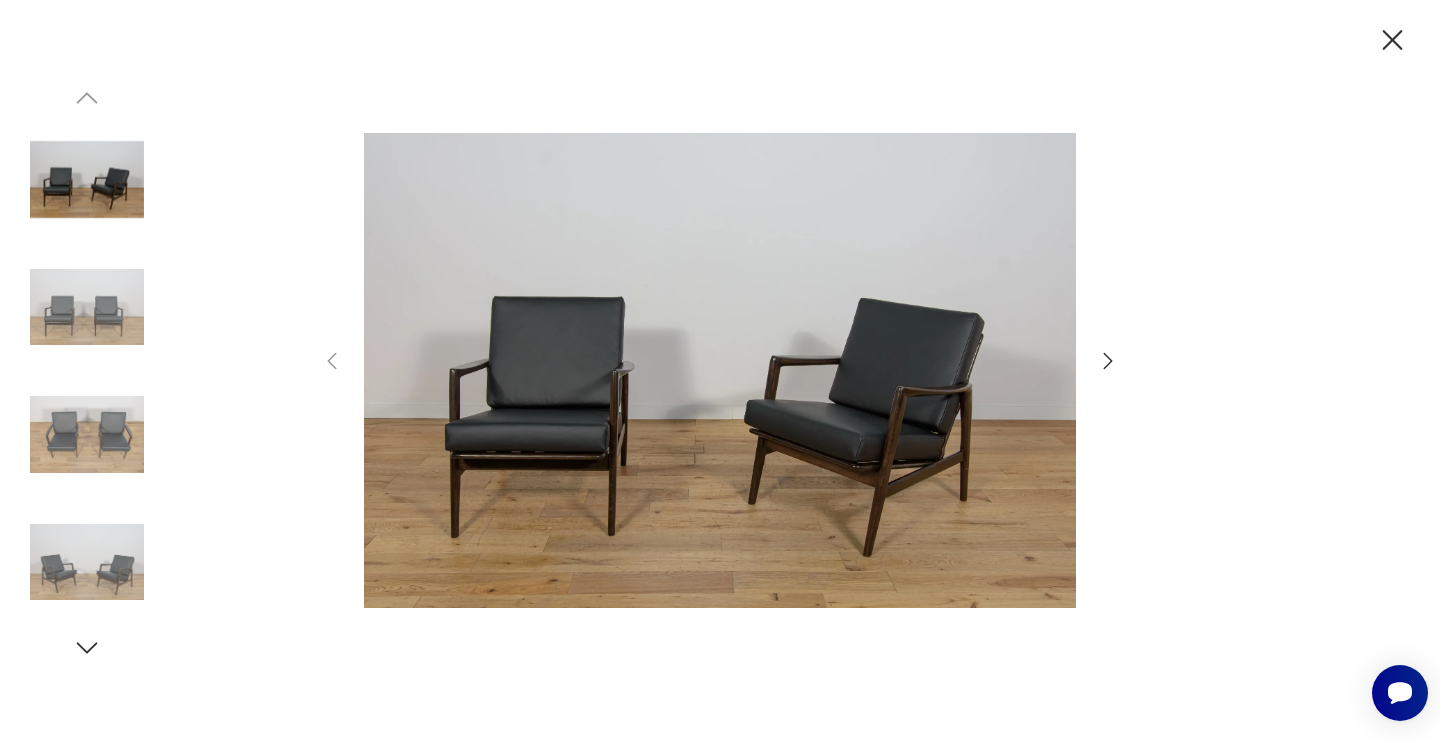 click at bounding box center (1393, 40) 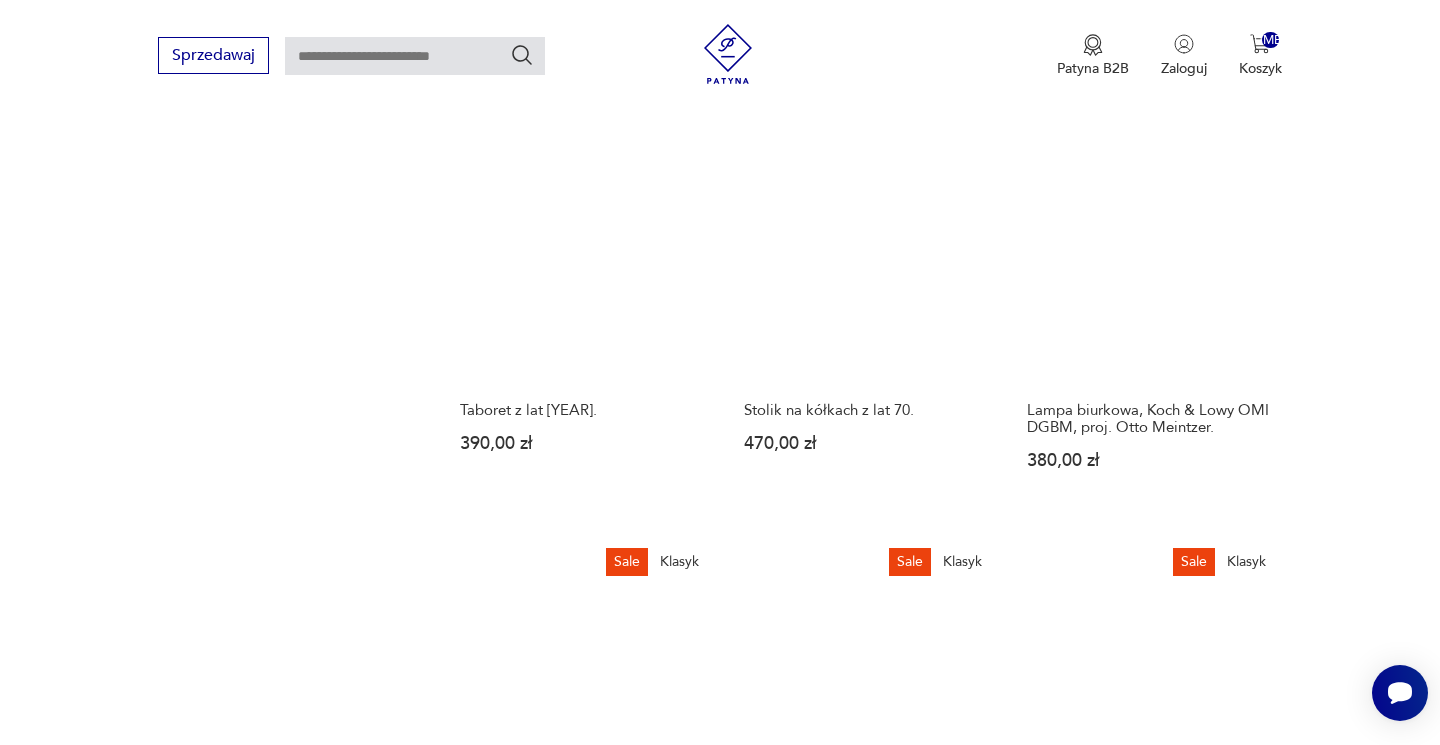 scroll, scrollTop: 1811, scrollLeft: 0, axis: vertical 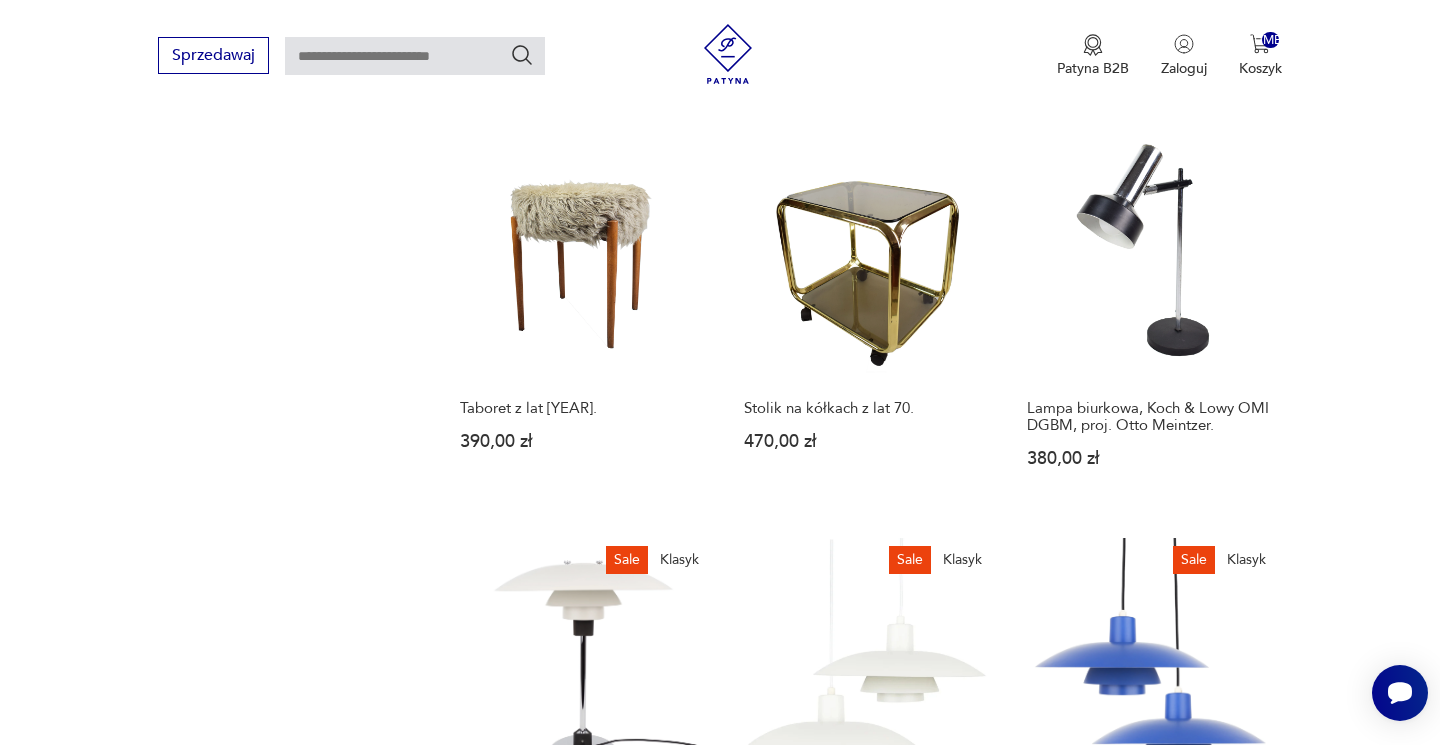 click on "23" at bounding box center (1038, 1491) 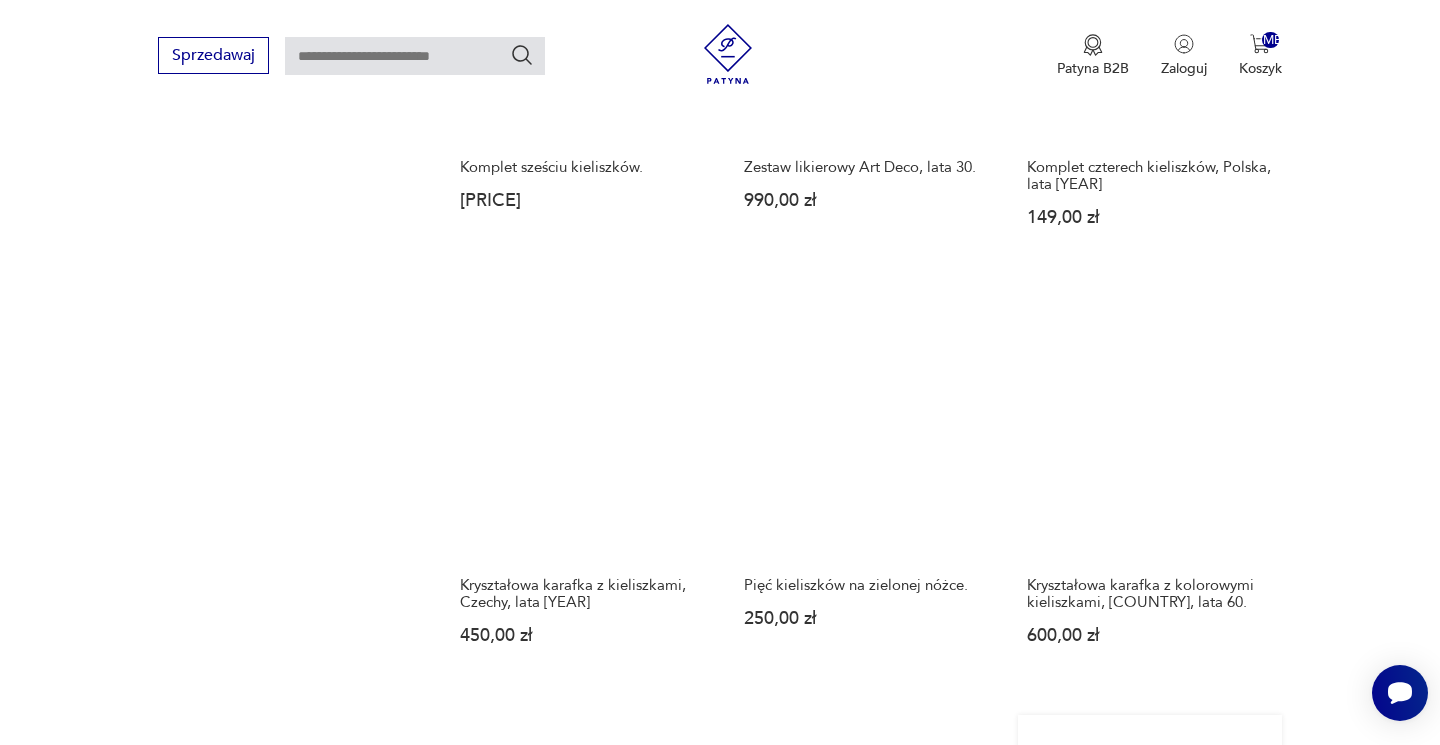 scroll, scrollTop: 1607, scrollLeft: 0, axis: vertical 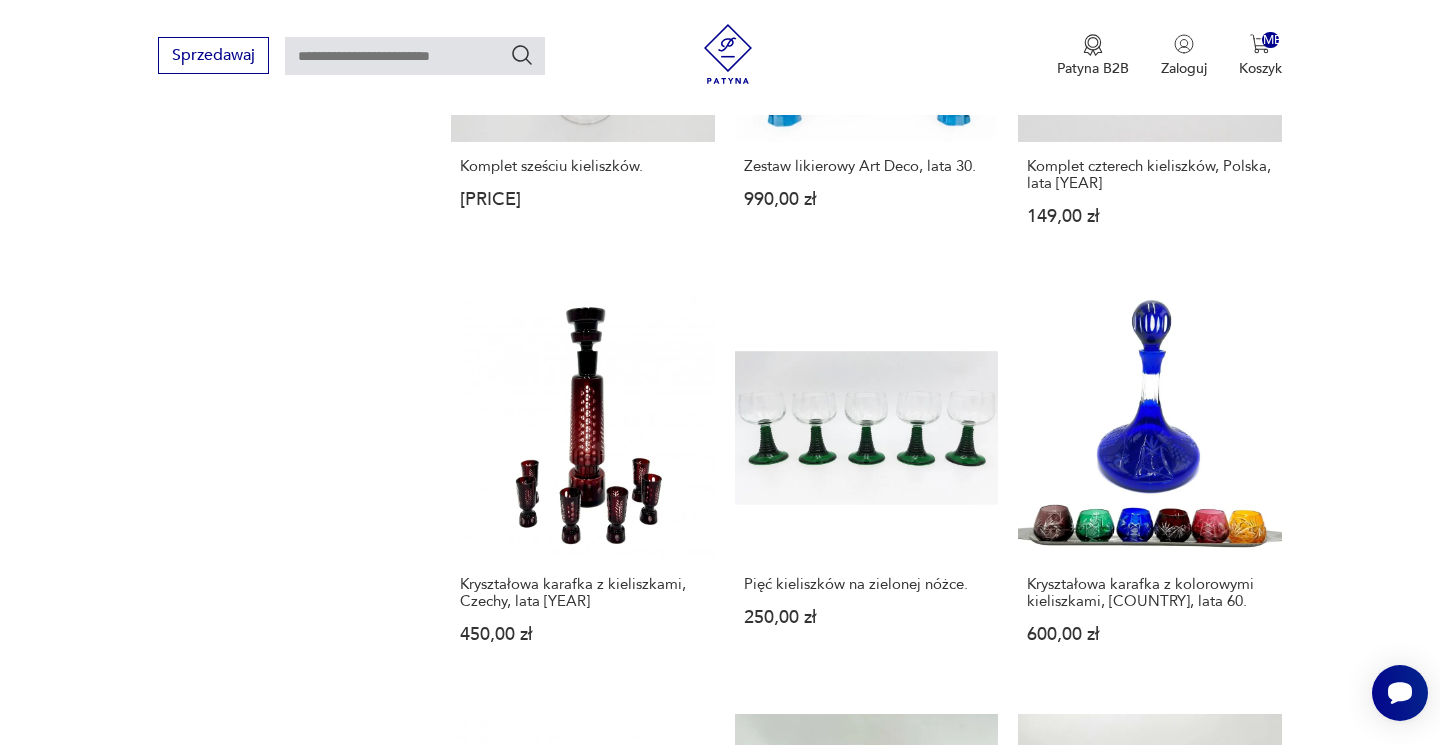 click on "24" at bounding box center [1038, 1587] 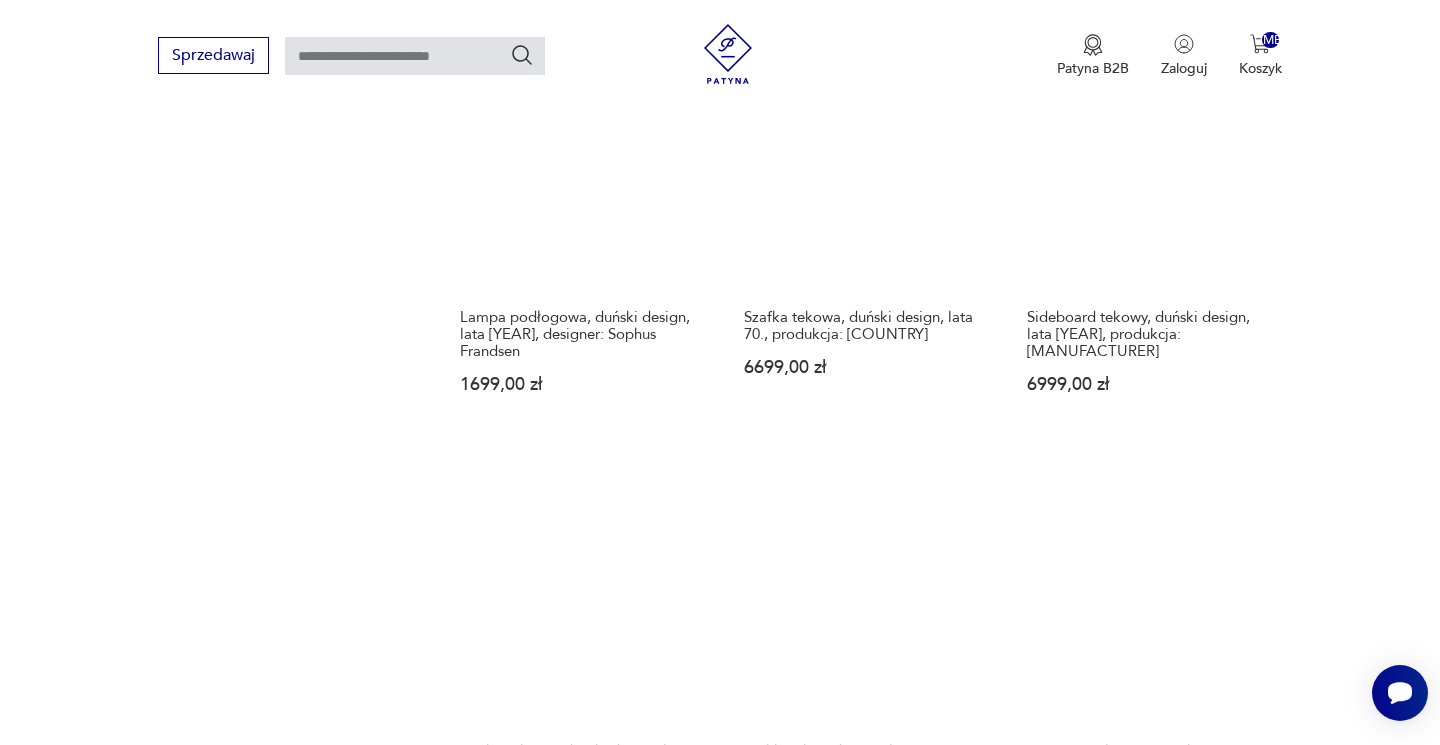 scroll, scrollTop: 1870, scrollLeft: 0, axis: vertical 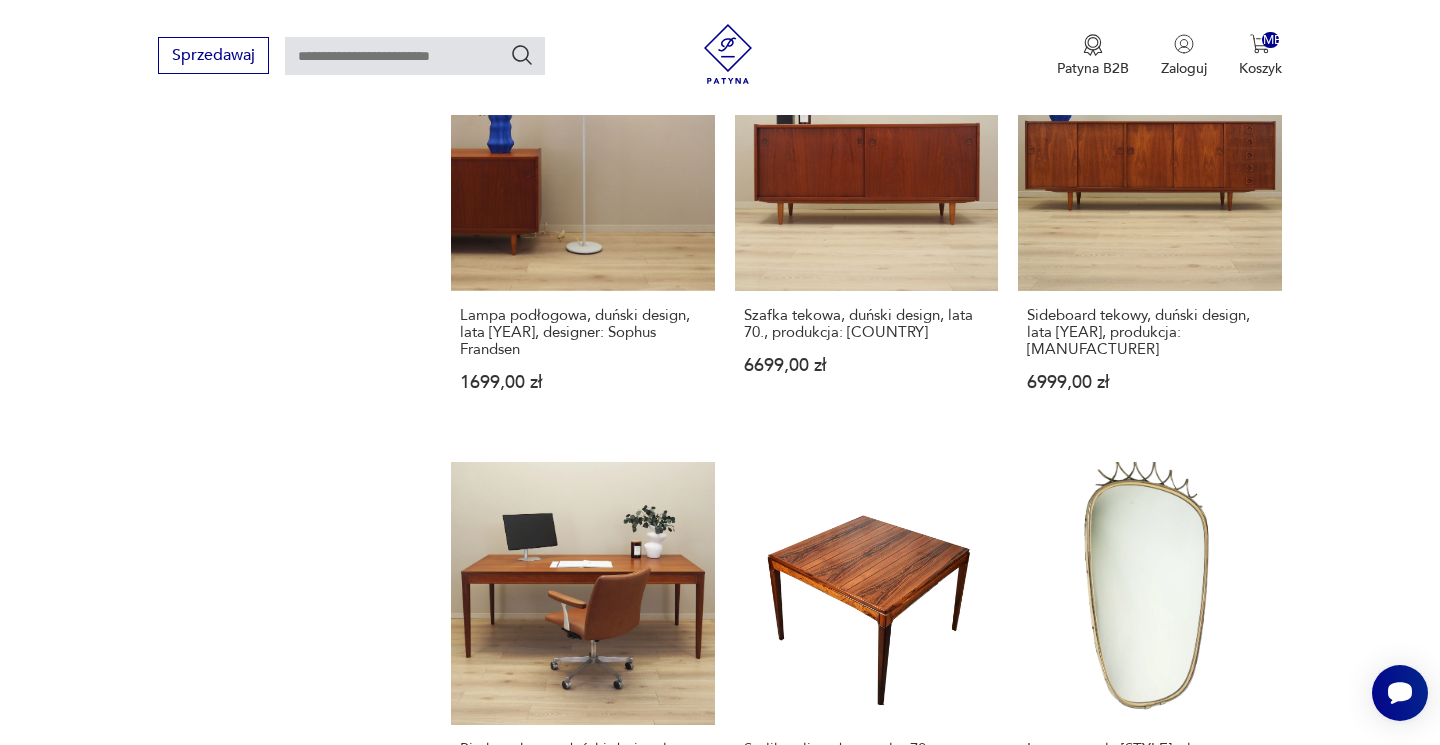 click on "25" at bounding box center [1038, 1369] 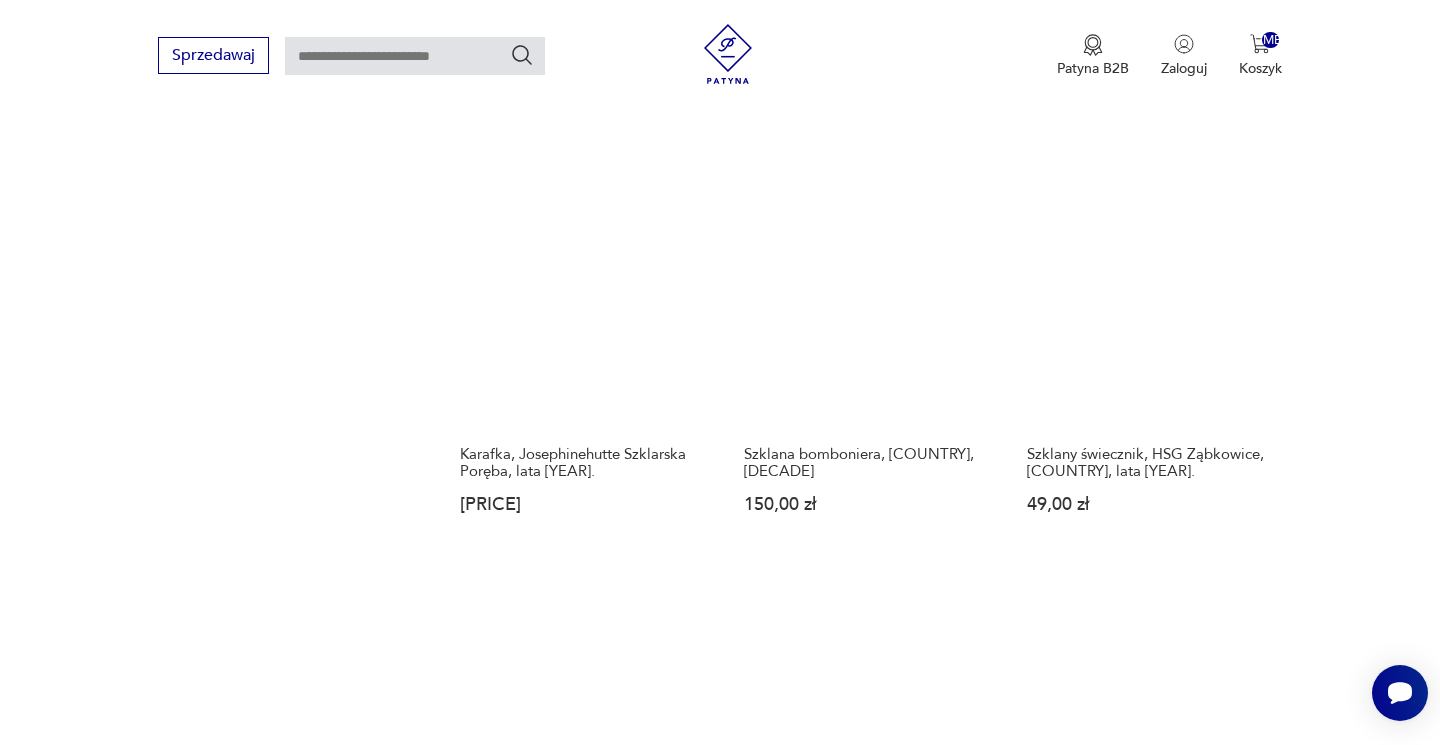 scroll, scrollTop: 1715, scrollLeft: 0, axis: vertical 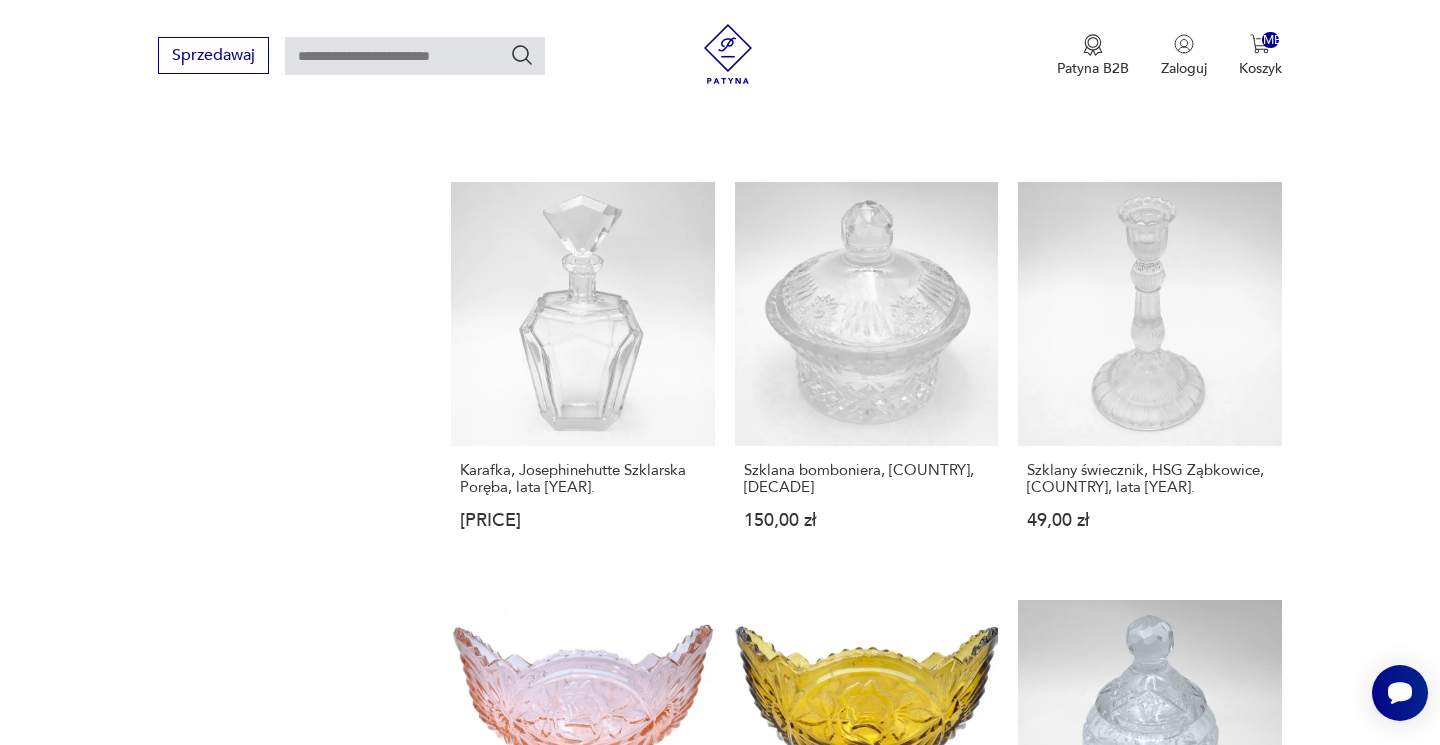 click on "26" at bounding box center [1038, 1490] 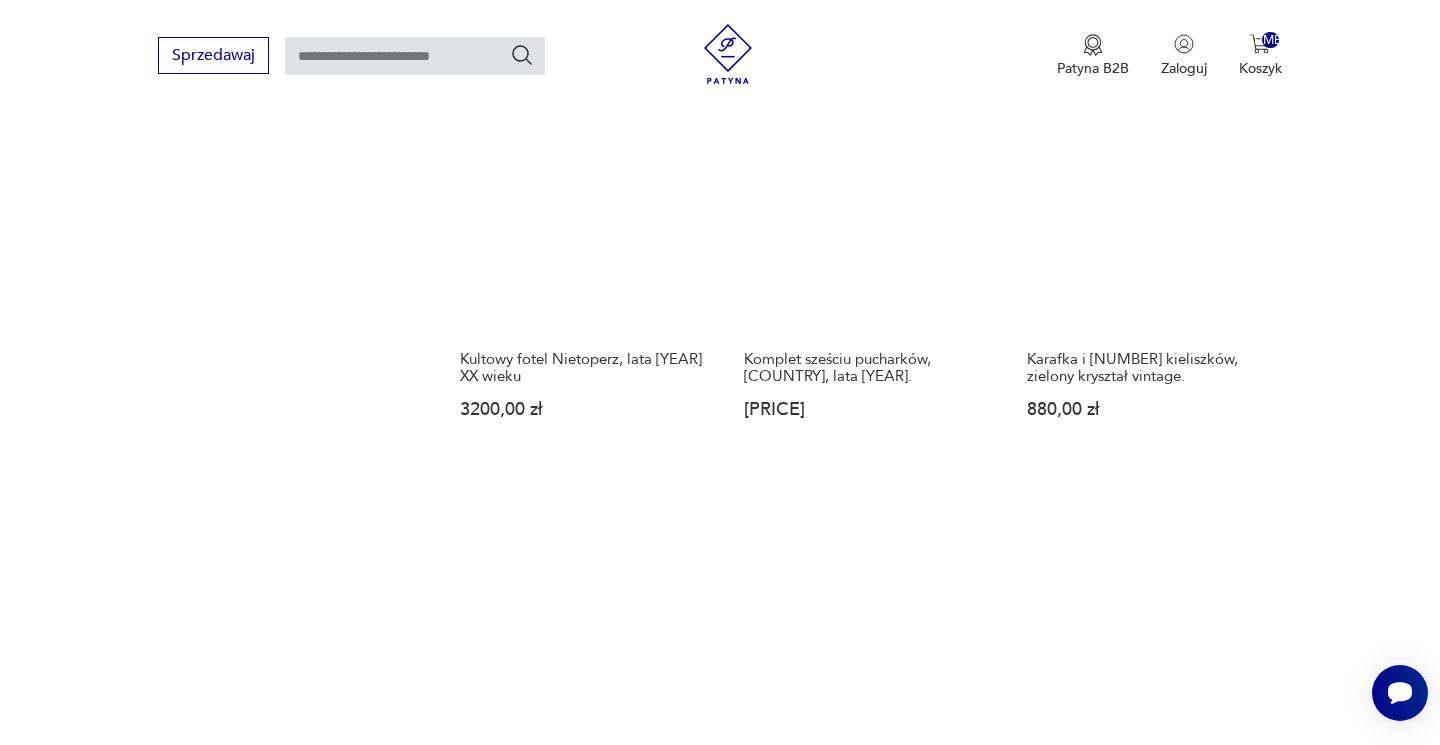 scroll, scrollTop: 1862, scrollLeft: 0, axis: vertical 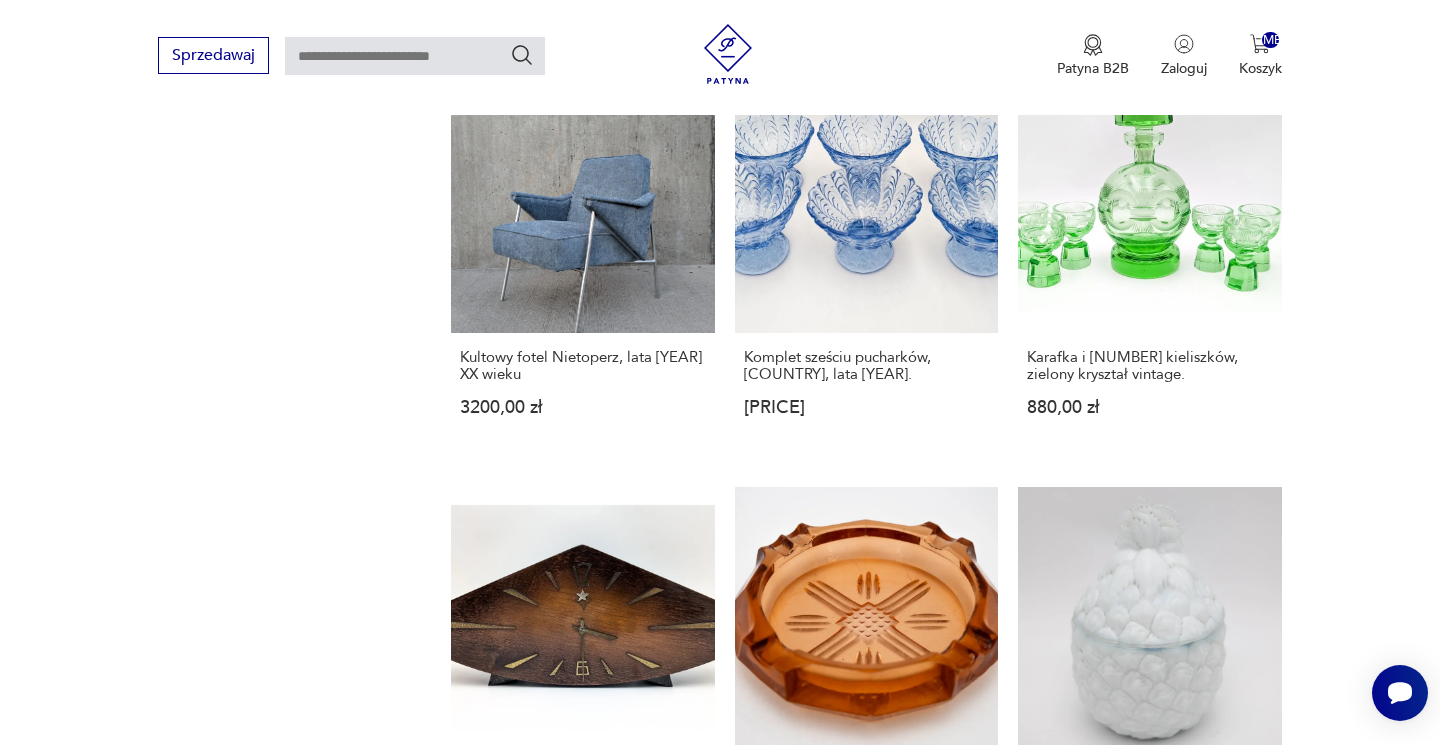 click on "25" at bounding box center [946, 1394] 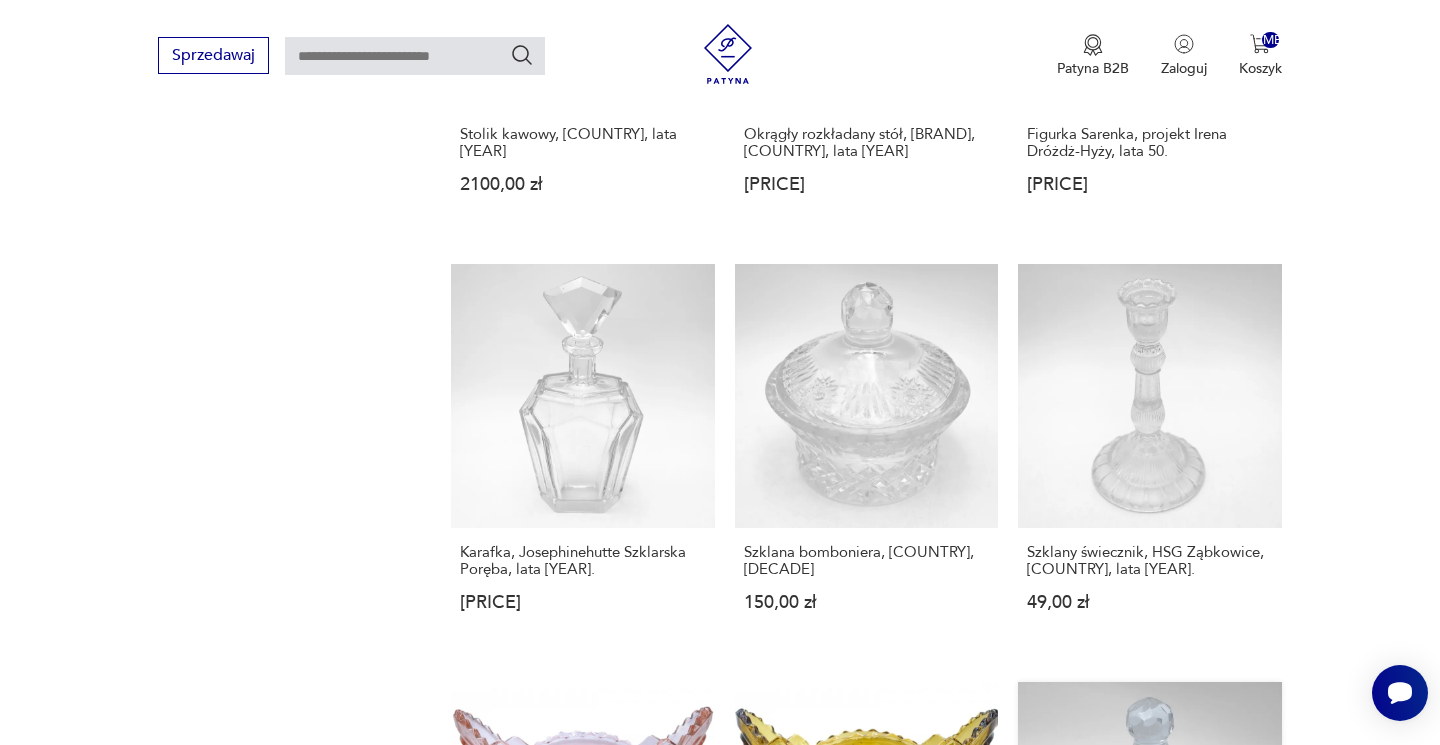 scroll, scrollTop: 1636, scrollLeft: 0, axis: vertical 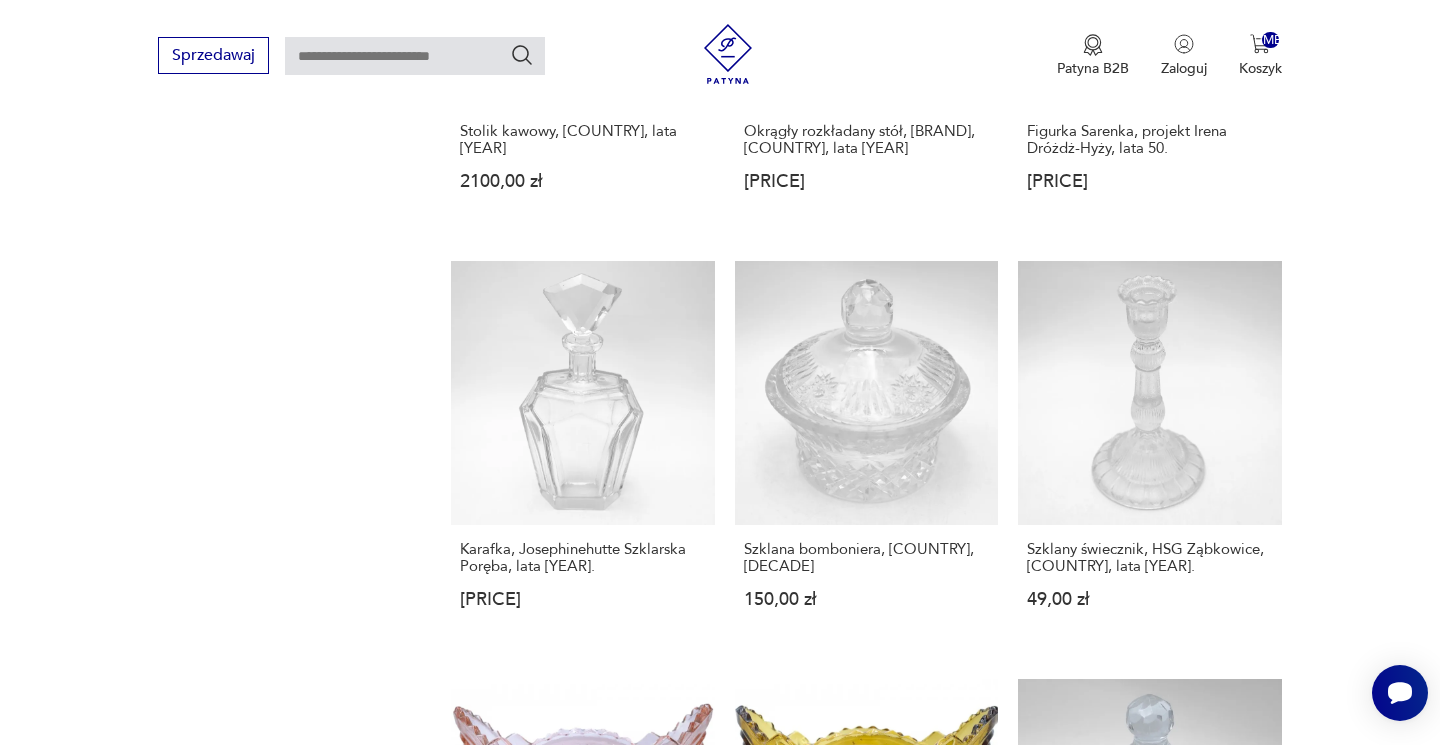click on "26" at bounding box center [1038, 1569] 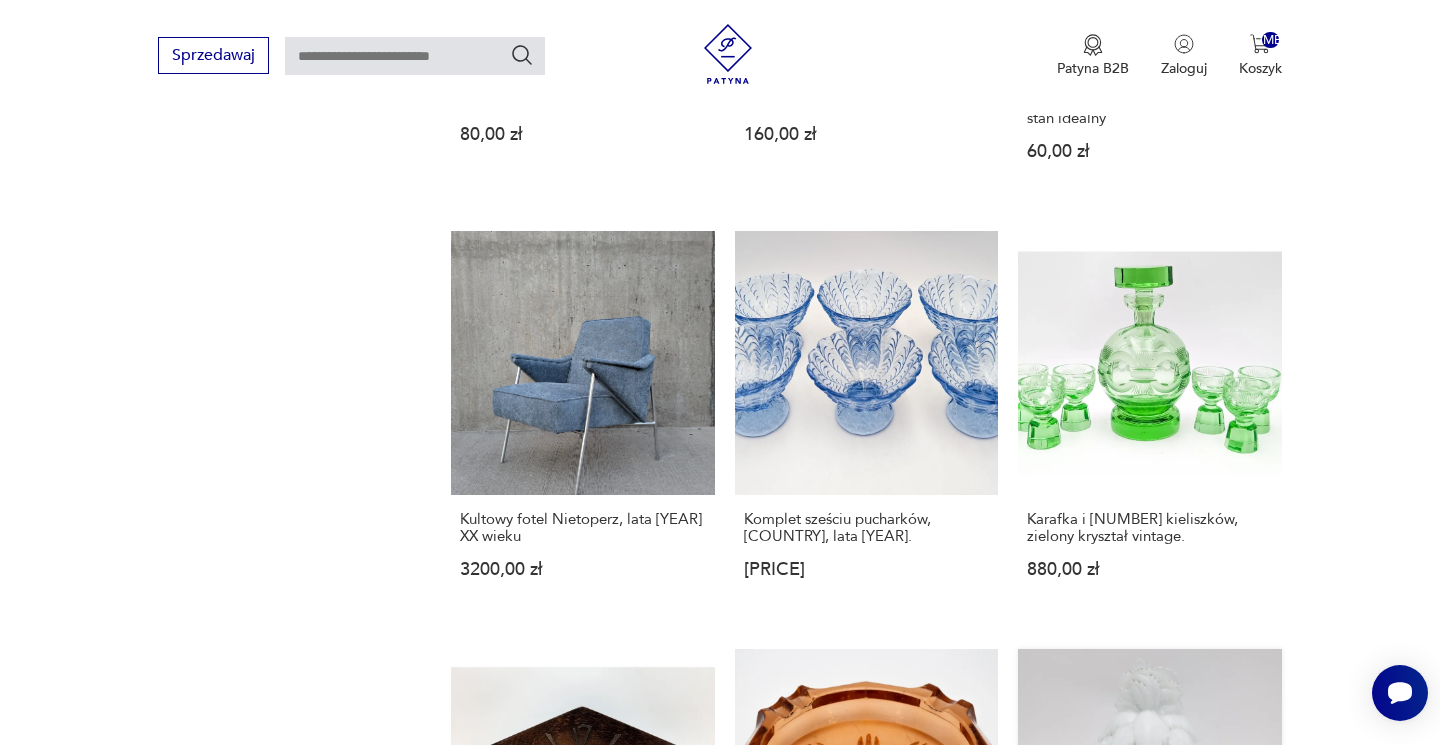 scroll, scrollTop: 1700, scrollLeft: 0, axis: vertical 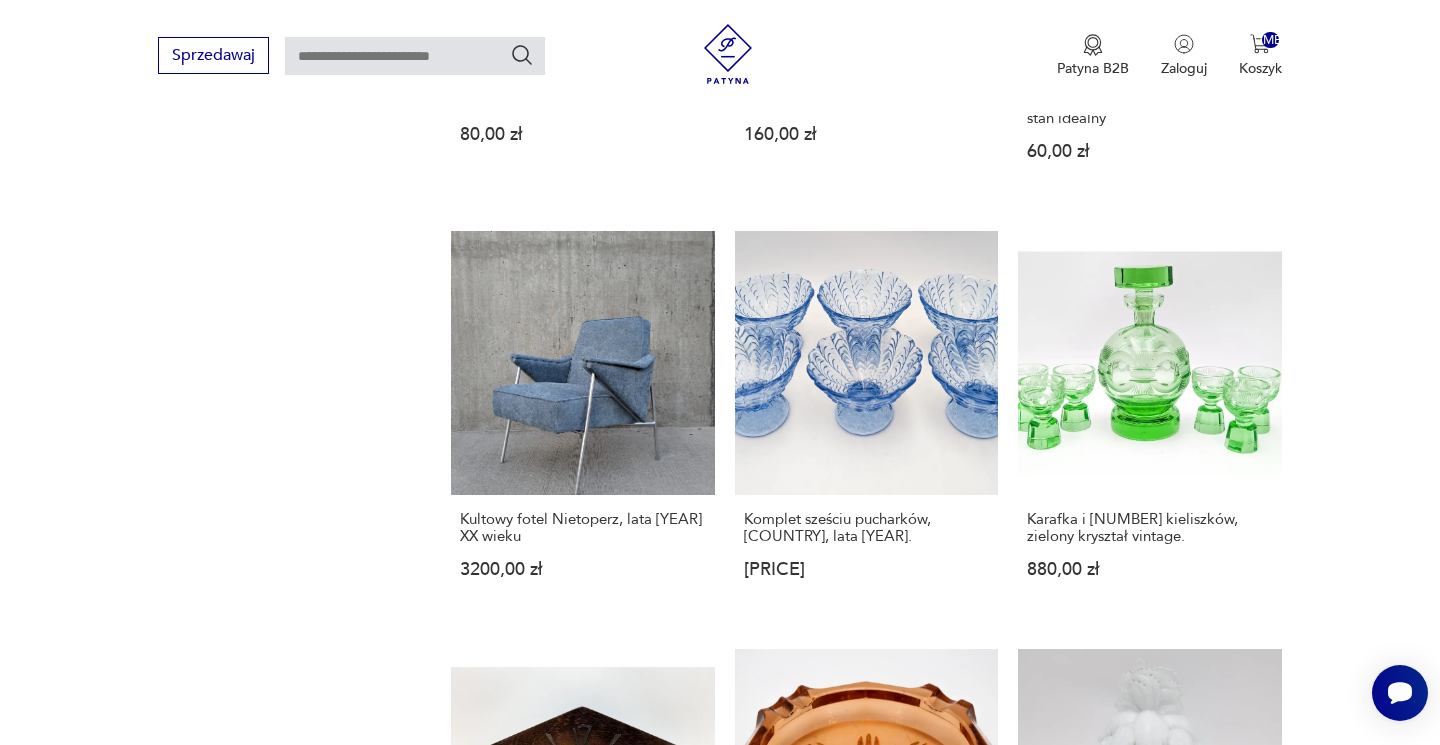 click on "27" at bounding box center (1038, 1556) 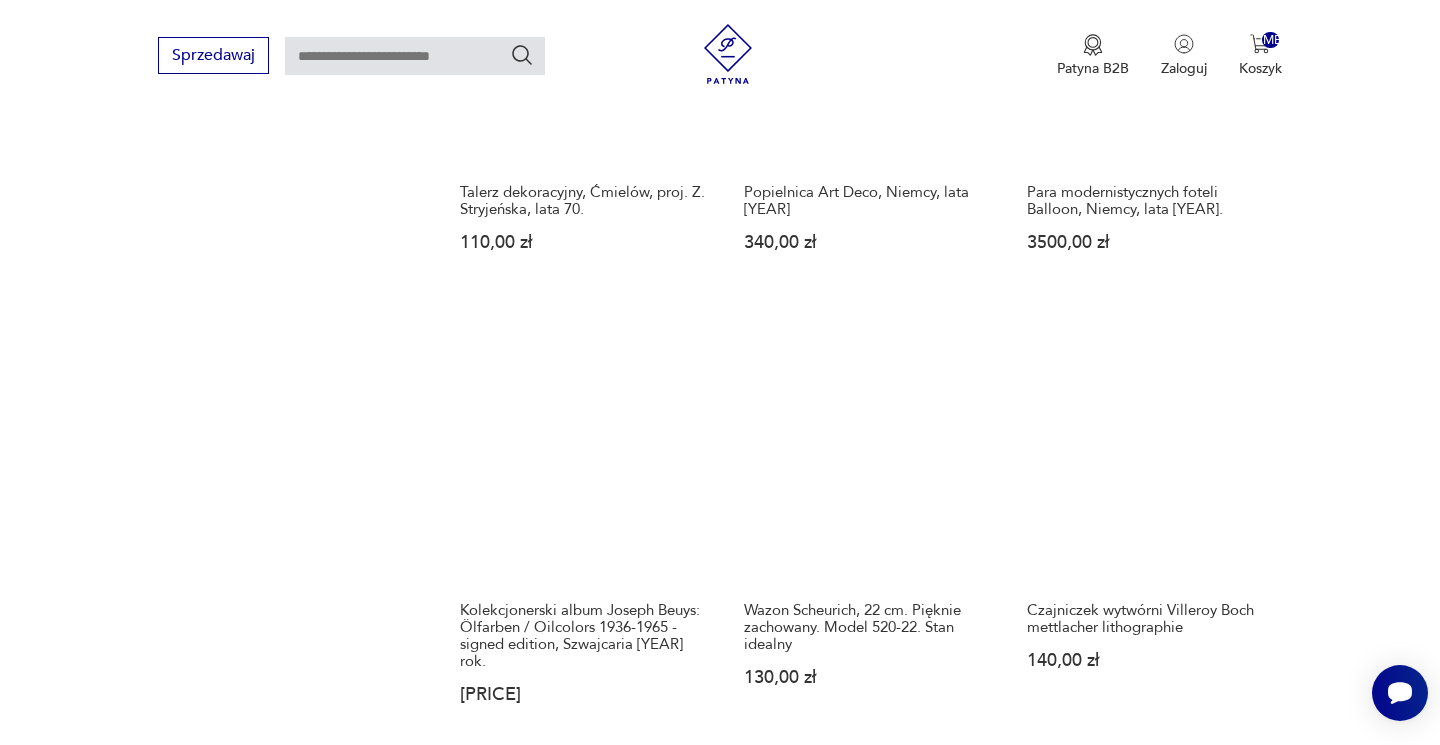 scroll, scrollTop: 1600, scrollLeft: 0, axis: vertical 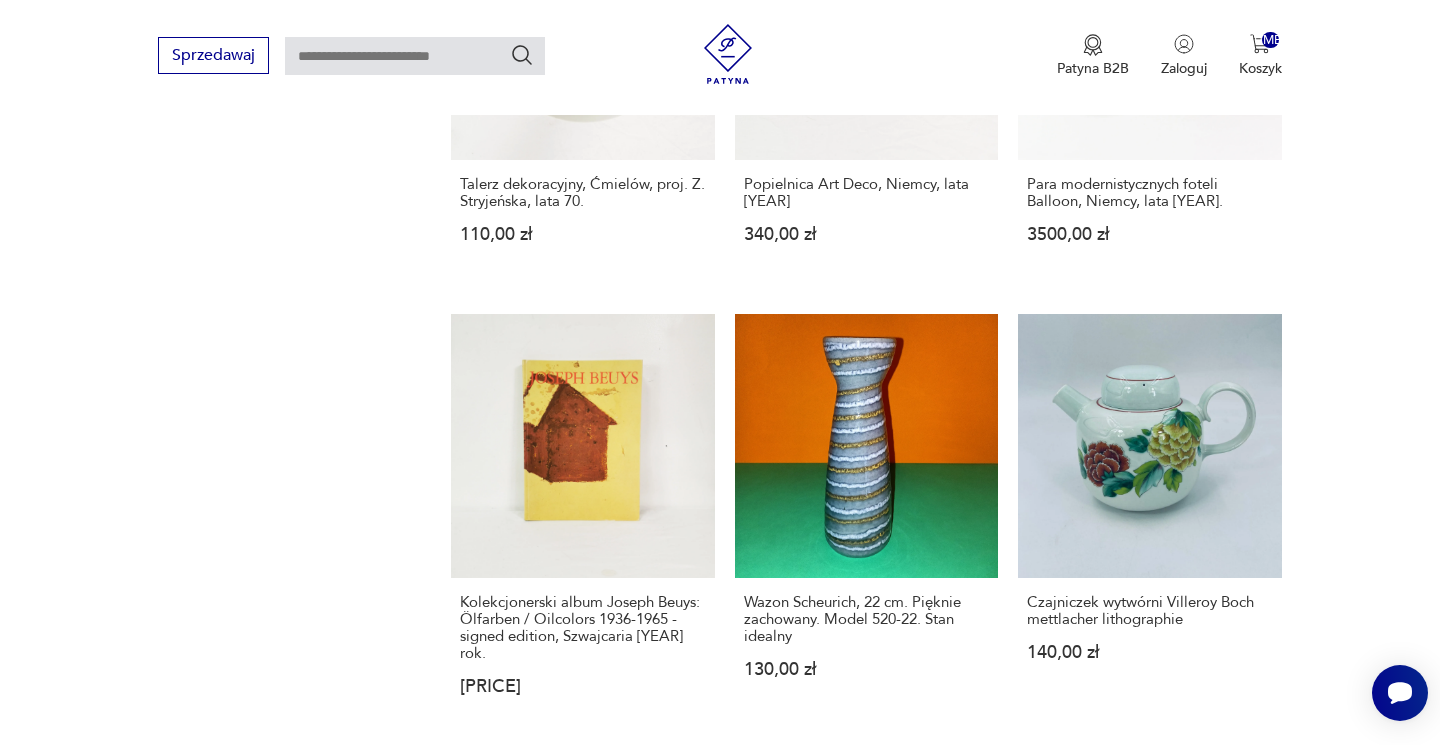 click on "28" at bounding box center [1038, 1656] 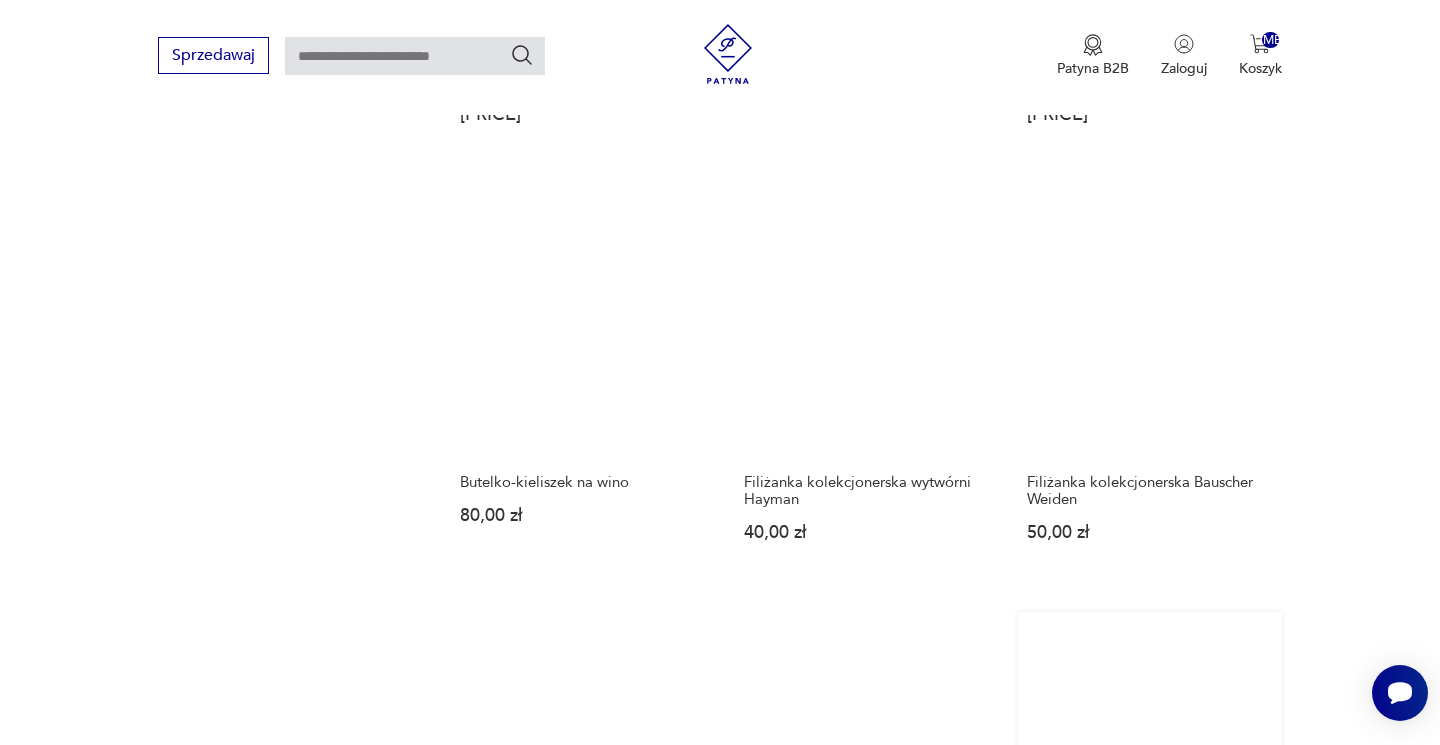 scroll, scrollTop: 1709, scrollLeft: 0, axis: vertical 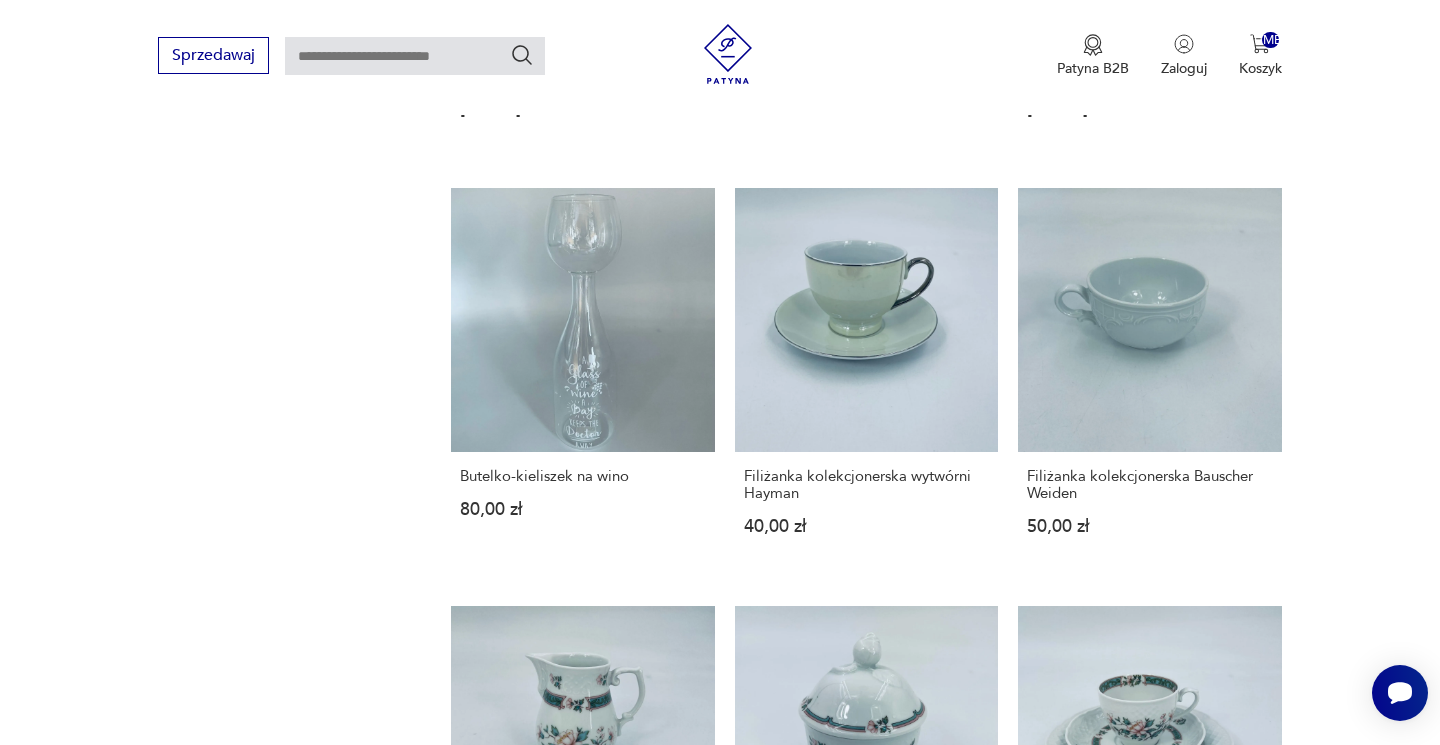click on "29" at bounding box center [1038, 1496] 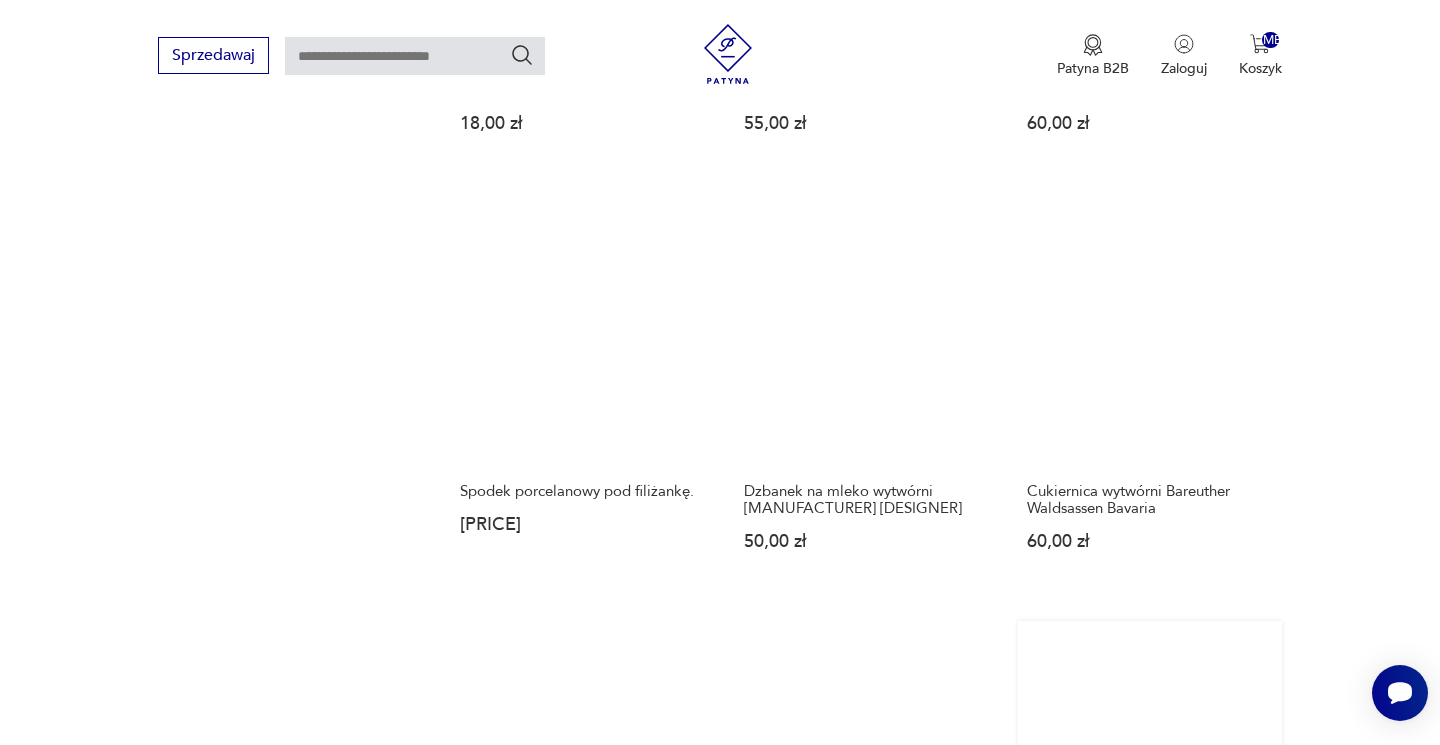 scroll, scrollTop: 1677, scrollLeft: 0, axis: vertical 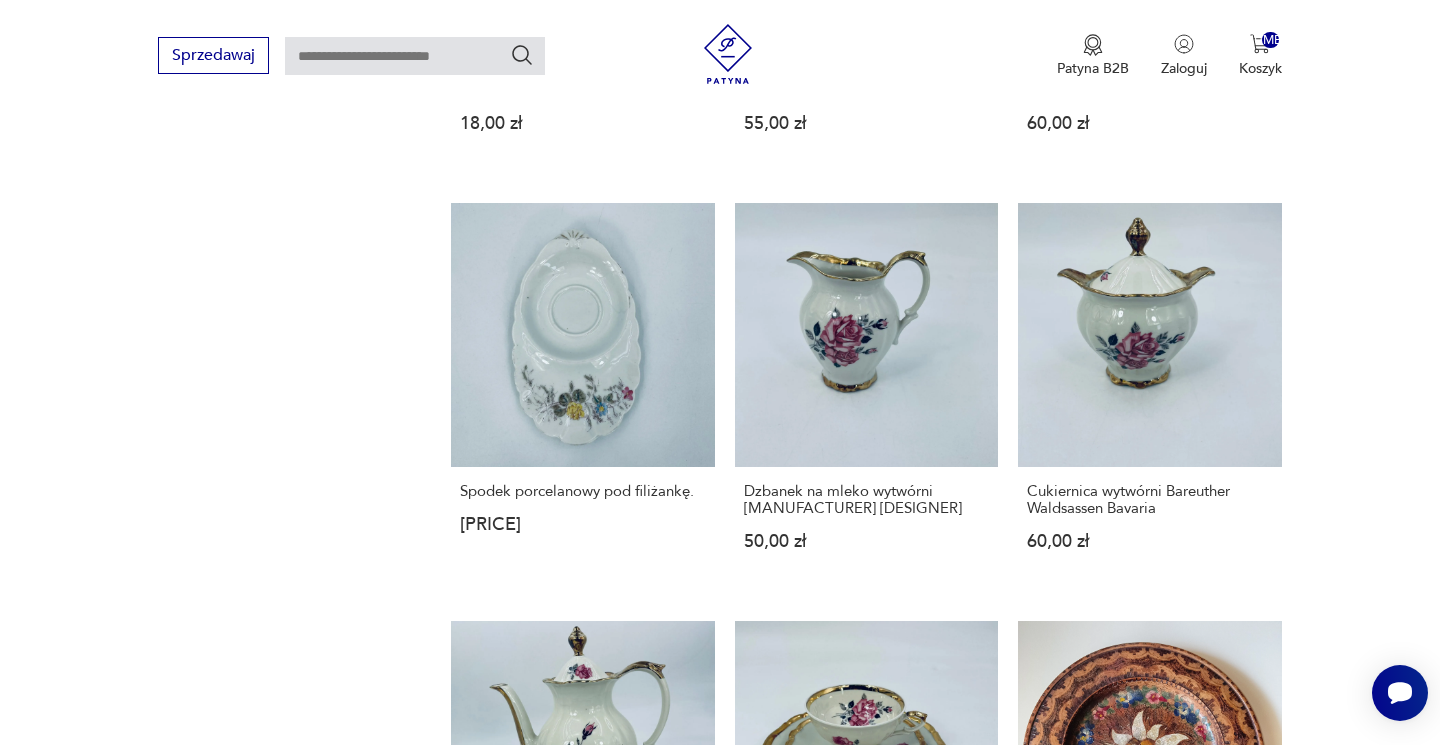 click on "30" at bounding box center (1038, 1545) 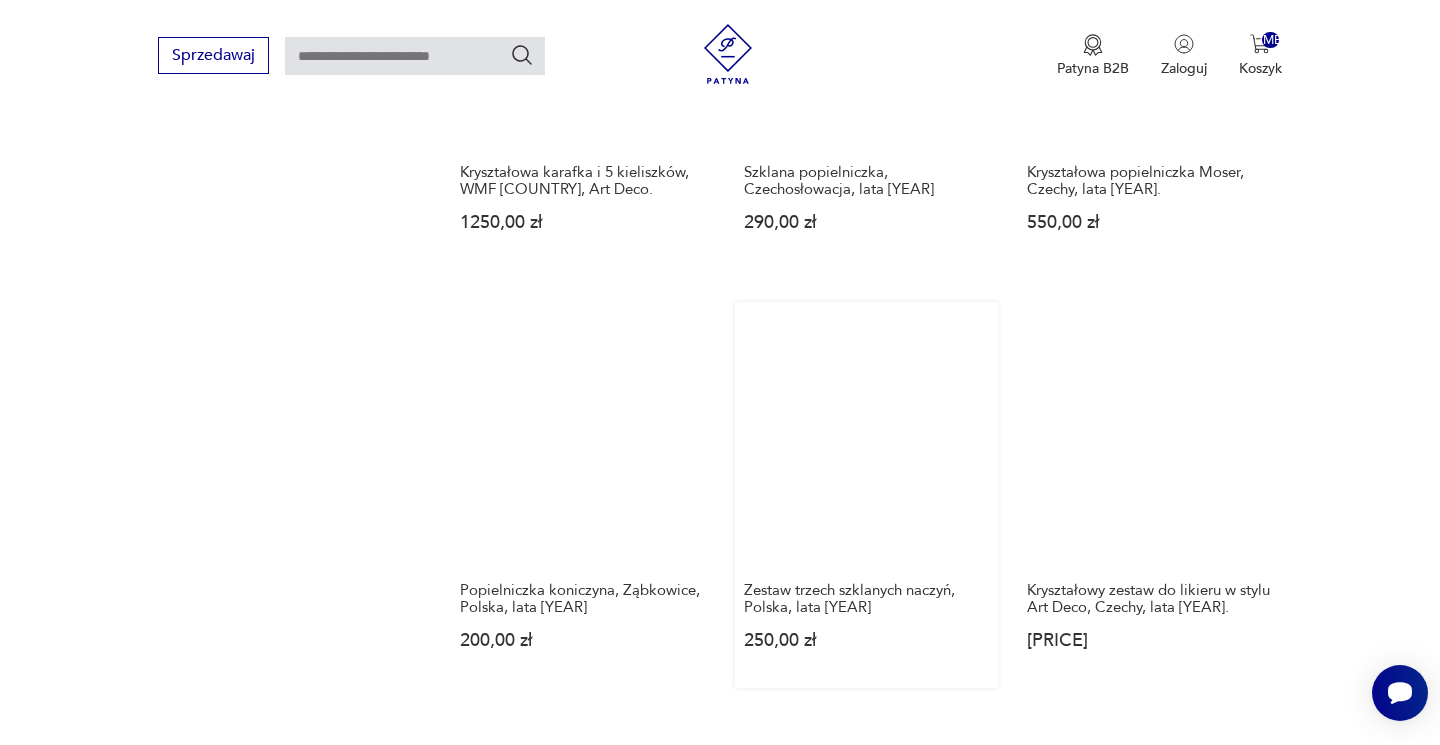 scroll, scrollTop: 1597, scrollLeft: 0, axis: vertical 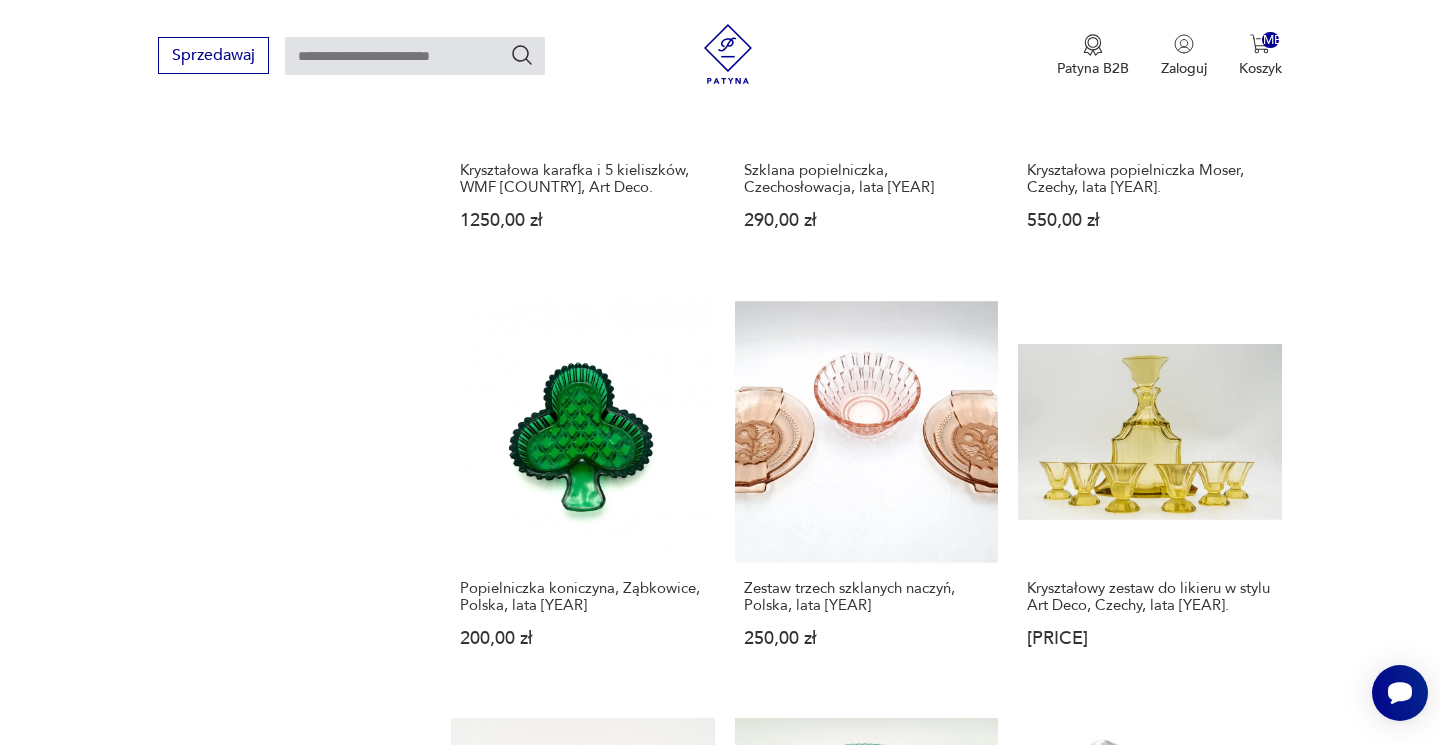 click on "31" at bounding box center [1038, 1591] 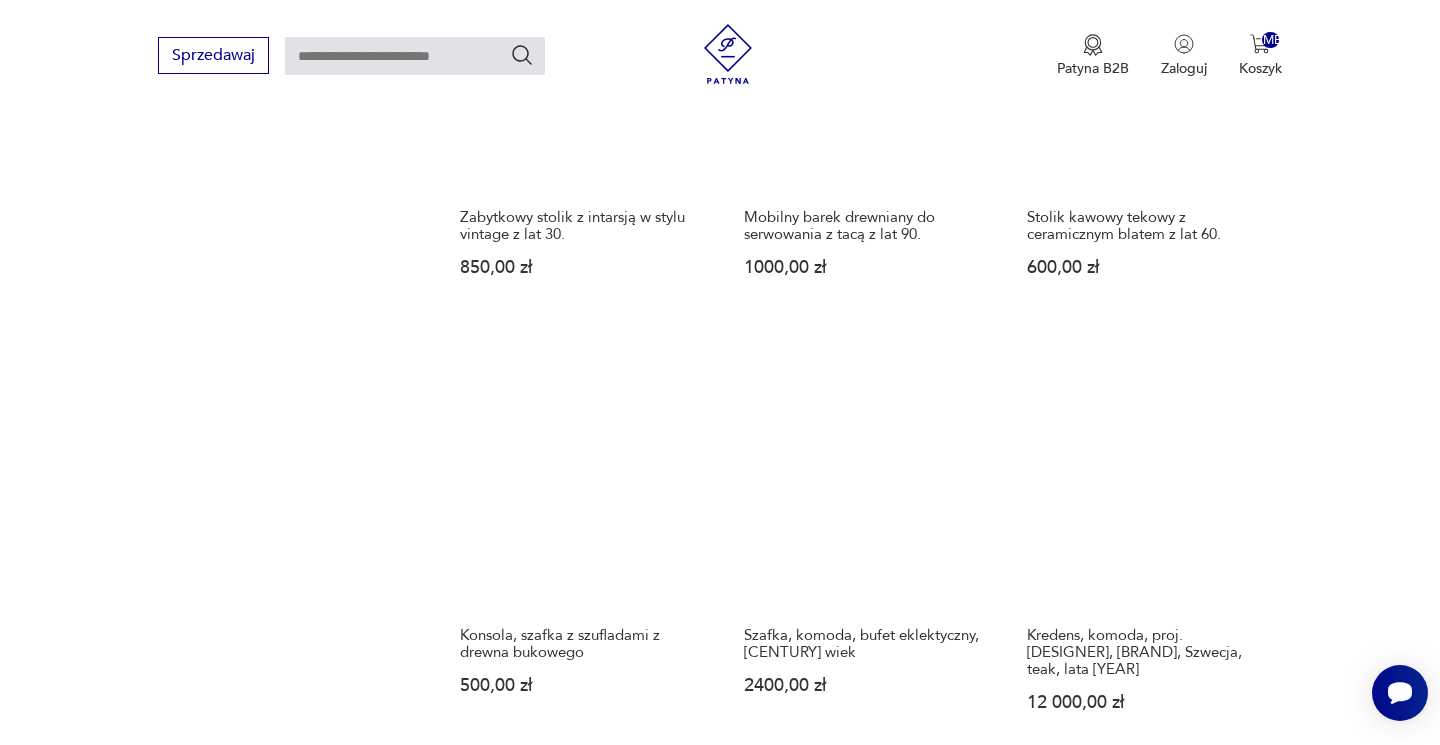 scroll, scrollTop: 1533, scrollLeft: 0, axis: vertical 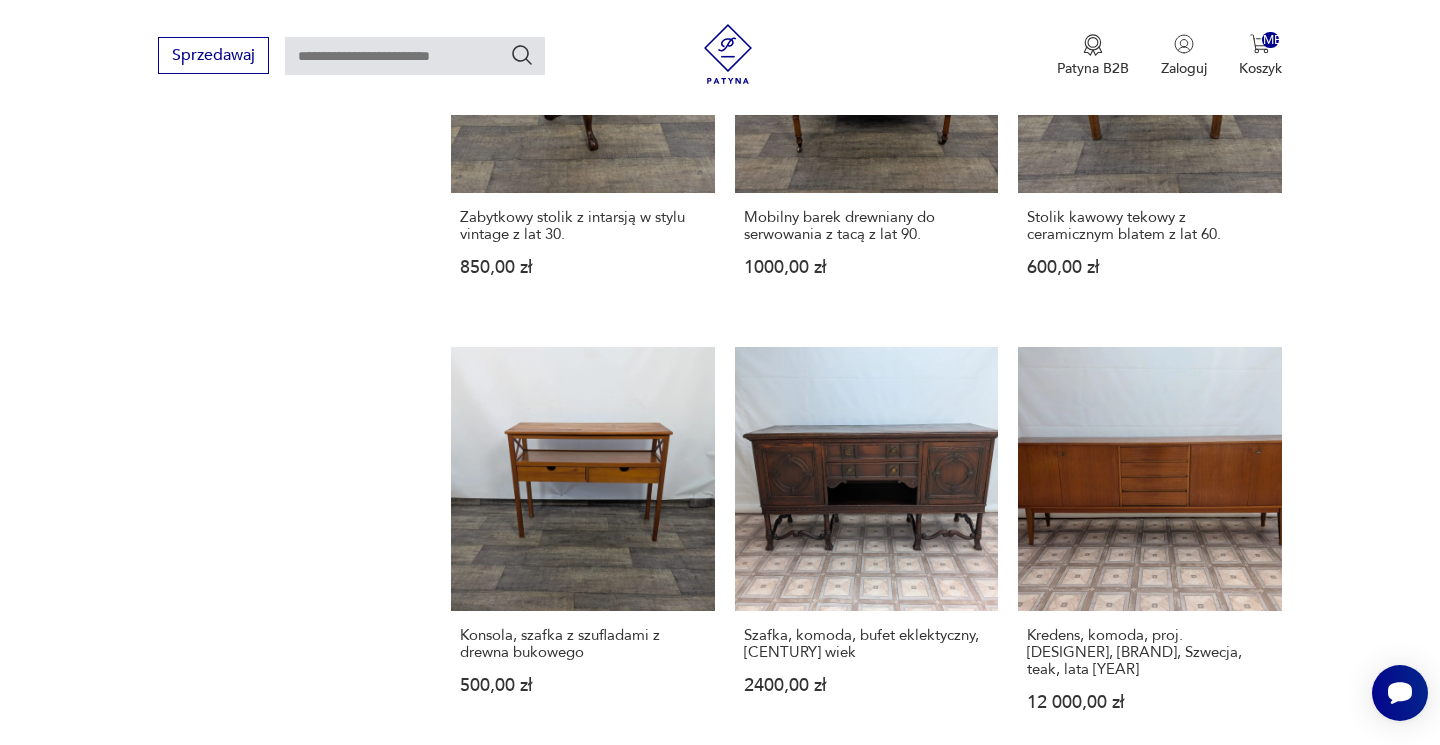 click on "32" at bounding box center (1038, 1672) 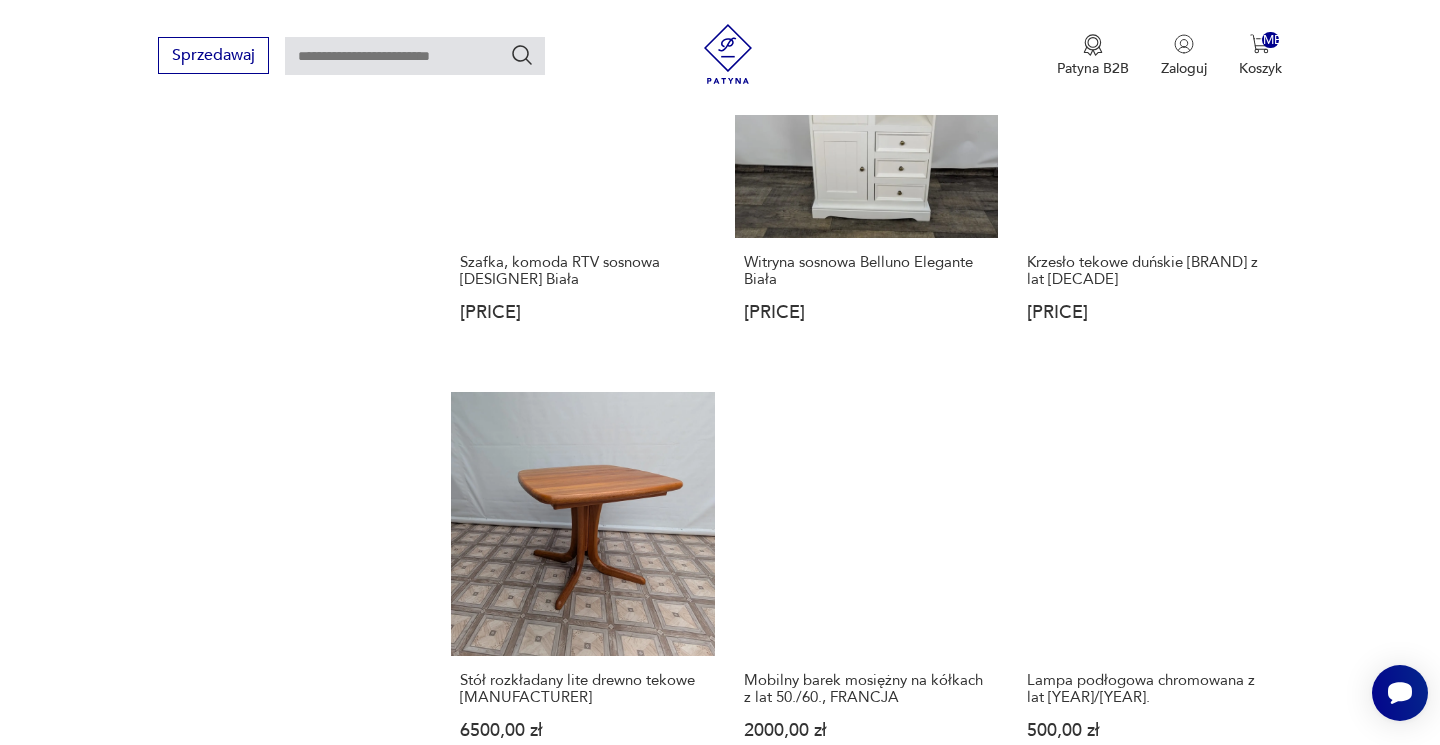scroll, scrollTop: 1508, scrollLeft: 0, axis: vertical 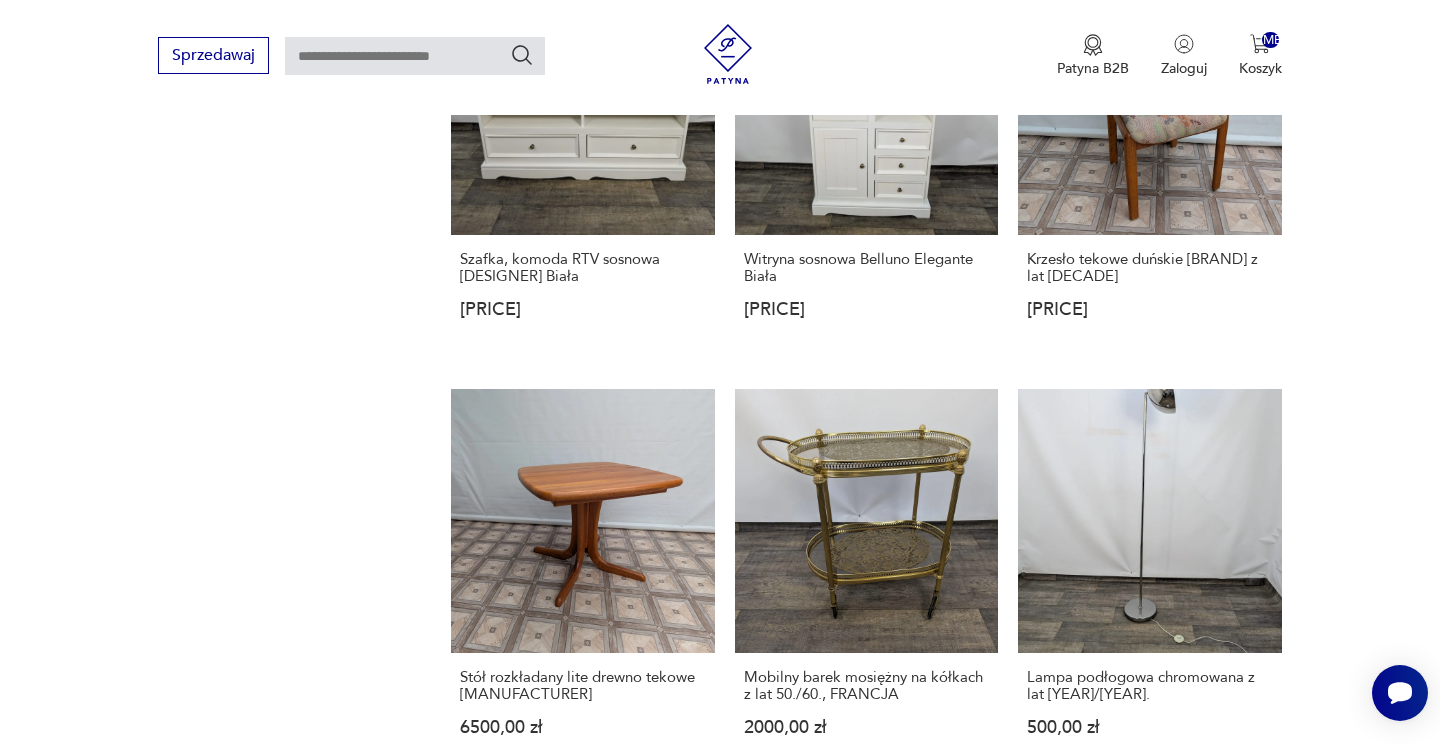 click on "33" at bounding box center (1038, 1714) 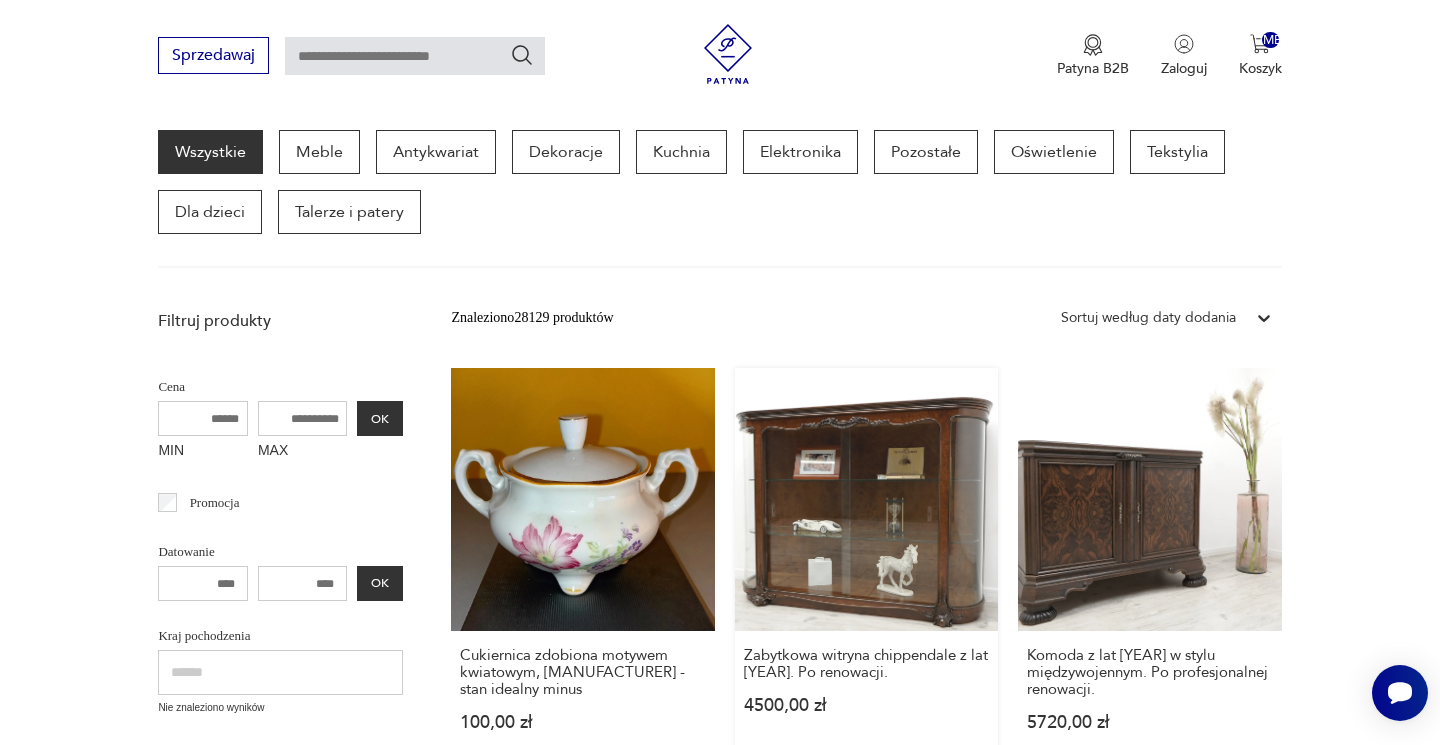 click on "Zabytkowa witryna chippendale z lat [YEAR]. Po renowacji. [PRICE]" at bounding box center (866, 569) 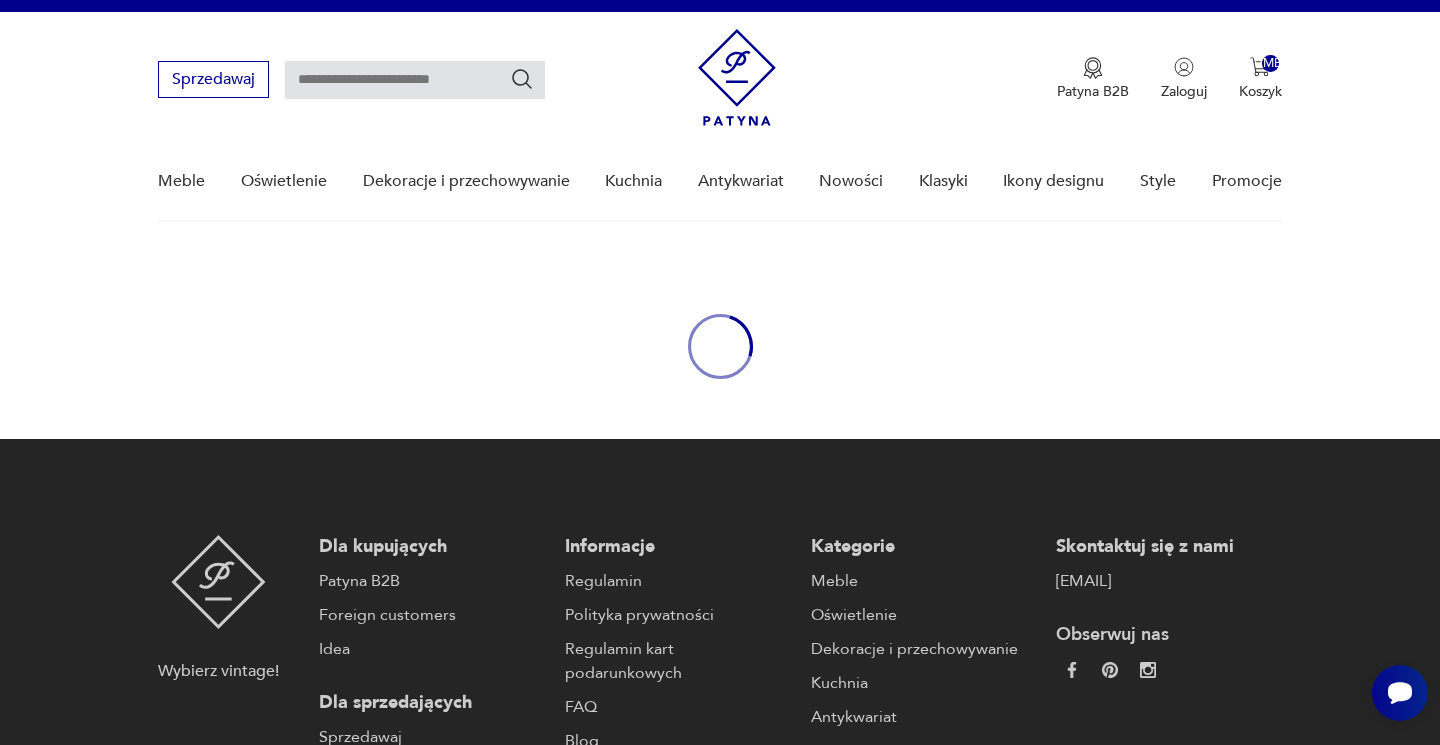 scroll, scrollTop: 0, scrollLeft: 0, axis: both 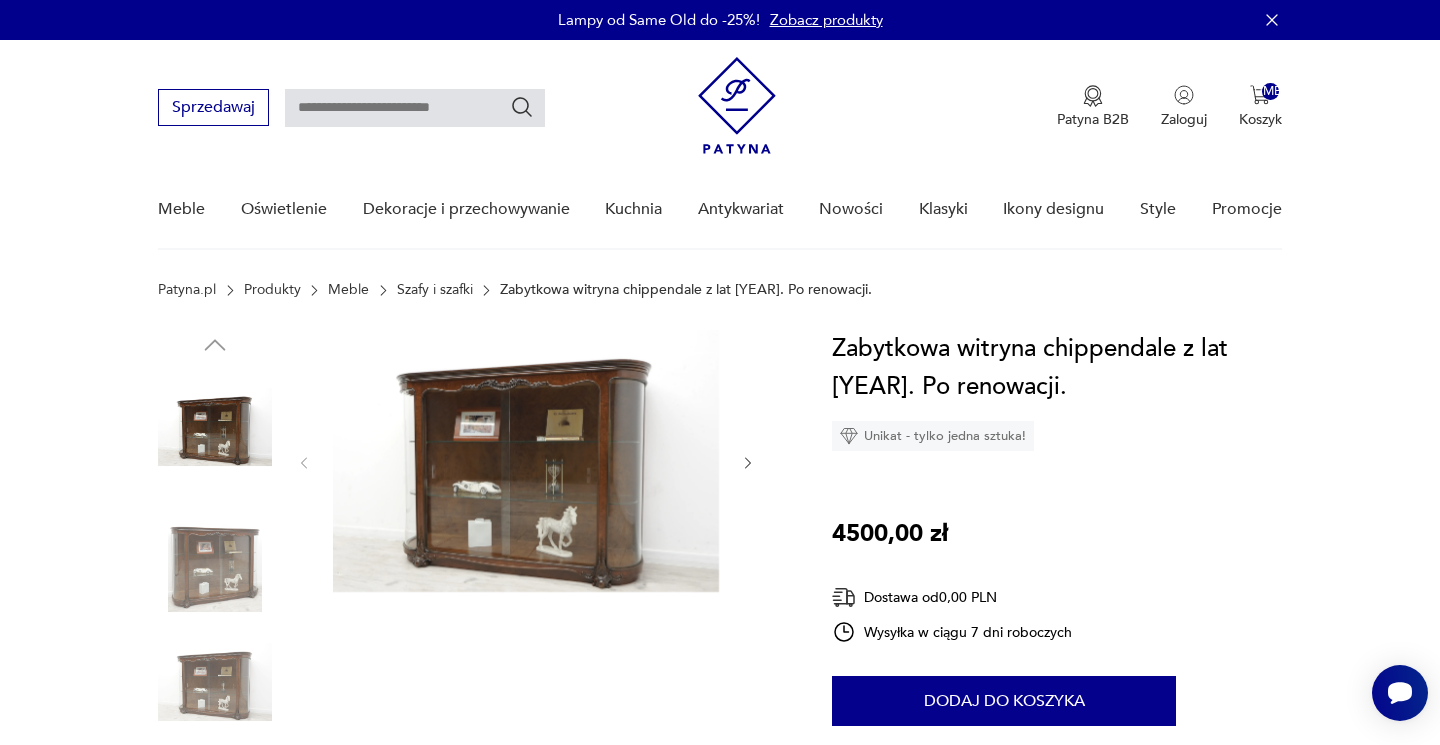 click at bounding box center [748, 463] 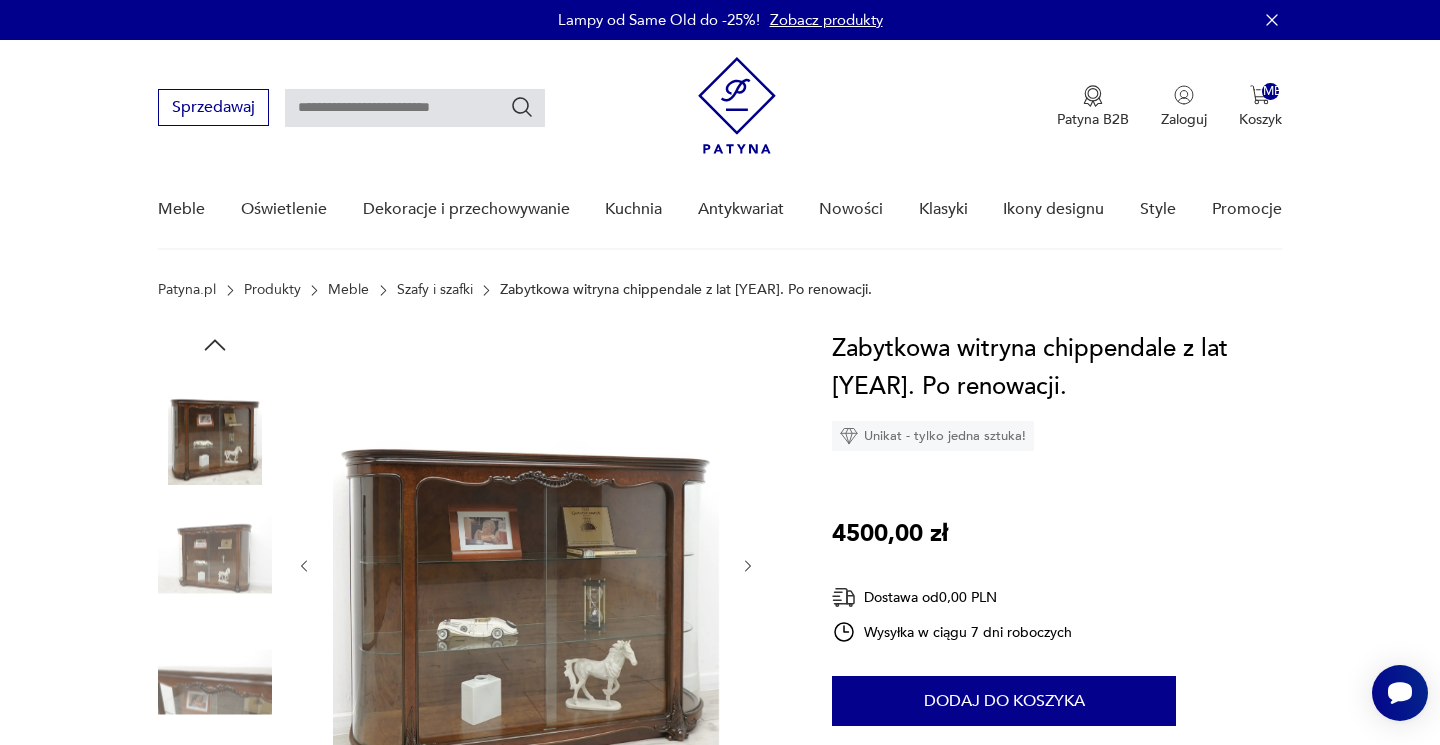 click at bounding box center [748, 566] 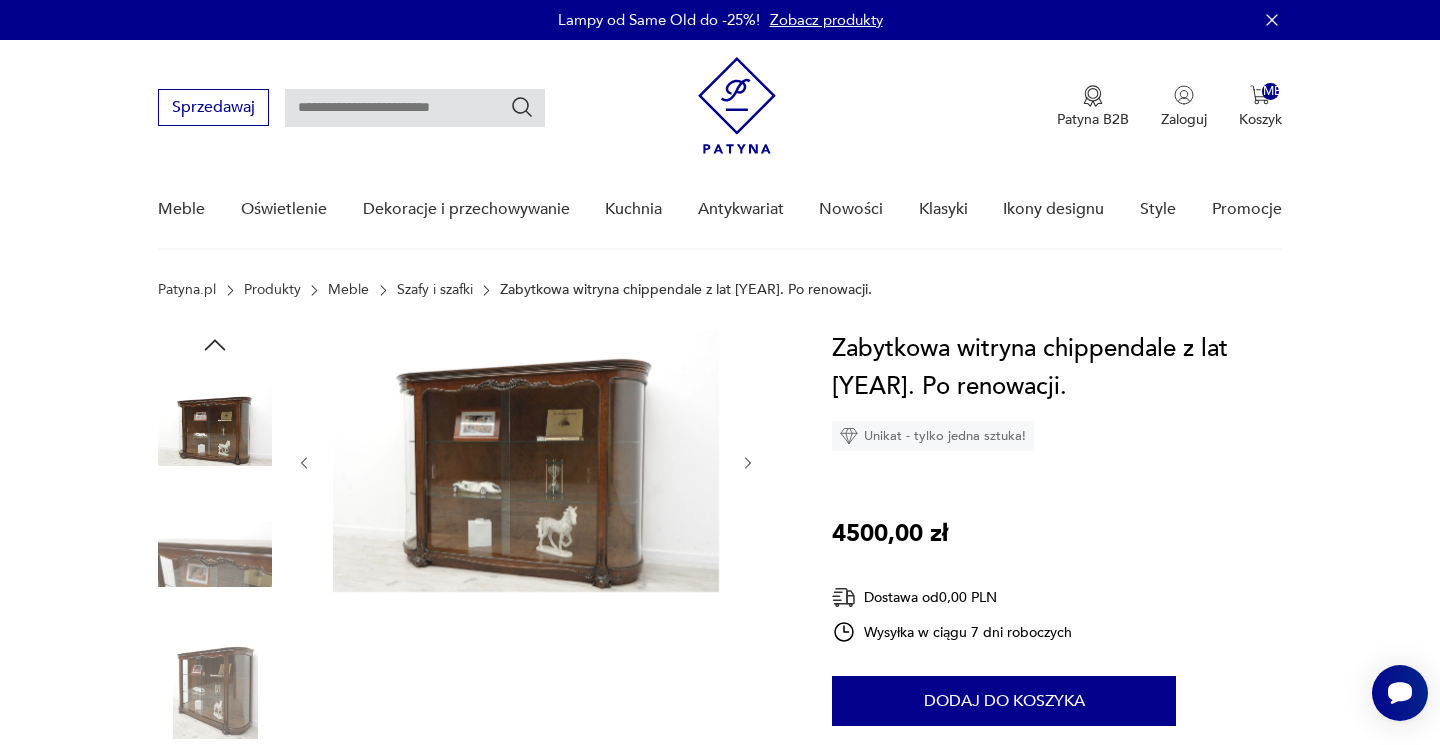 click at bounding box center (526, 463) 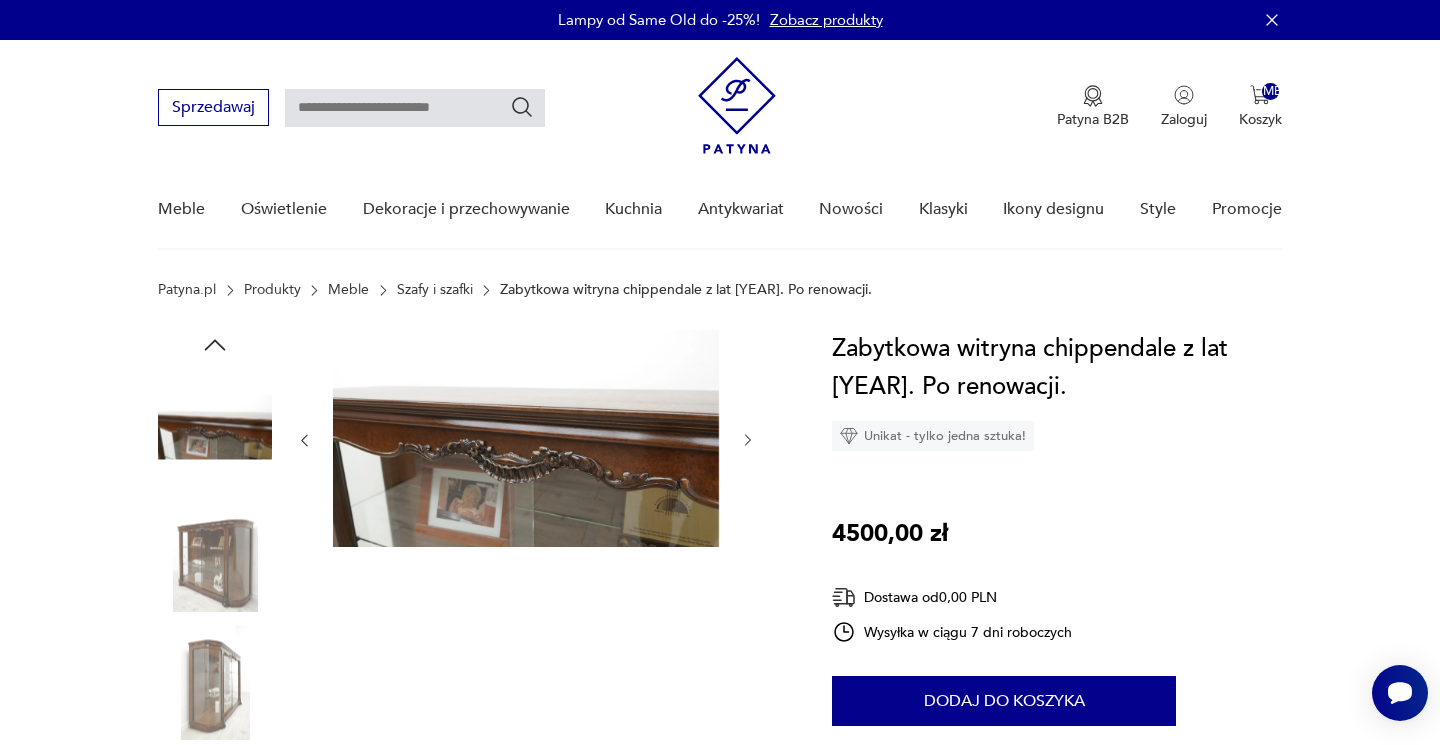 click at bounding box center (526, 440) 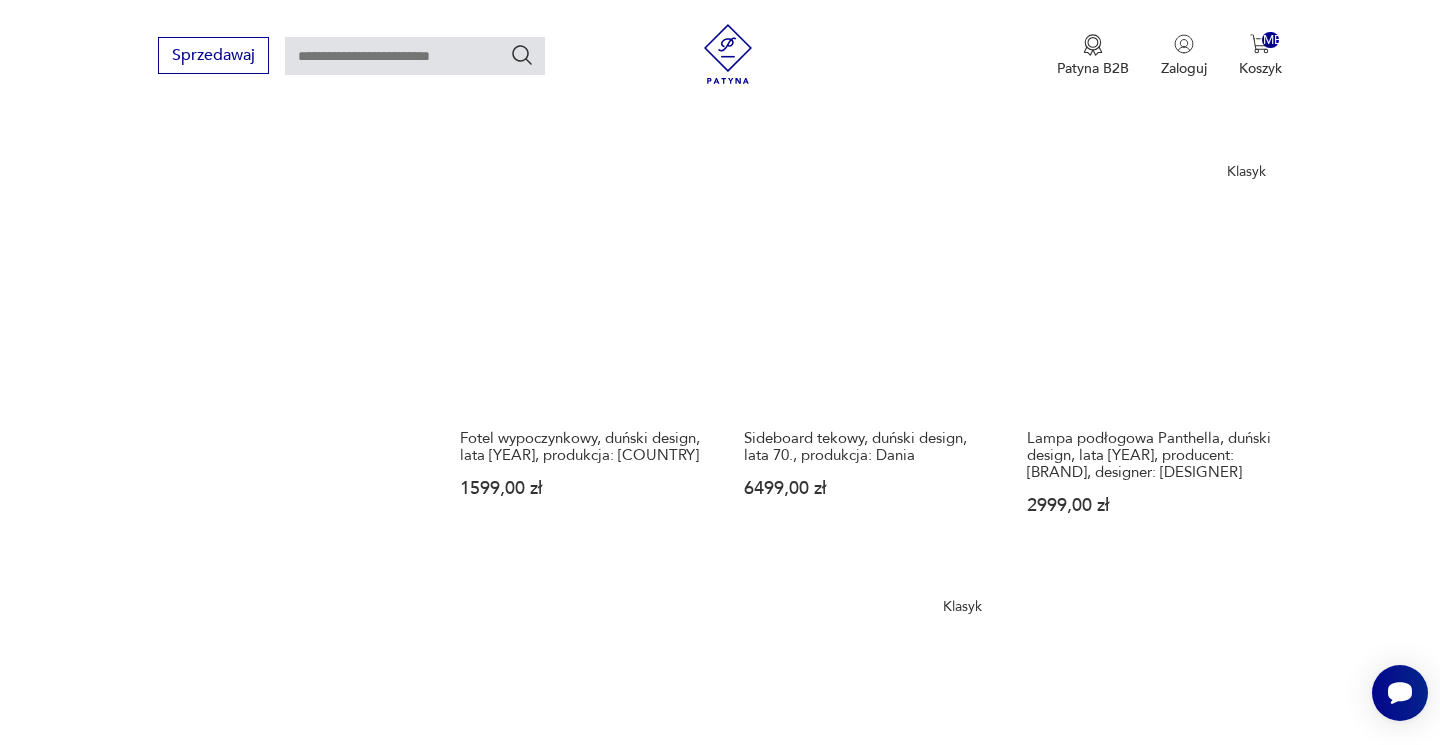 scroll, scrollTop: 1816, scrollLeft: 0, axis: vertical 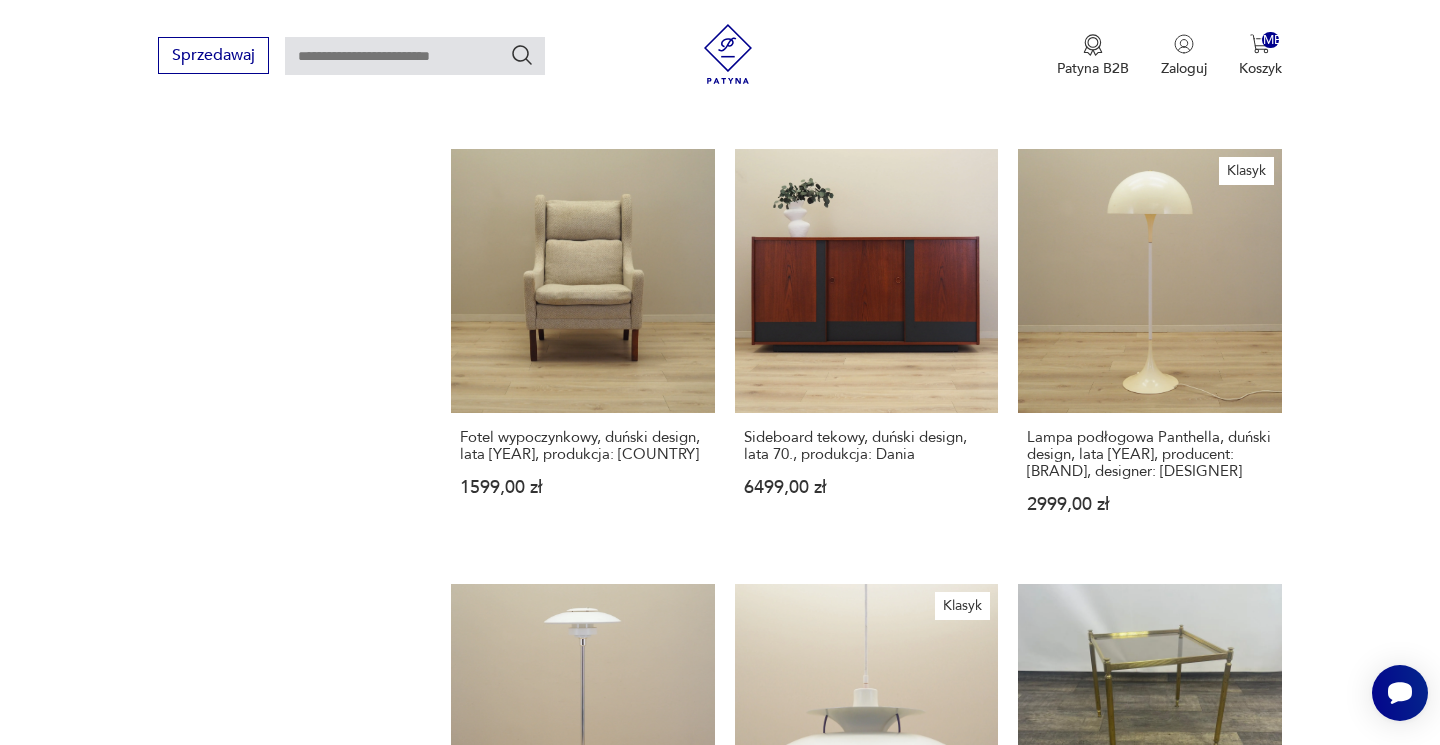 click on "34" at bounding box center [1038, 1491] 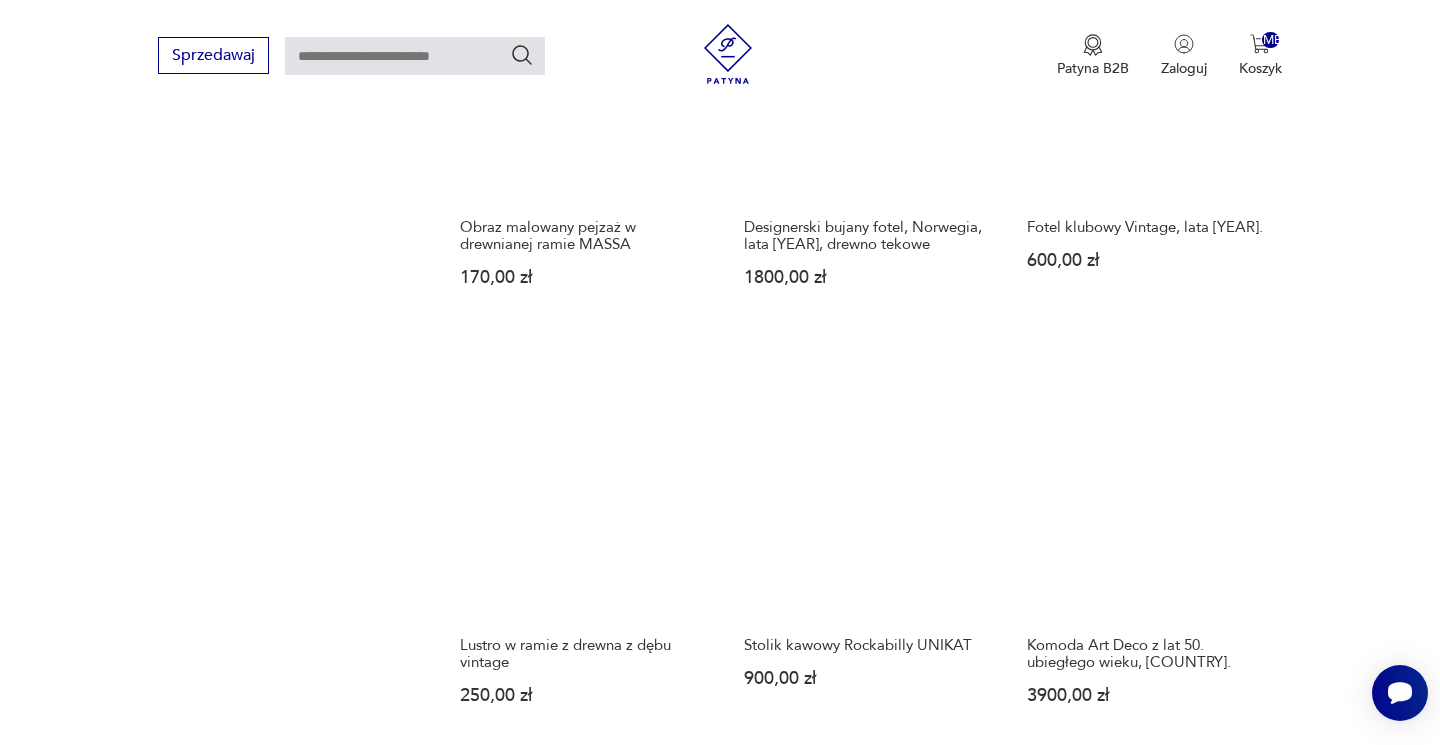 scroll, scrollTop: 1542, scrollLeft: 0, axis: vertical 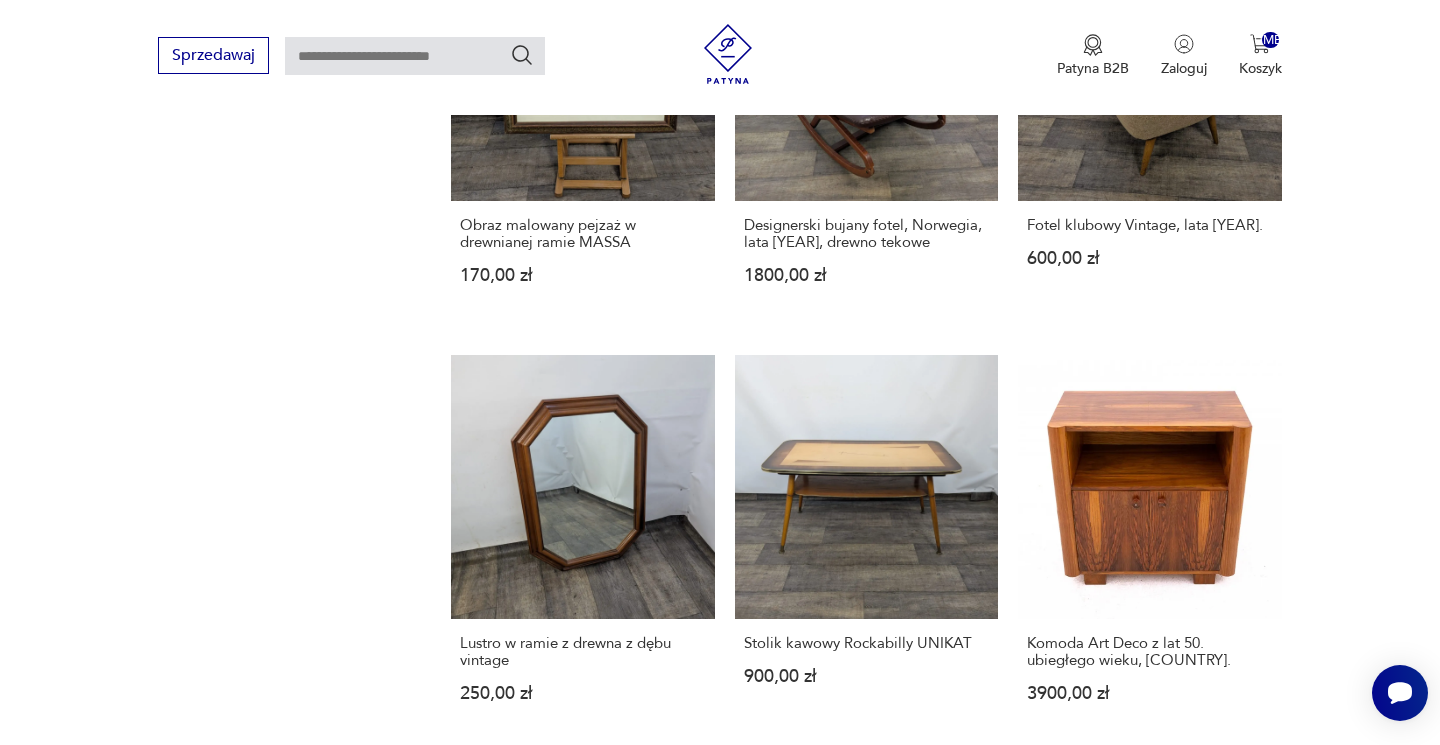 click on "35" at bounding box center [1038, 1663] 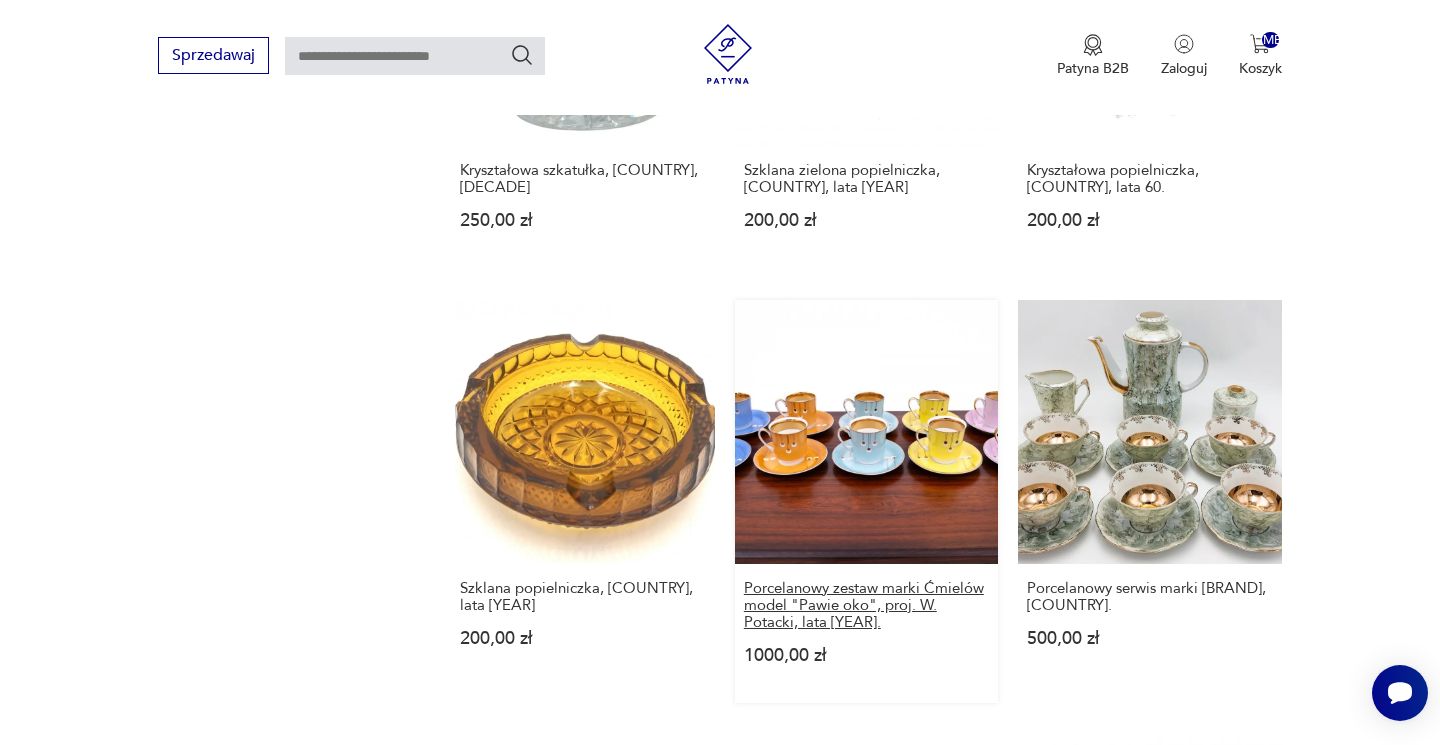 scroll, scrollTop: 1615, scrollLeft: 0, axis: vertical 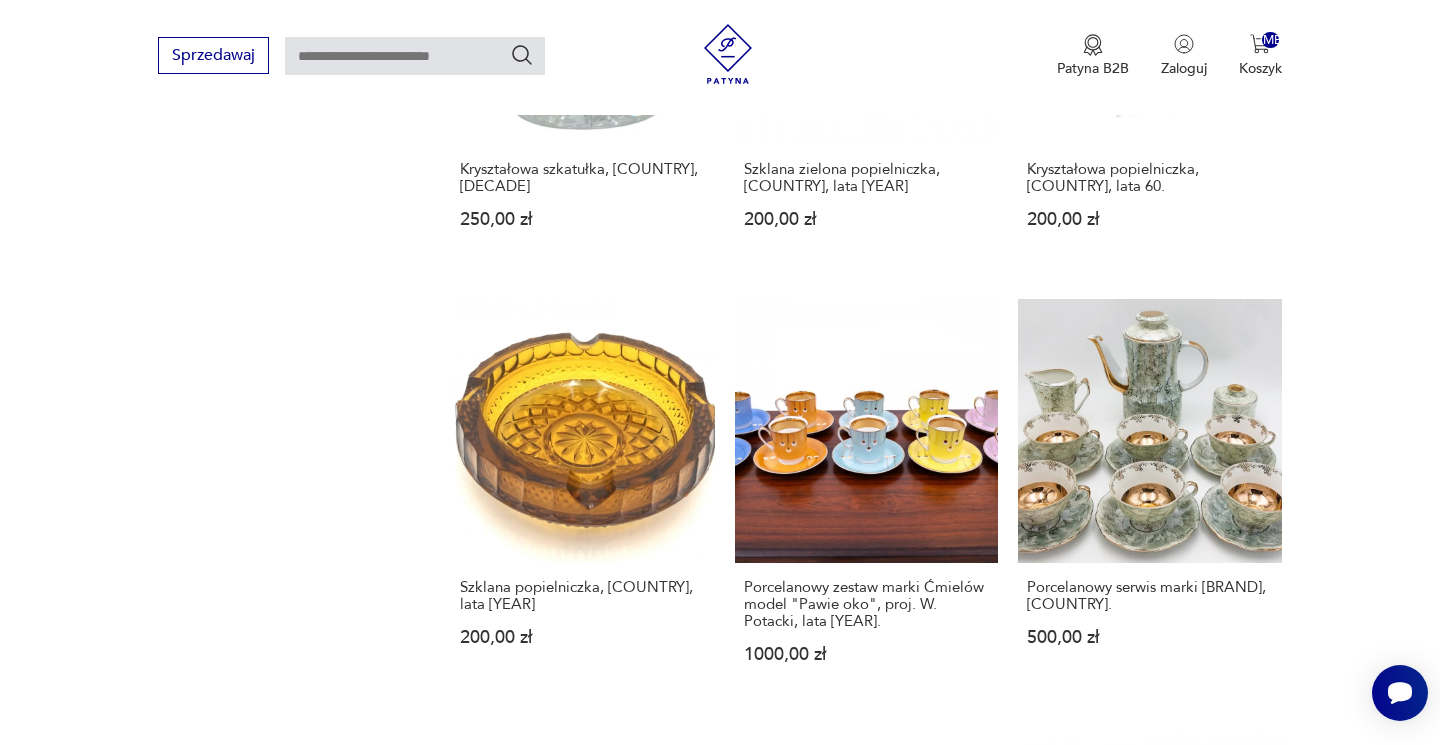 click on "36" at bounding box center [1038, 1675] 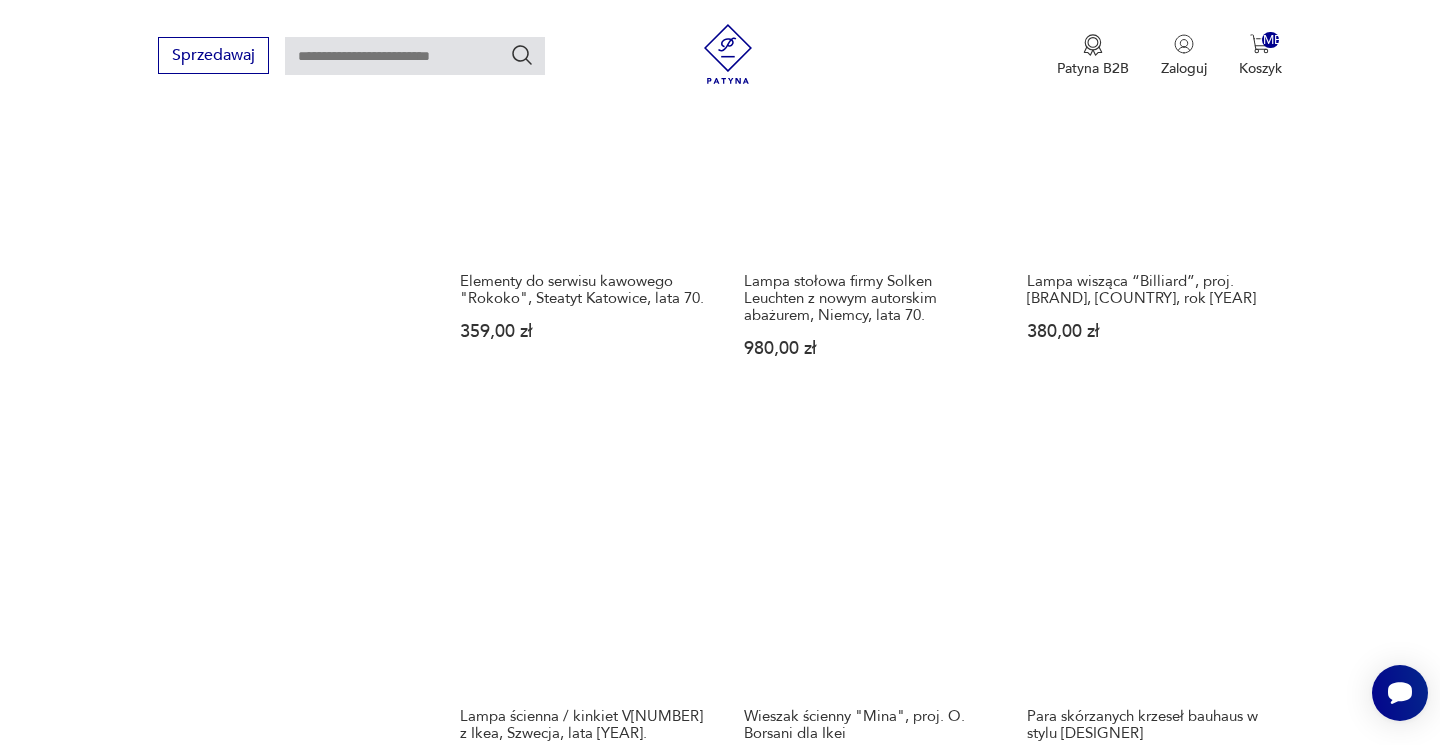 scroll, scrollTop: 1520, scrollLeft: 0, axis: vertical 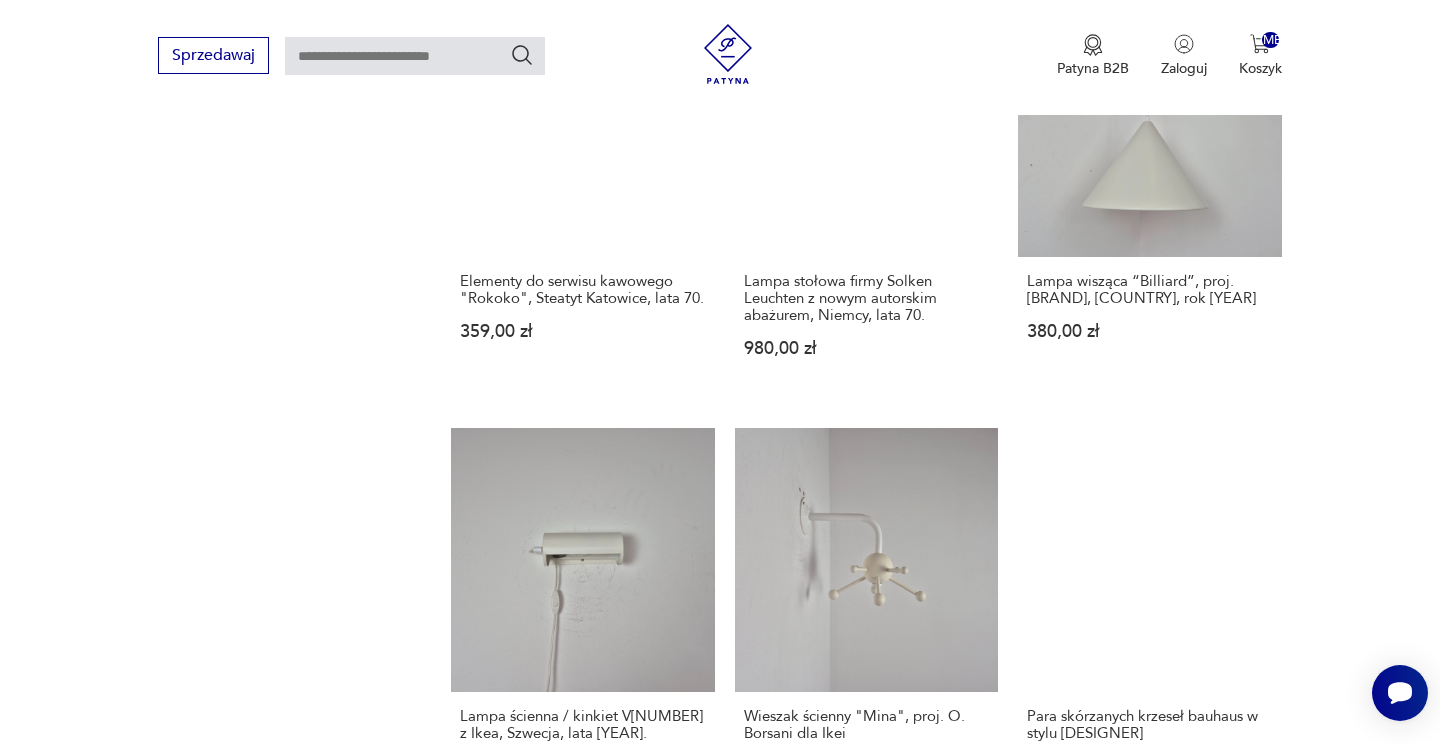 click on "37" at bounding box center [1038, 1753] 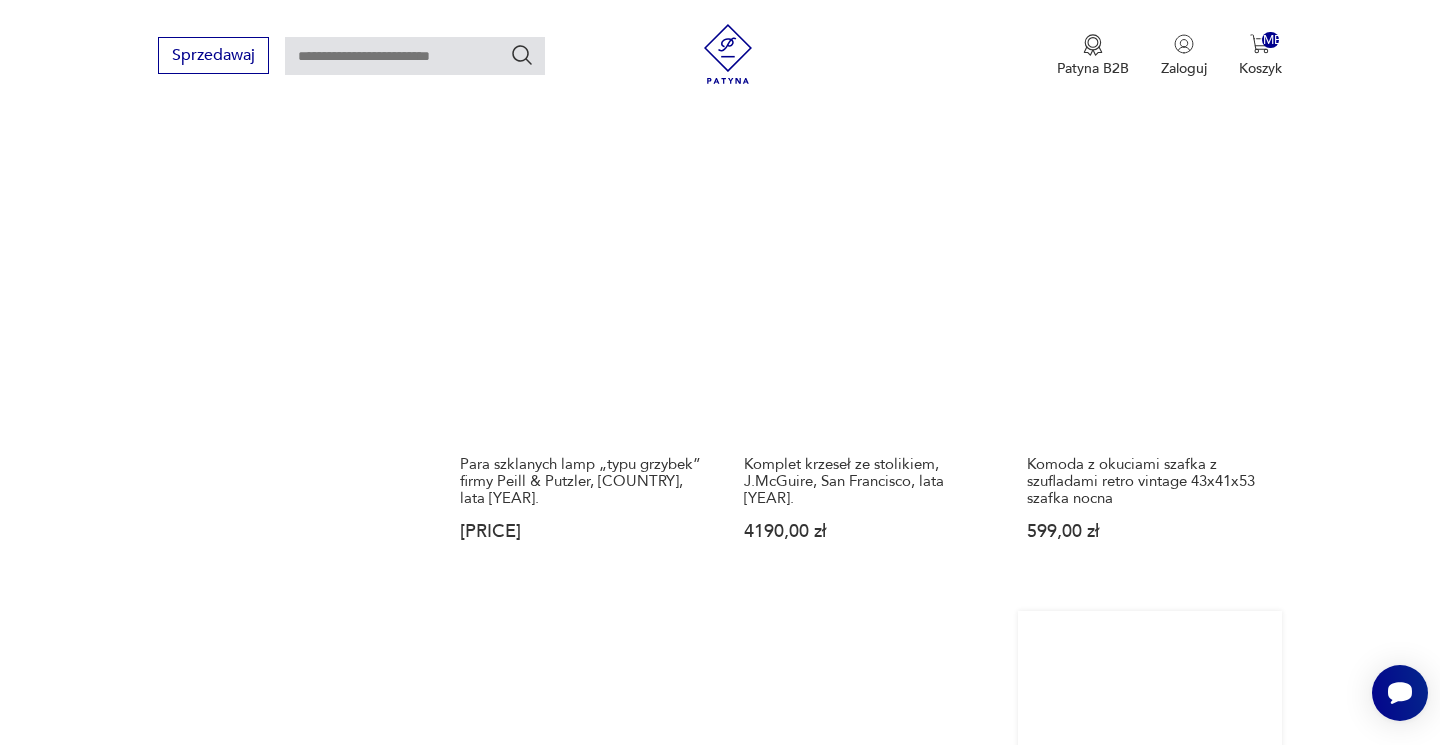 scroll, scrollTop: 1739, scrollLeft: 0, axis: vertical 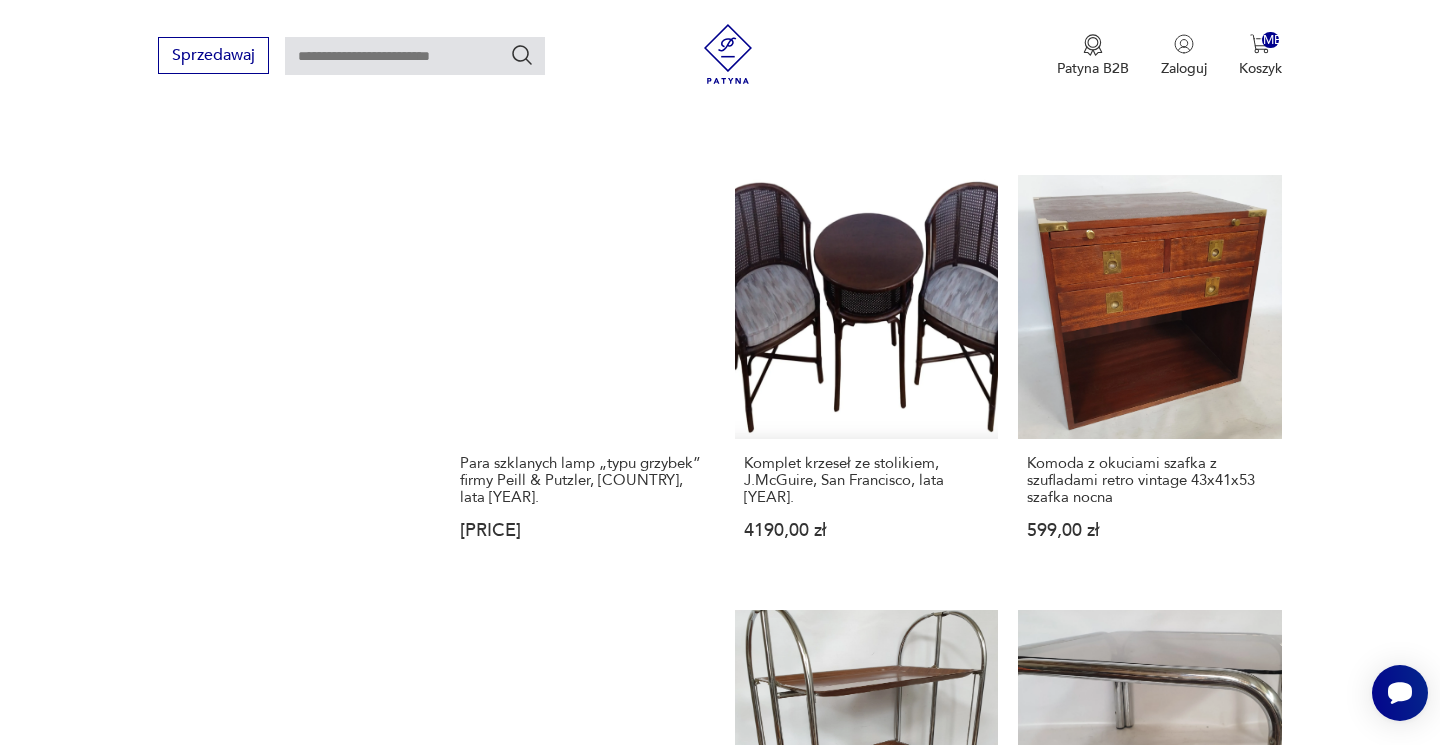 click on "38" at bounding box center [1038, 1534] 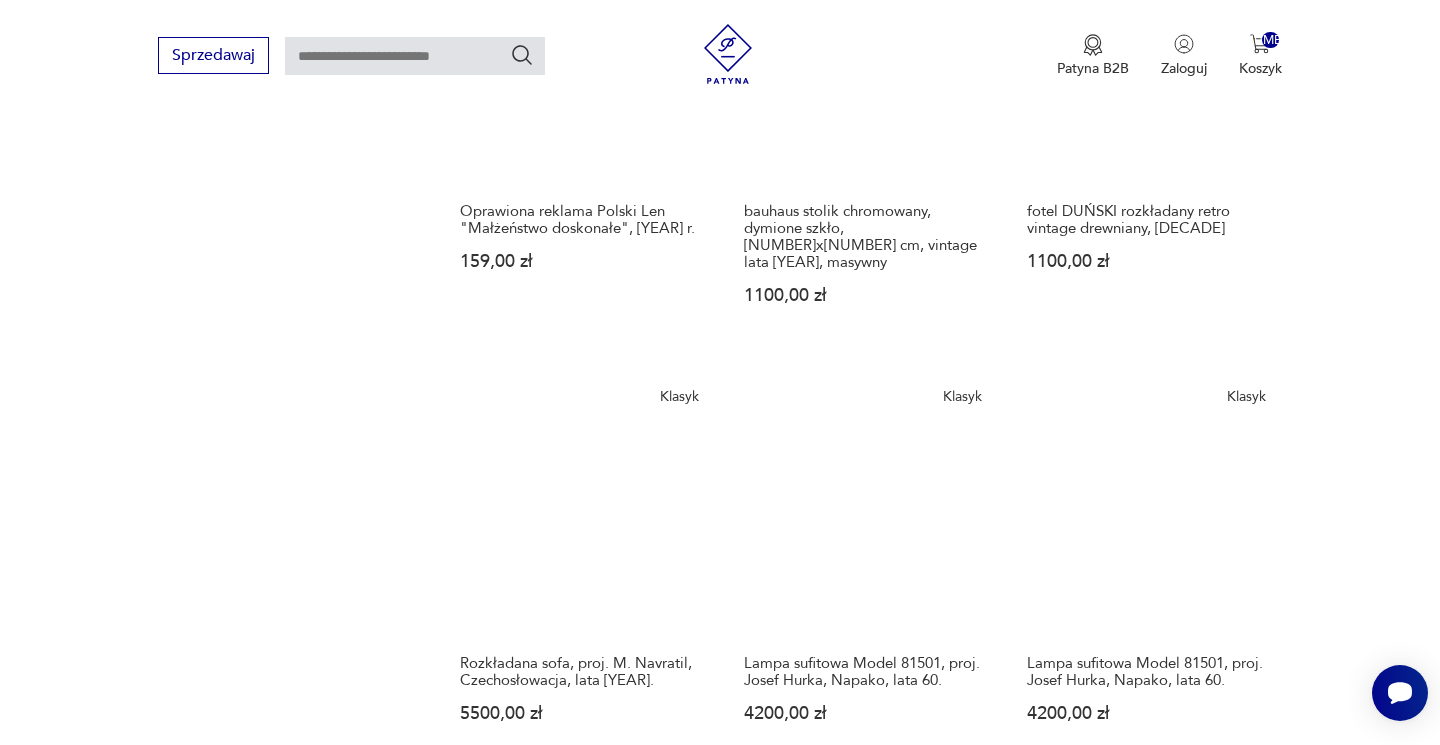 scroll, scrollTop: 1631, scrollLeft: 0, axis: vertical 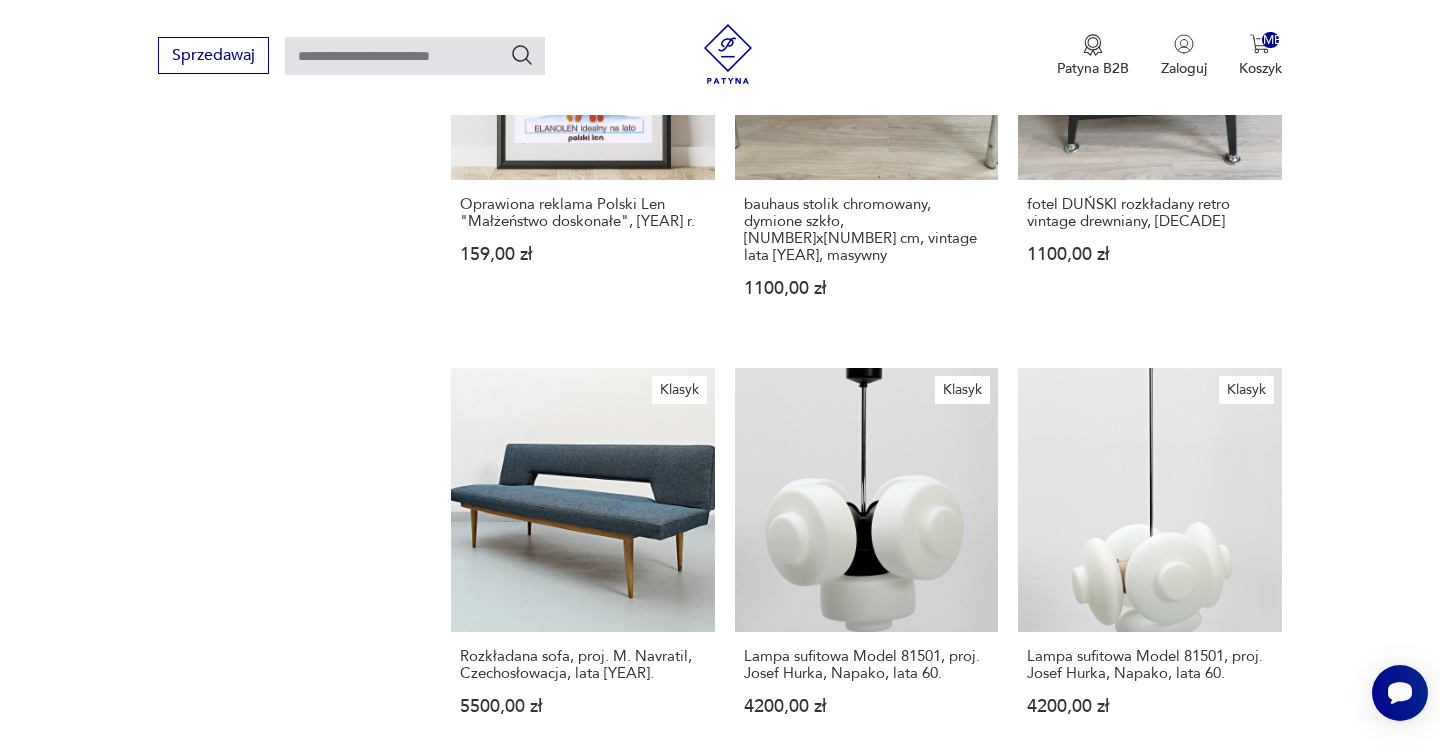click on "39" at bounding box center [1038, 1676] 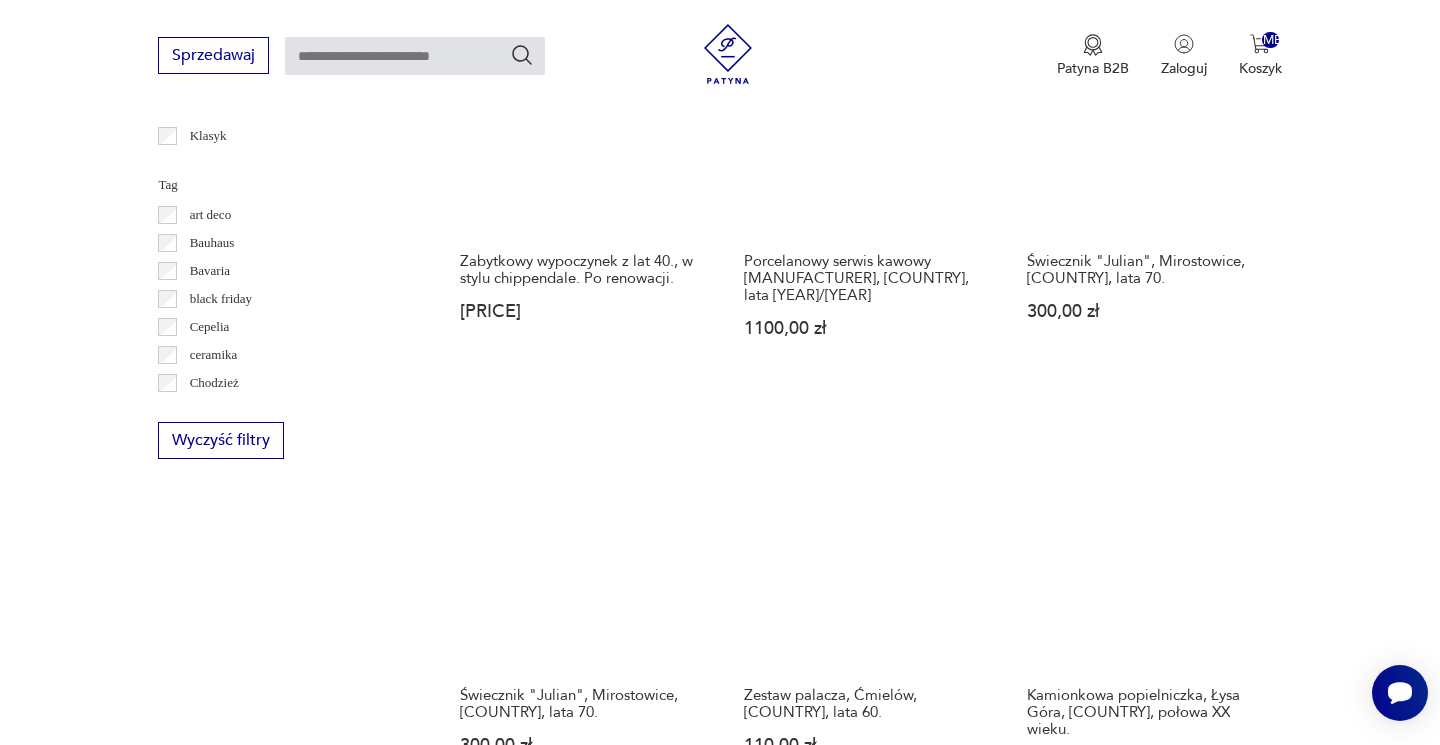 scroll, scrollTop: 1072, scrollLeft: 0, axis: vertical 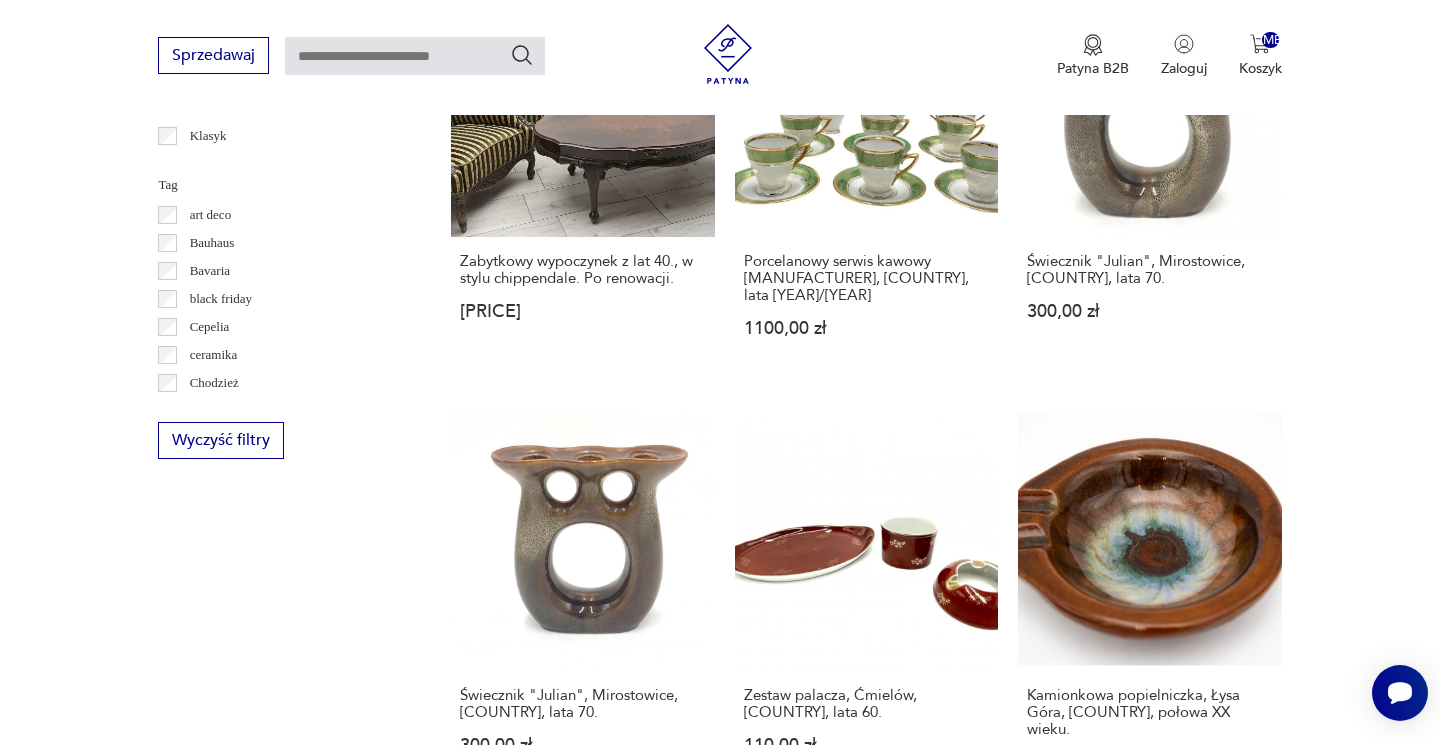 click on "Popielniczka z kobietą, [BRAND], [DECADE] [DECADE]. [PRICE]" at bounding box center (582, 1034) 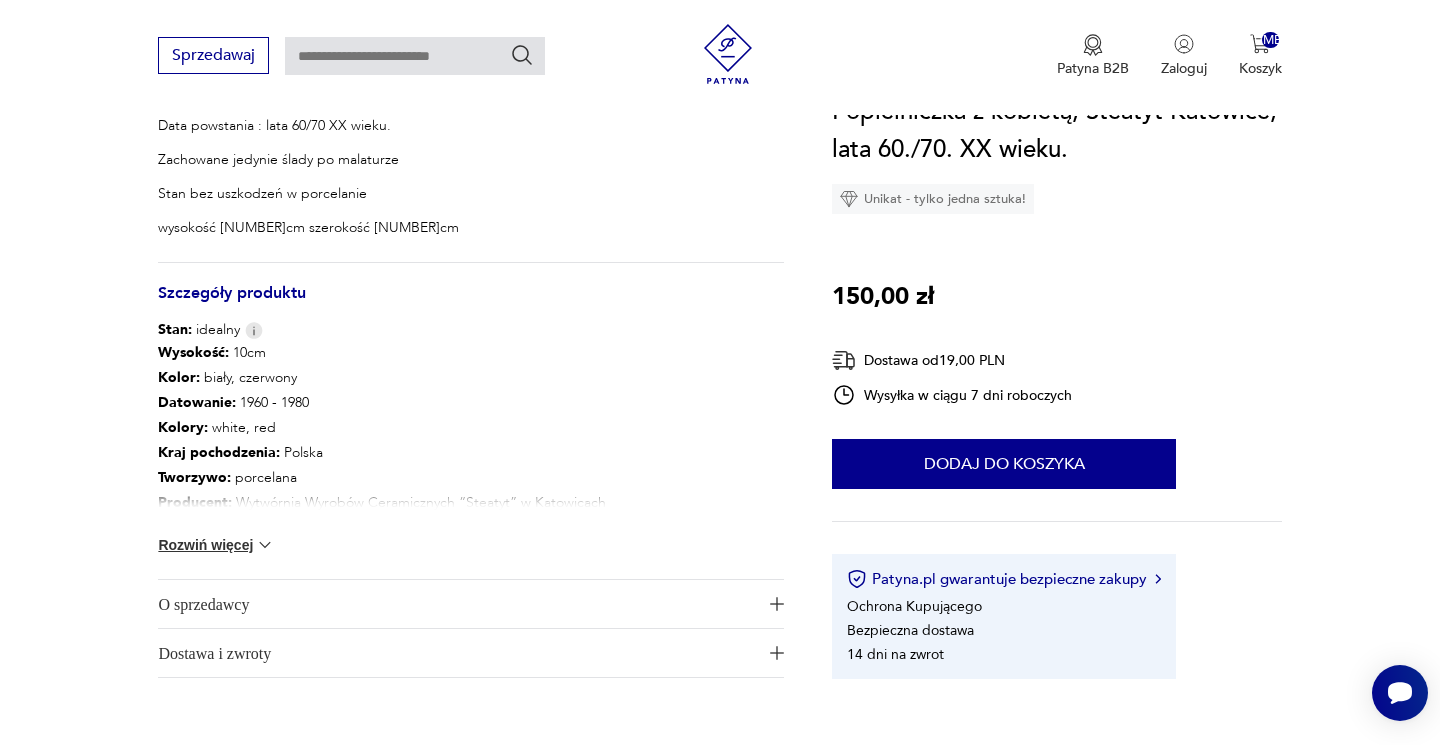 scroll, scrollTop: 0, scrollLeft: 0, axis: both 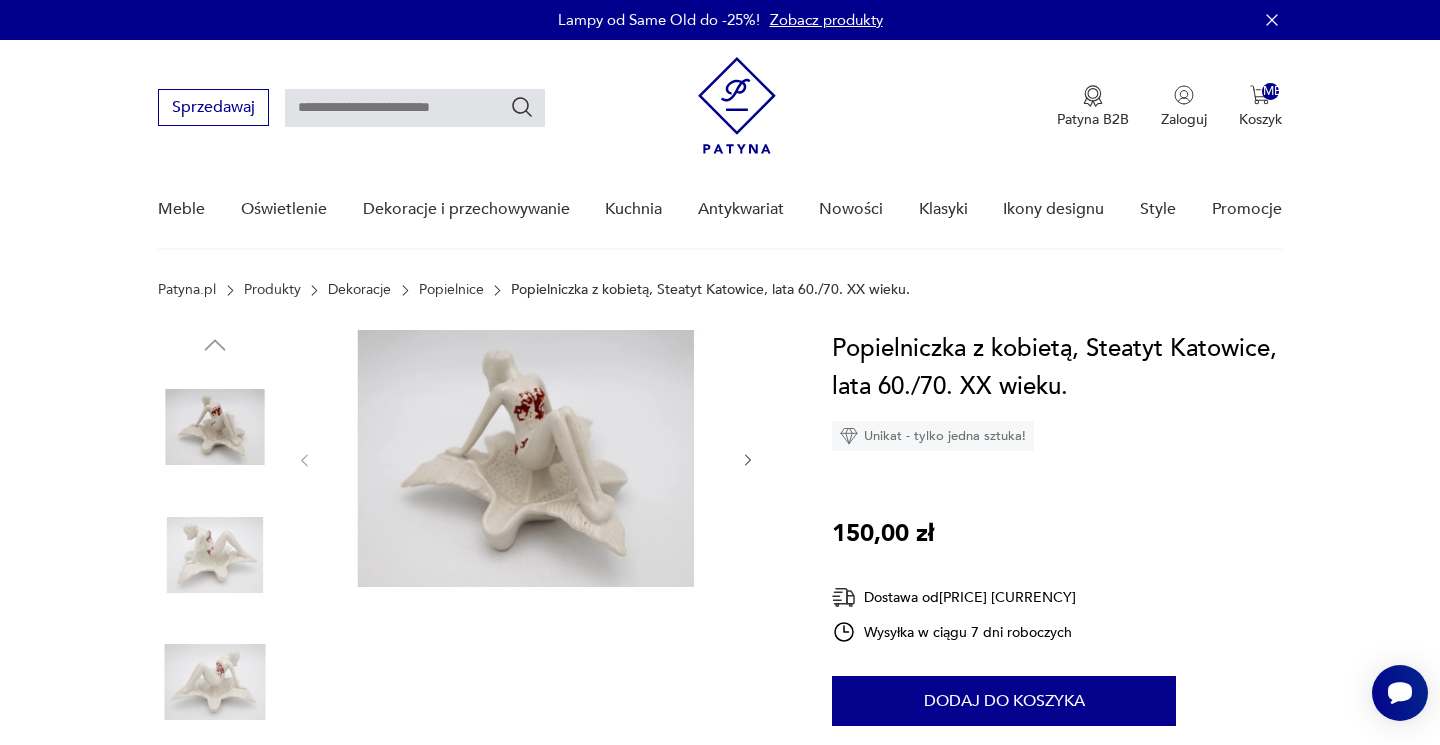 click at bounding box center [526, 458] 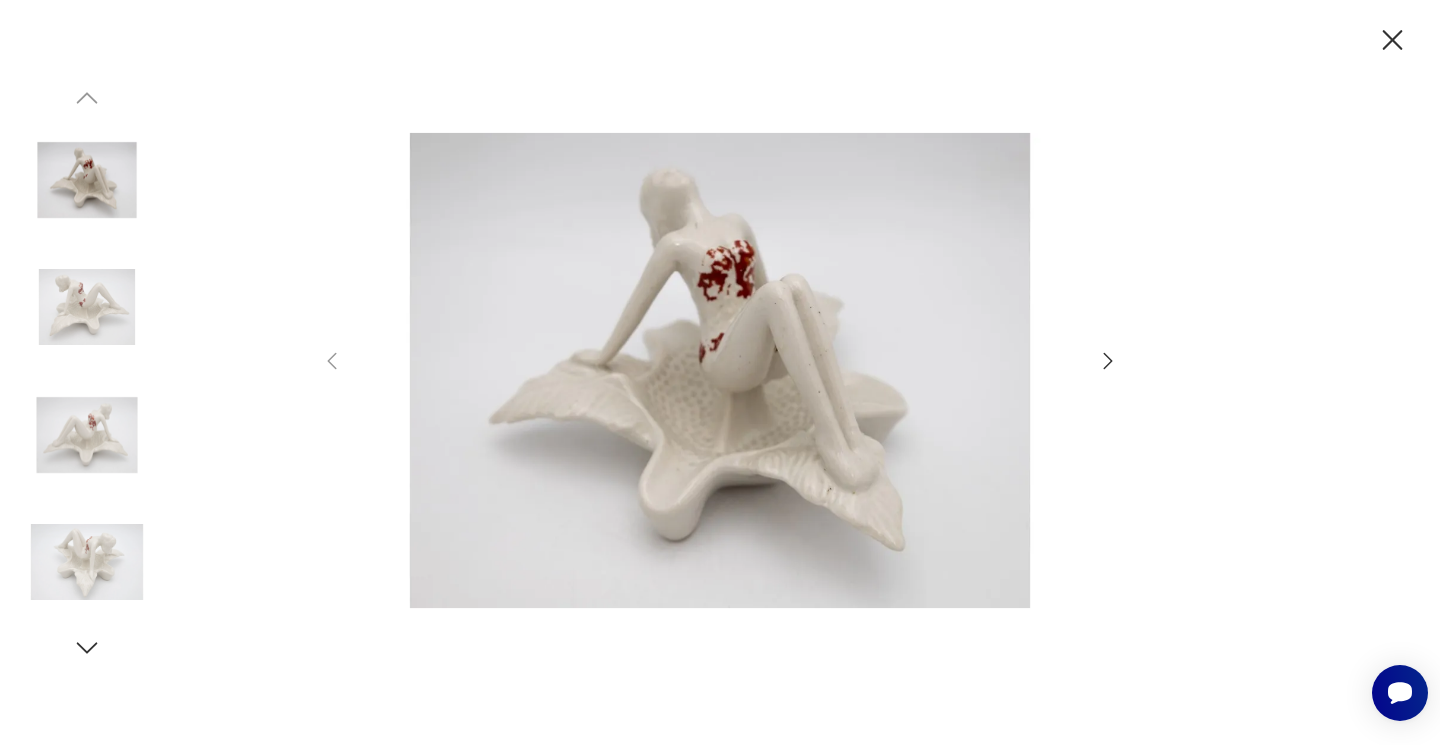 click at bounding box center [1108, 361] 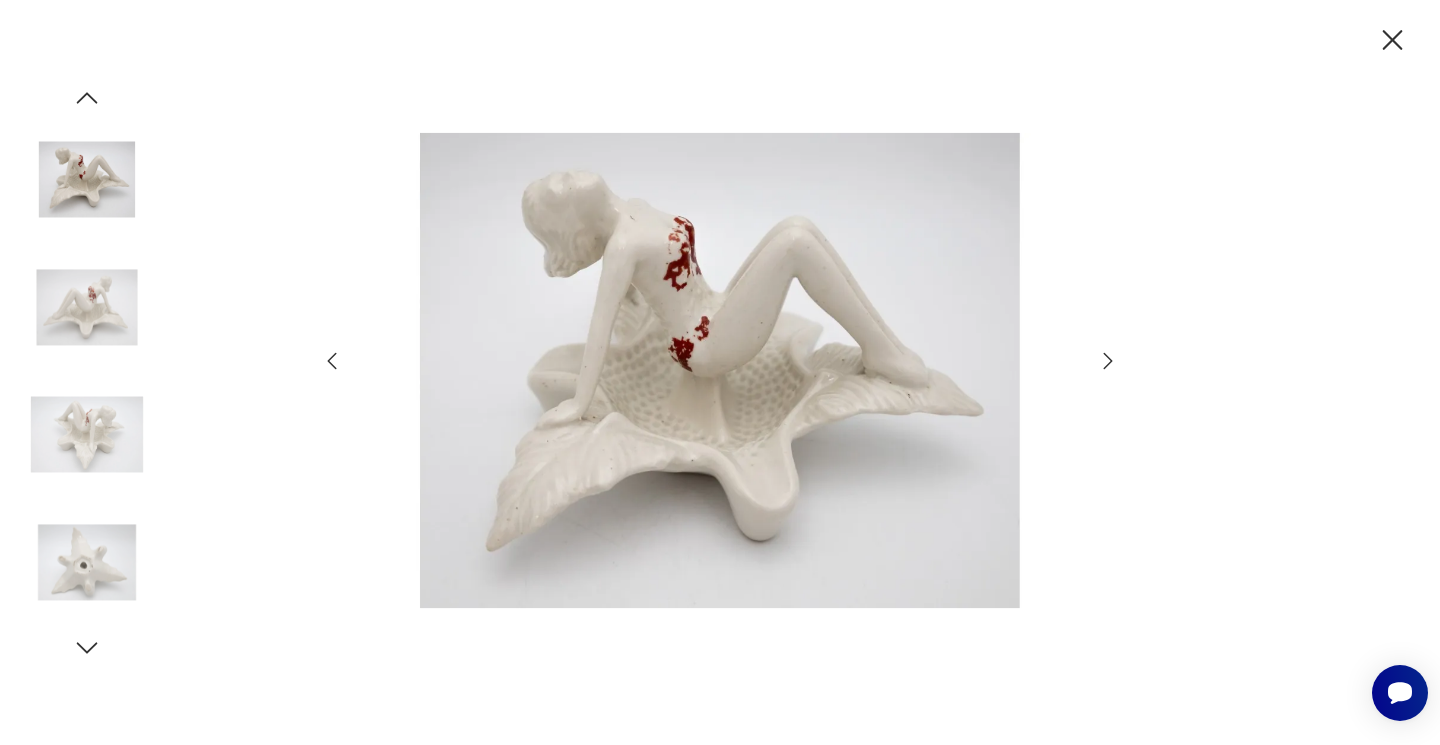 click at bounding box center (1108, 361) 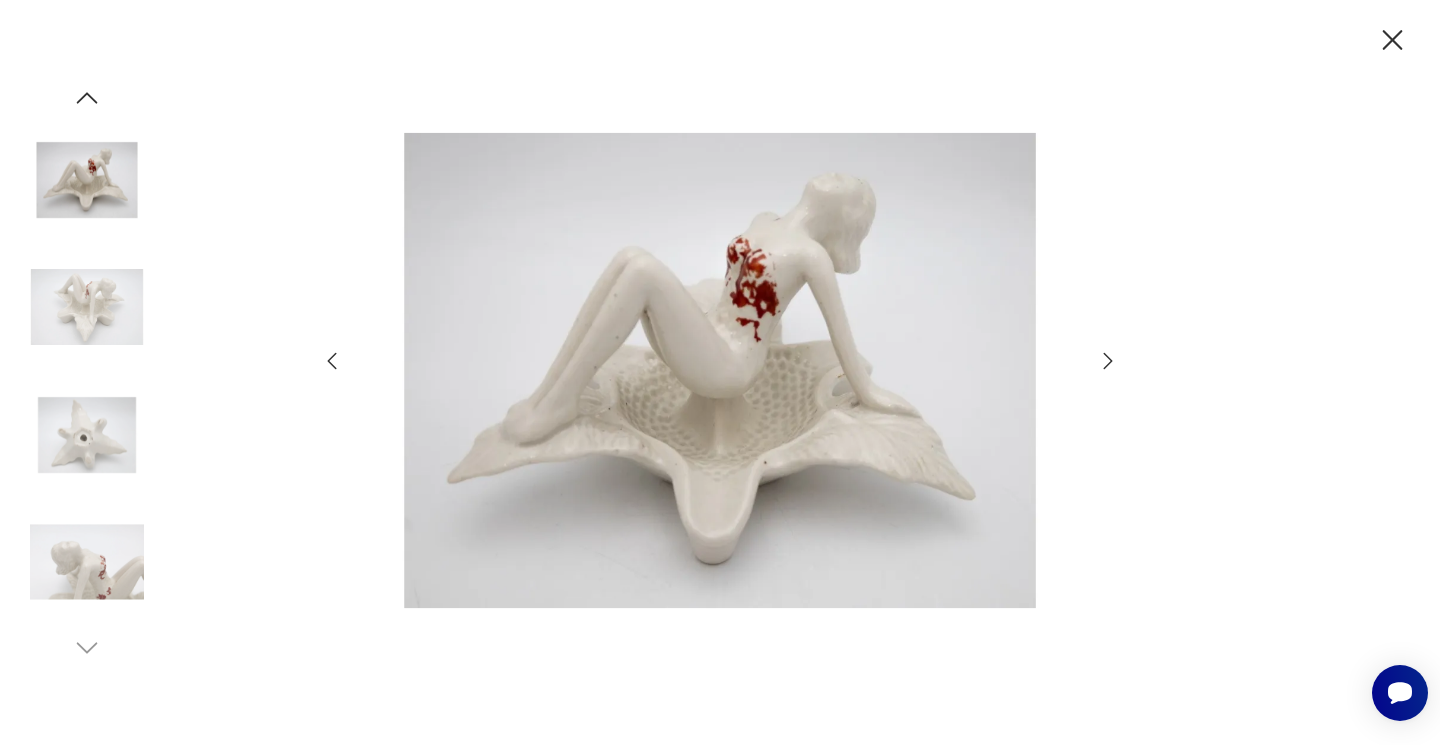 click at bounding box center (1108, 361) 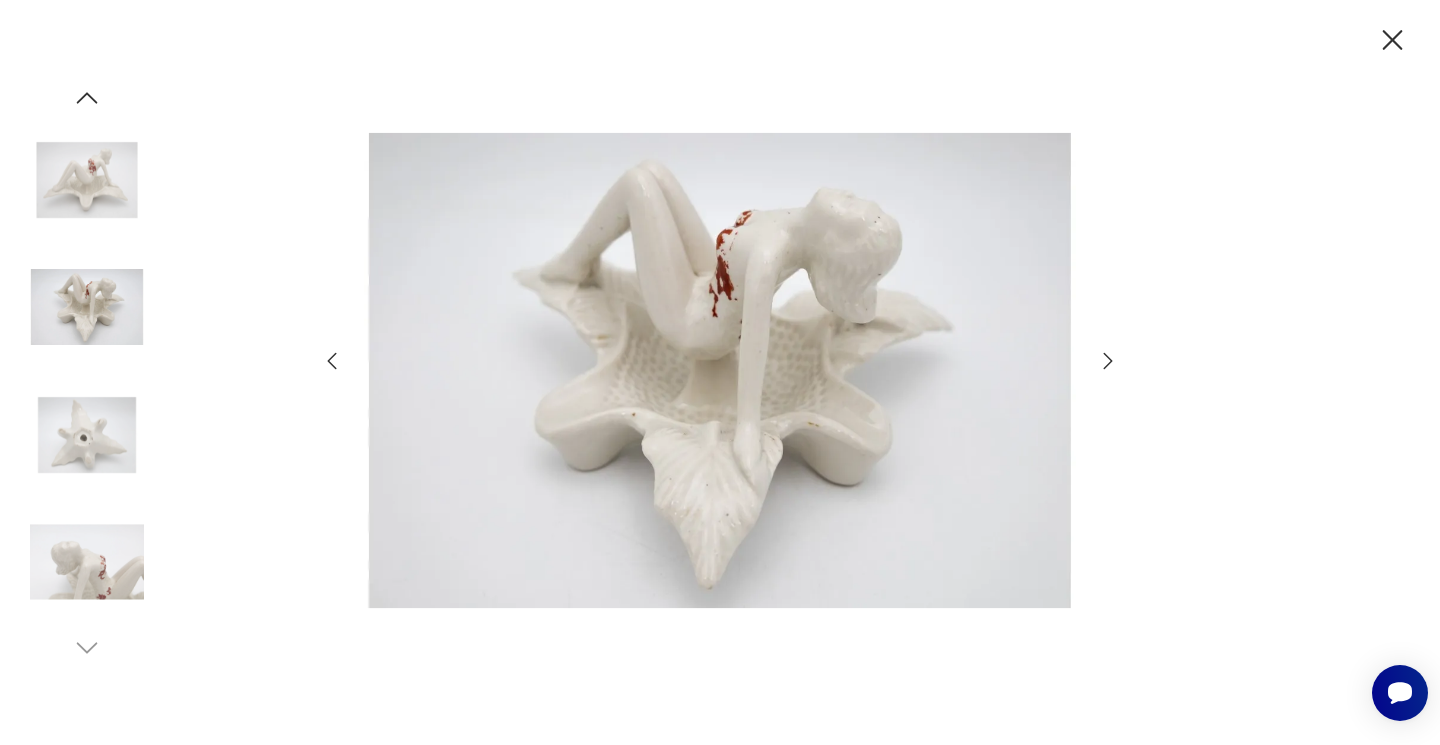 click at bounding box center [1108, 361] 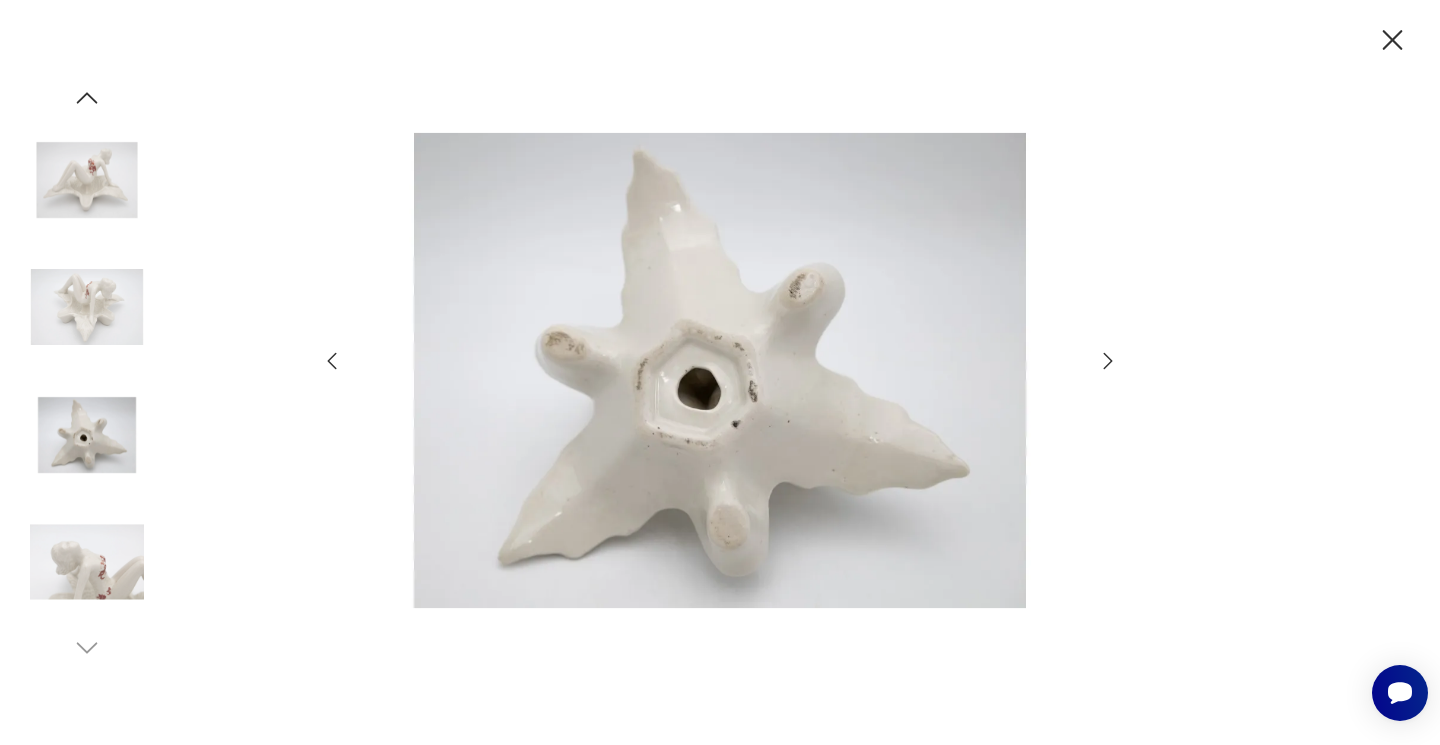 click at bounding box center [1108, 361] 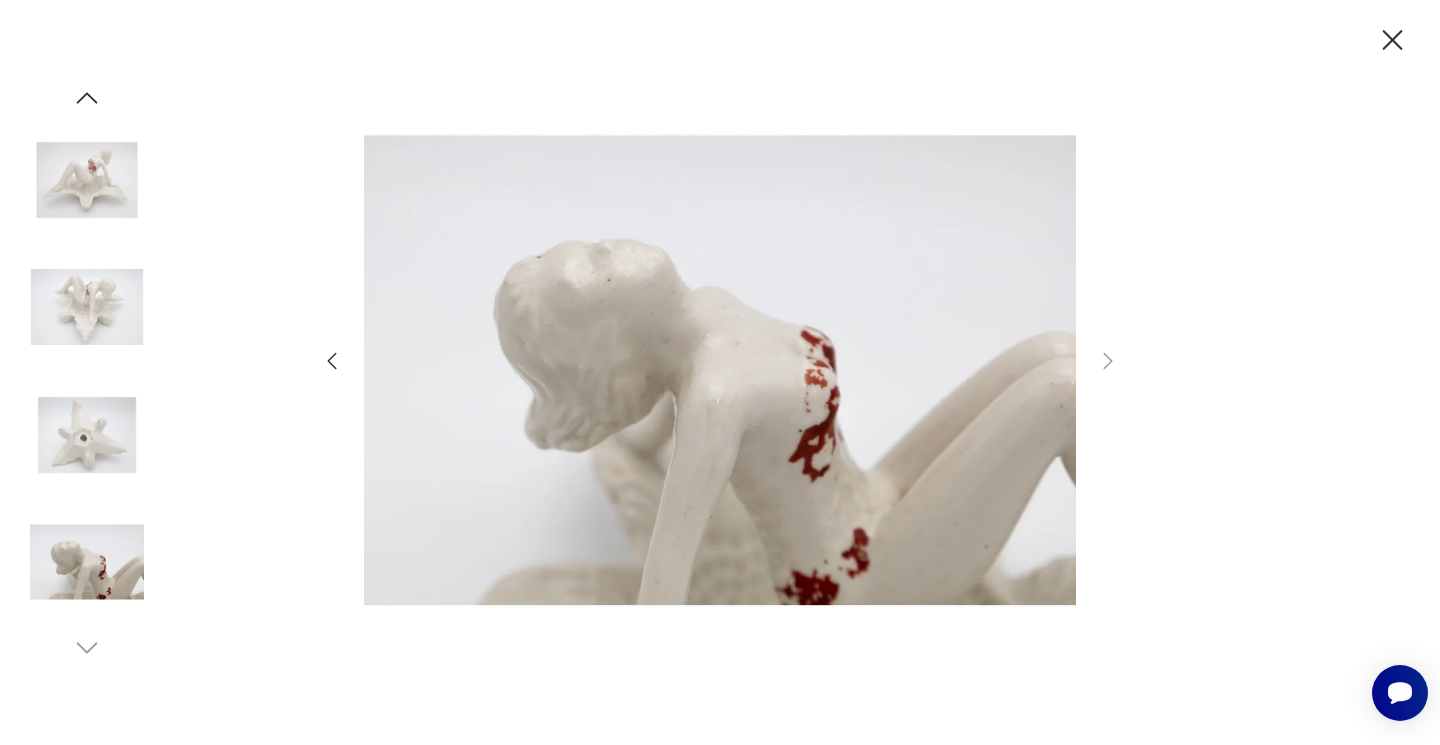 click at bounding box center (1392, 40) 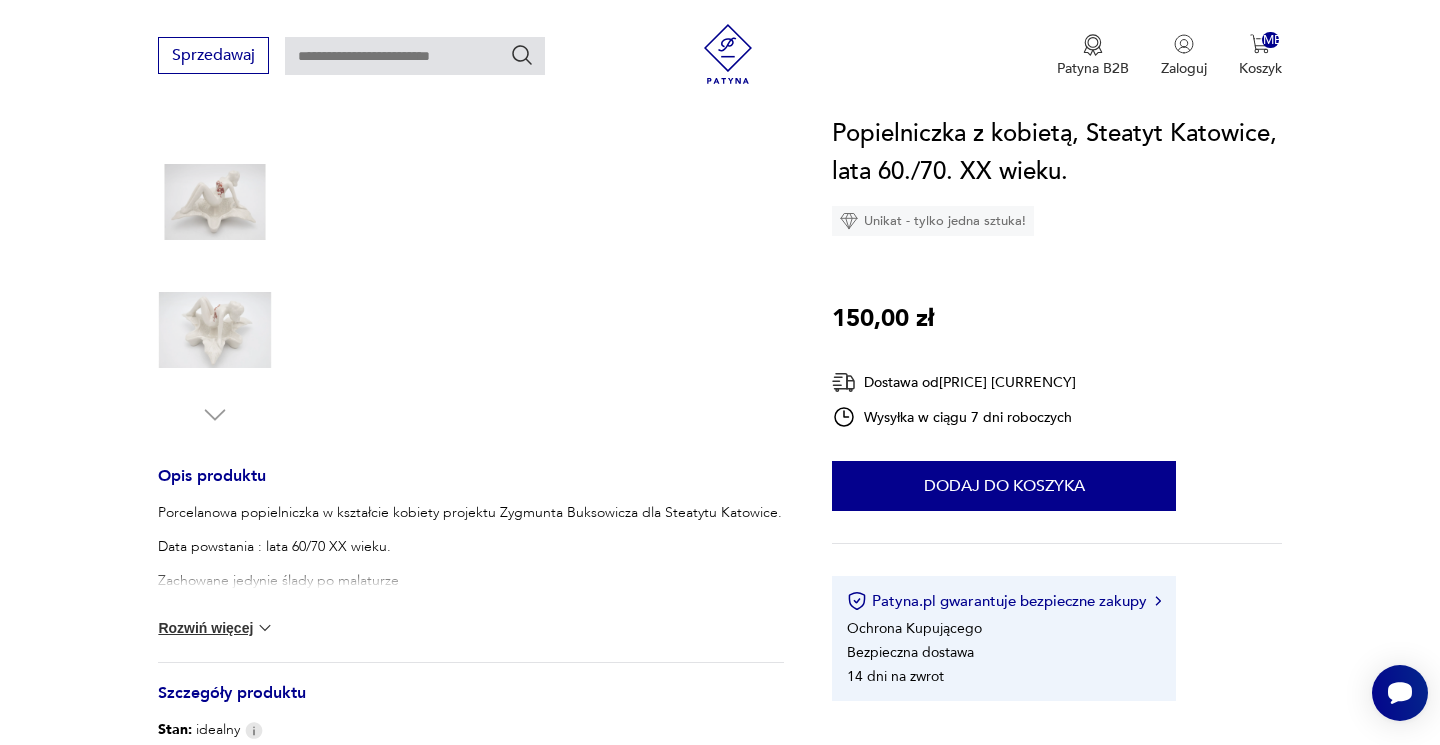 scroll, scrollTop: 481, scrollLeft: 0, axis: vertical 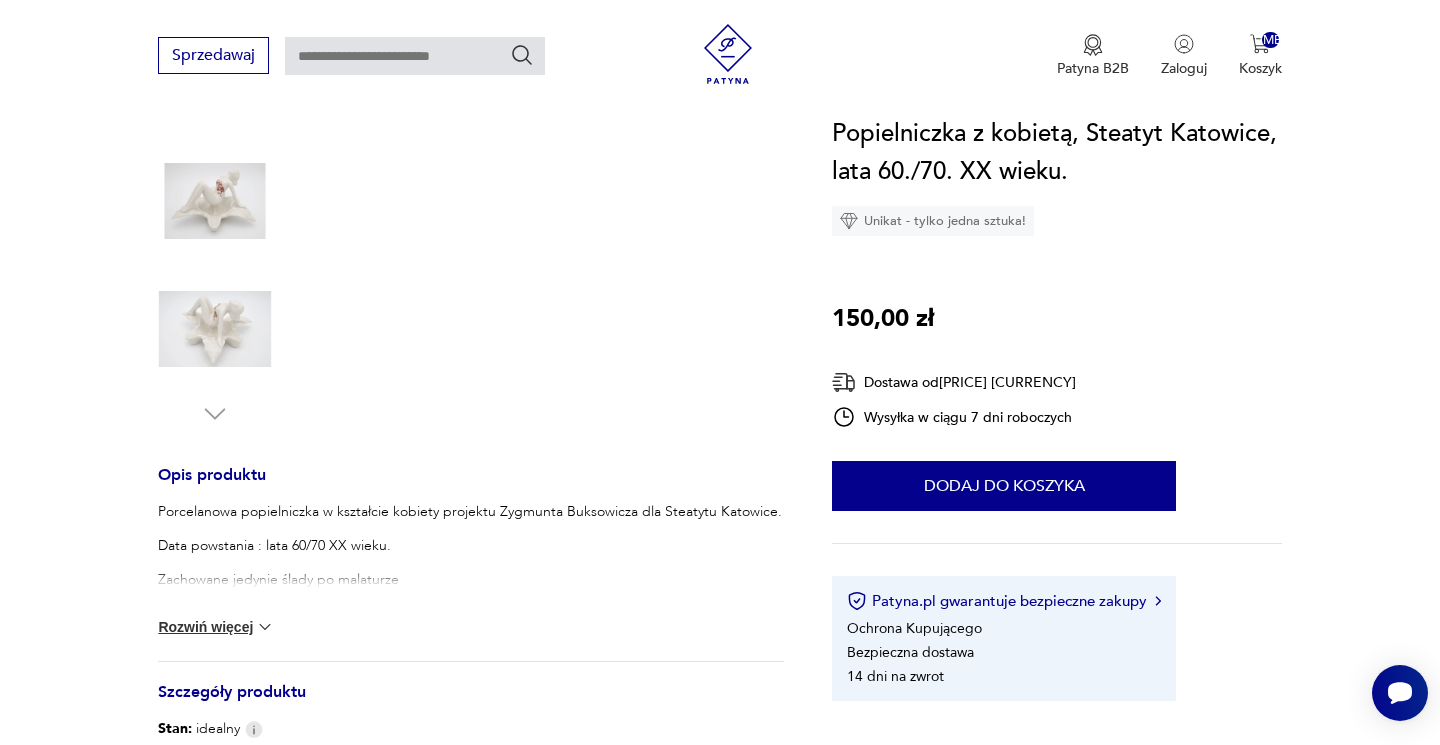 click on "Rozwiń więcej" at bounding box center [216, 627] 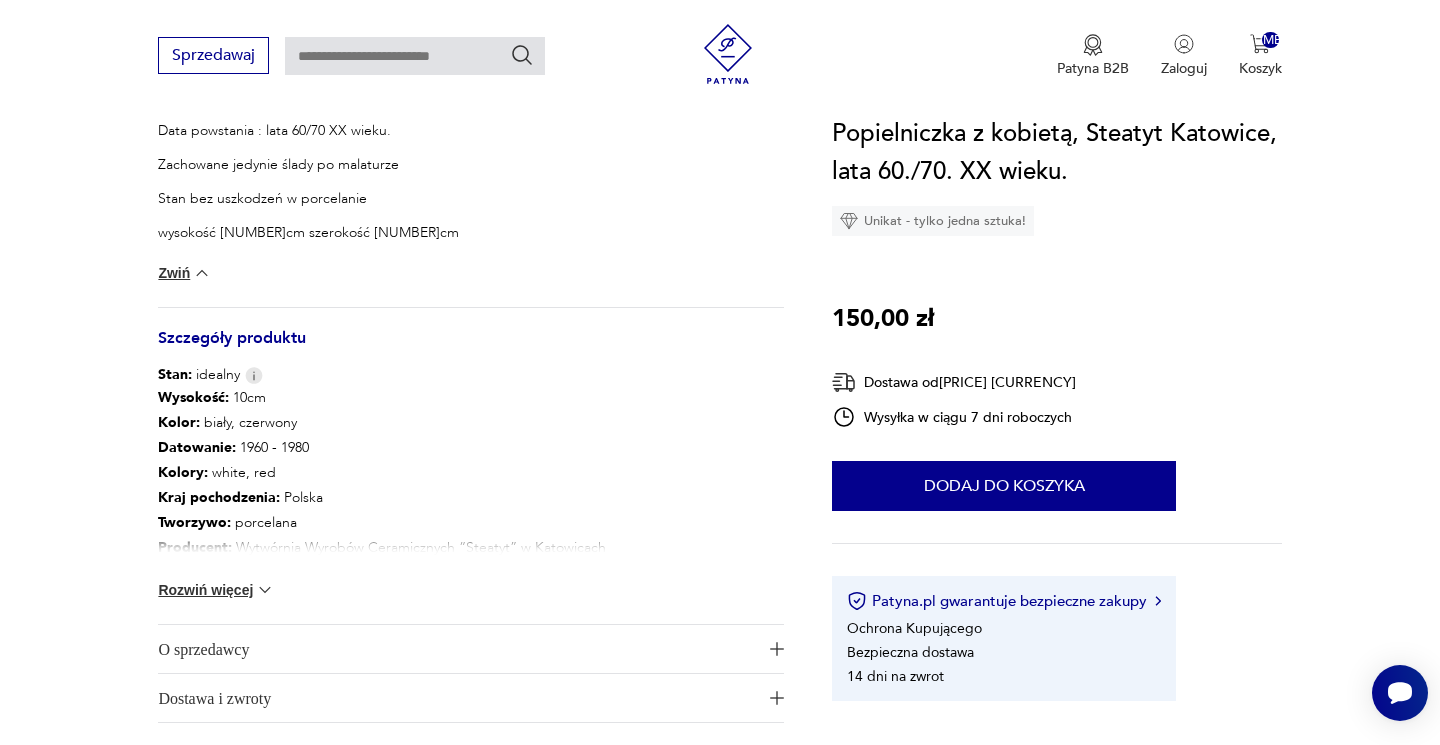 scroll, scrollTop: 897, scrollLeft: 0, axis: vertical 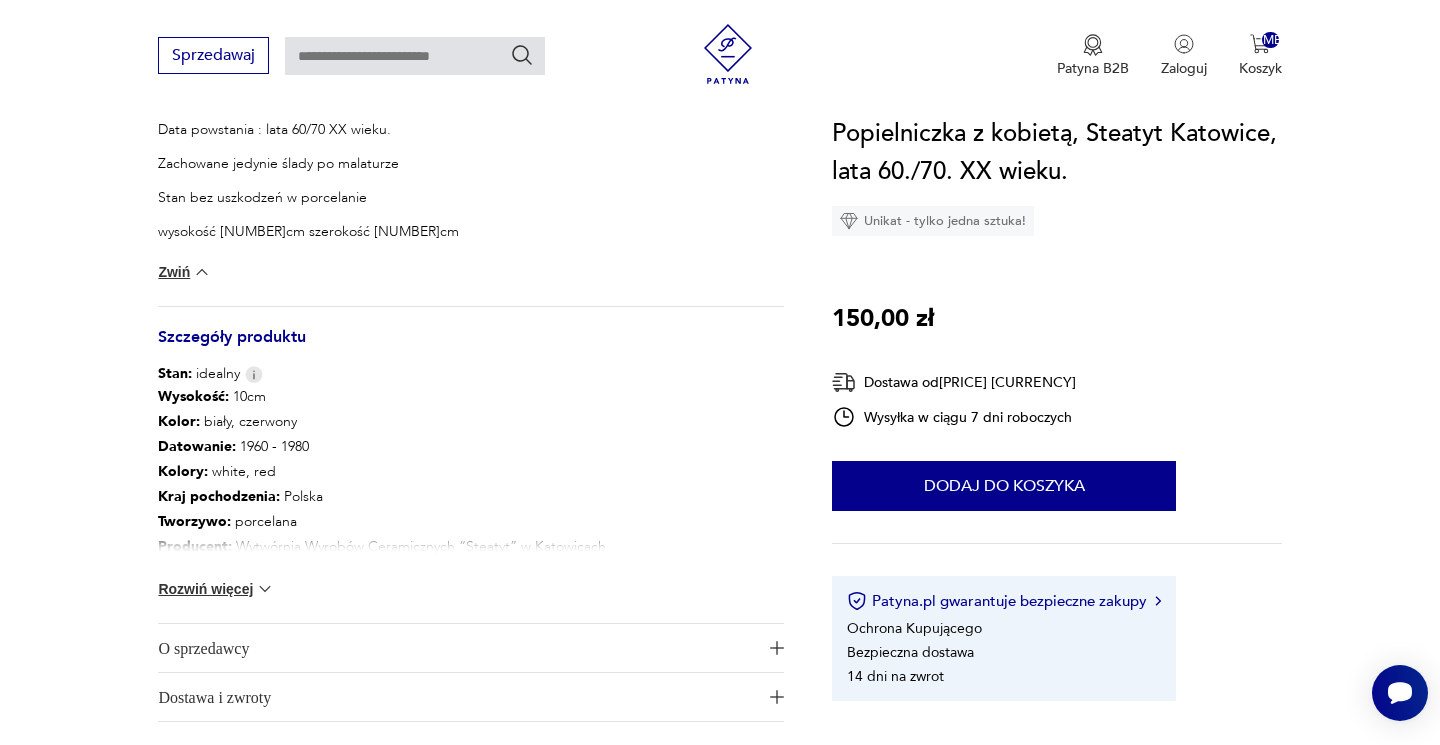 click on "Rozwiń więcej" at bounding box center [184, 272] 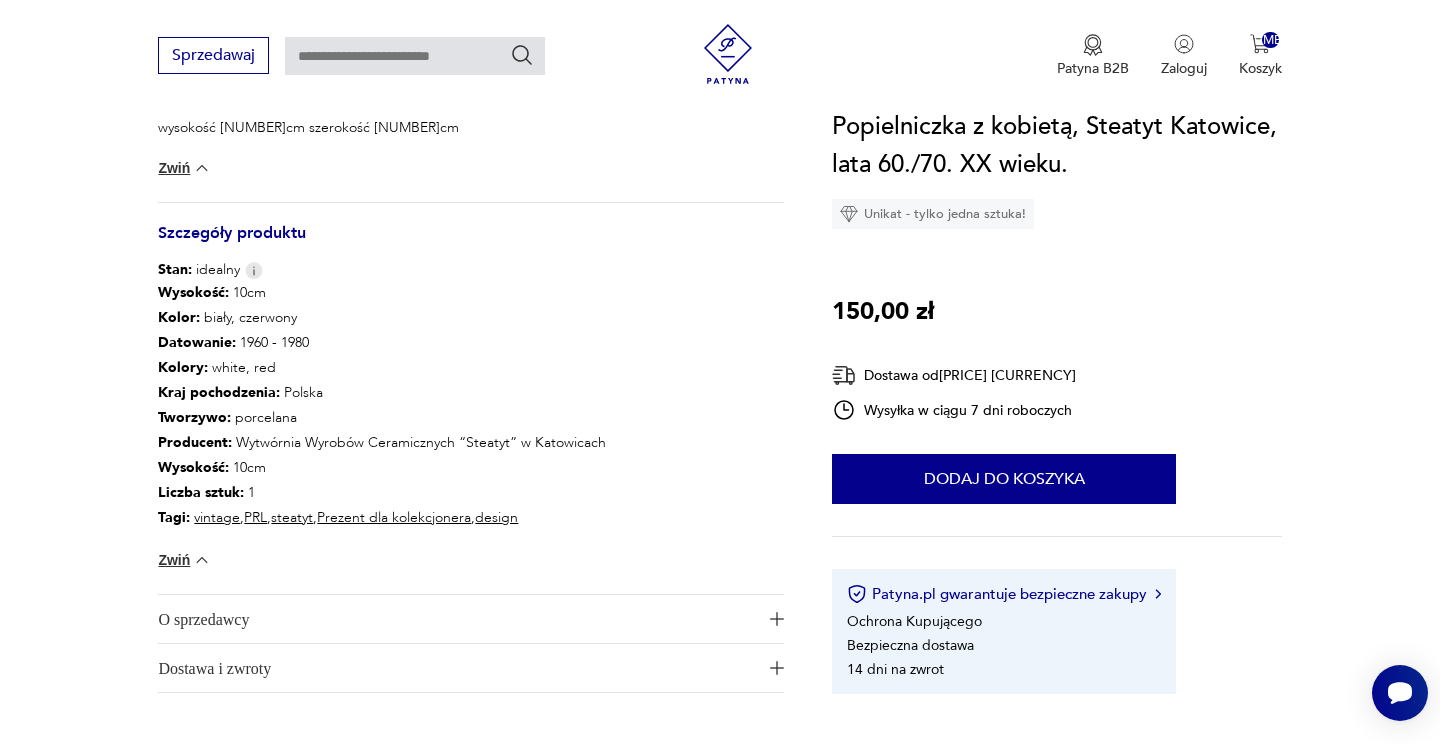 scroll, scrollTop: 1002, scrollLeft: 0, axis: vertical 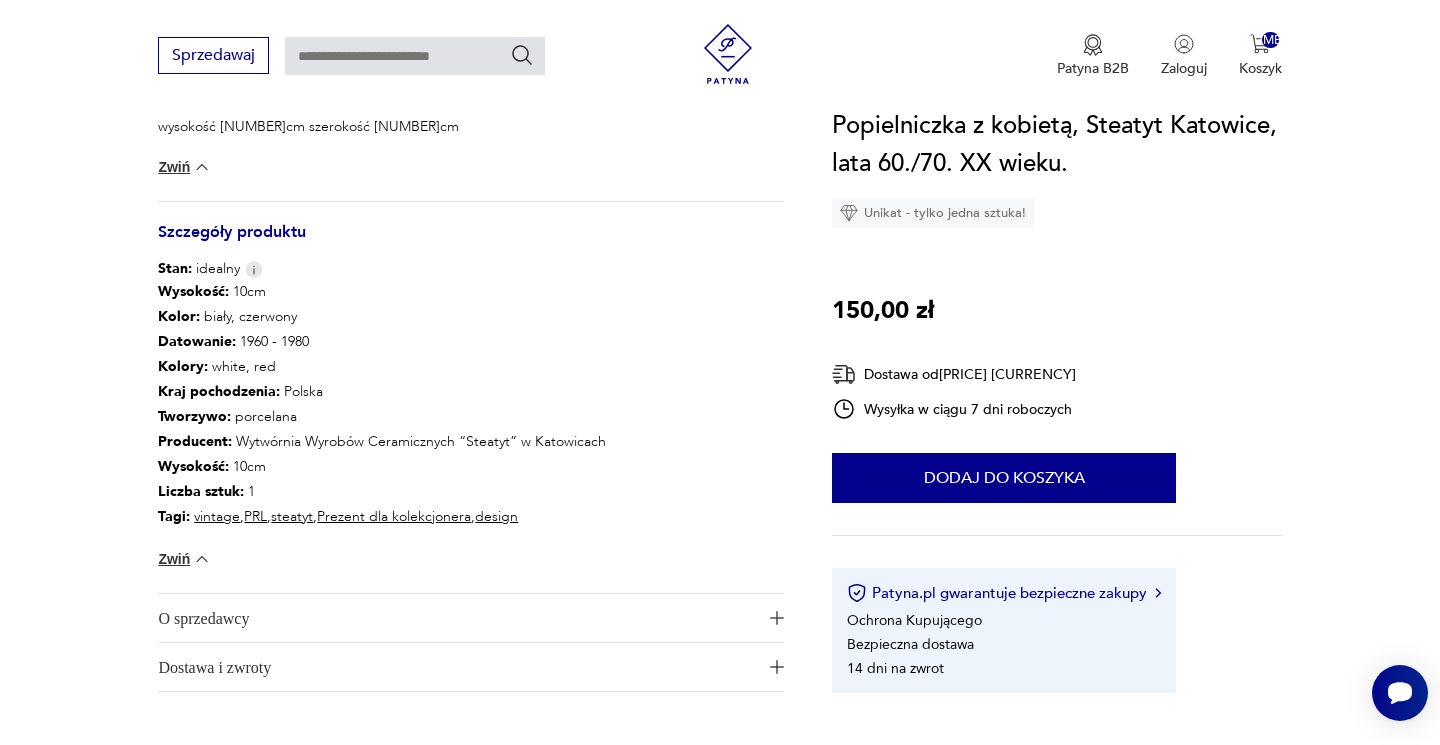 click on "O sprzedawcy" at bounding box center [457, 618] 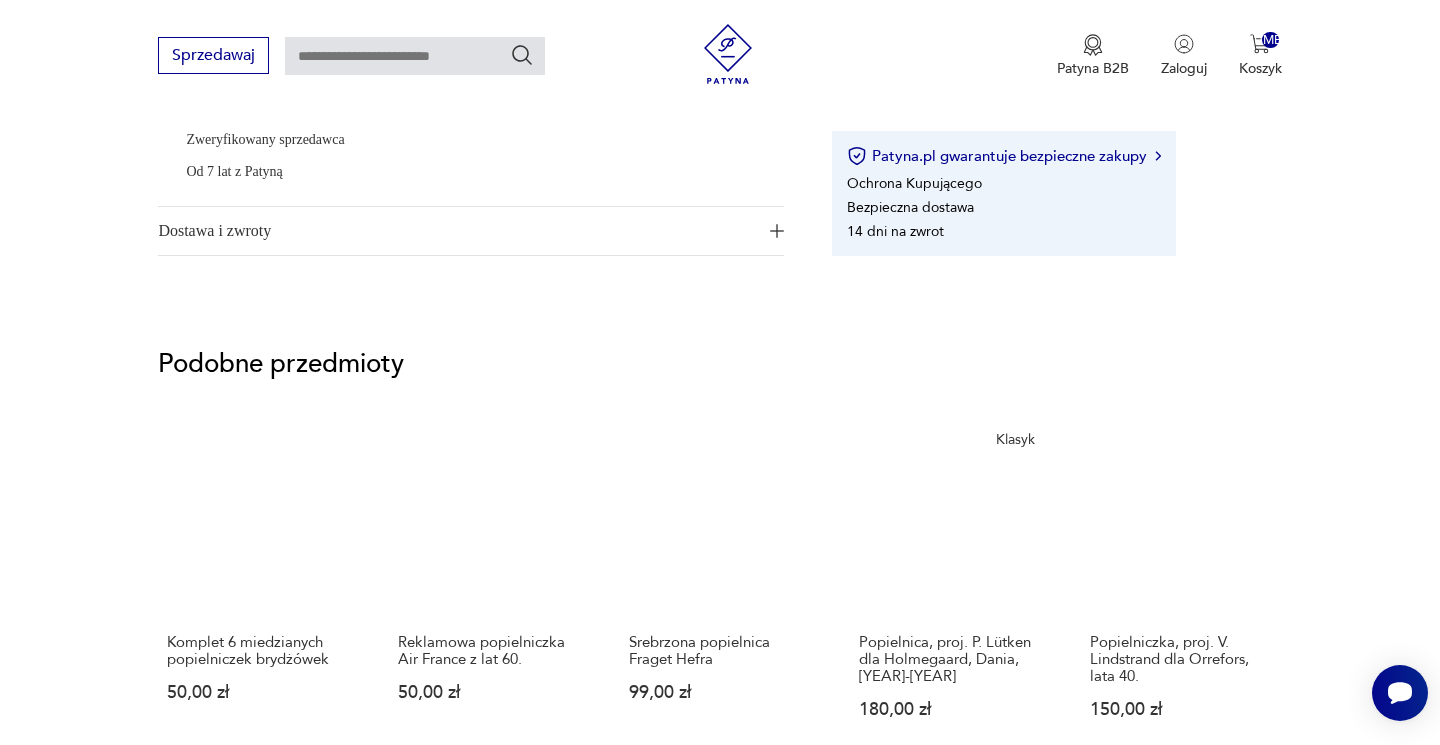 scroll, scrollTop: 1558, scrollLeft: 0, axis: vertical 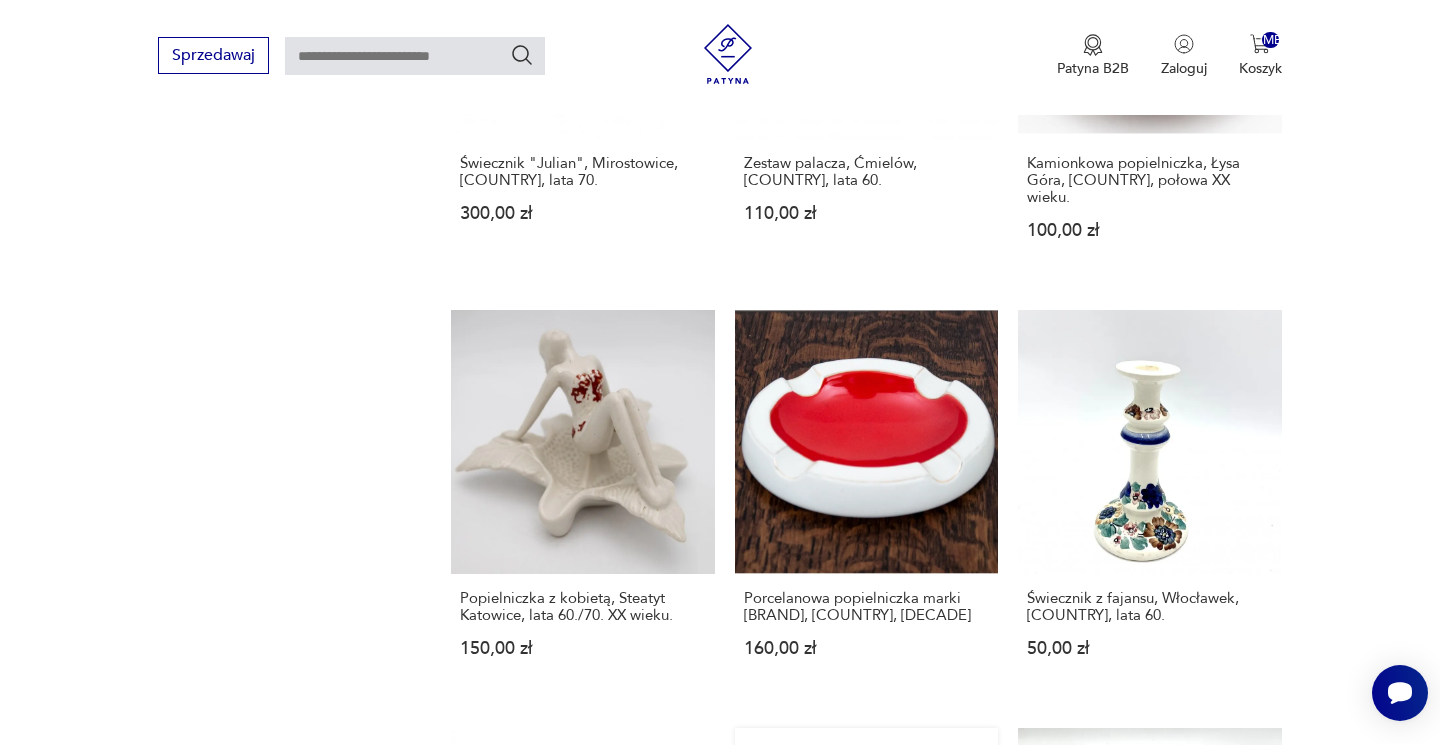 click on "Popielniczka "[OBJECT]" [BRAND], proj. [DESIGNER], [COUNTRY], [DECADE] [PRICE]" at bounding box center (866, 929) 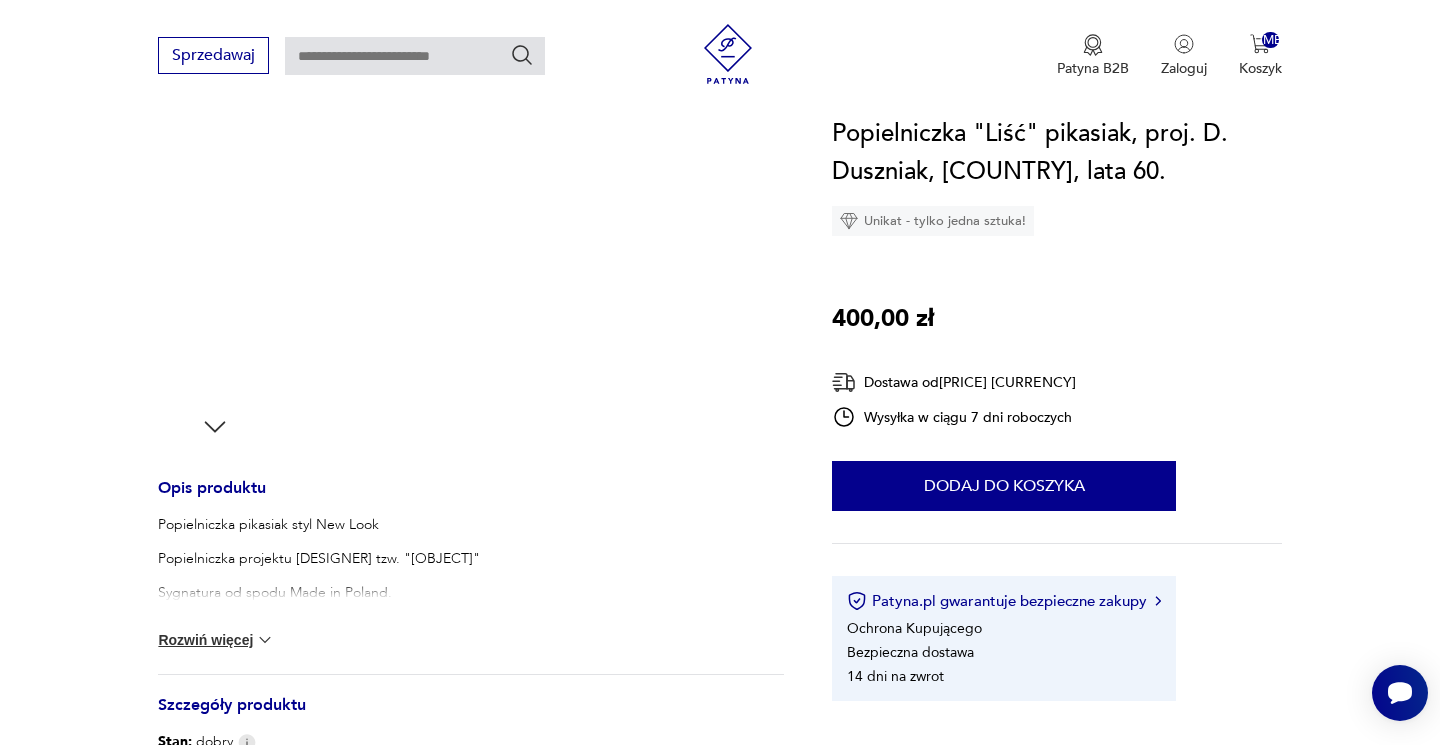 scroll, scrollTop: 469, scrollLeft: 0, axis: vertical 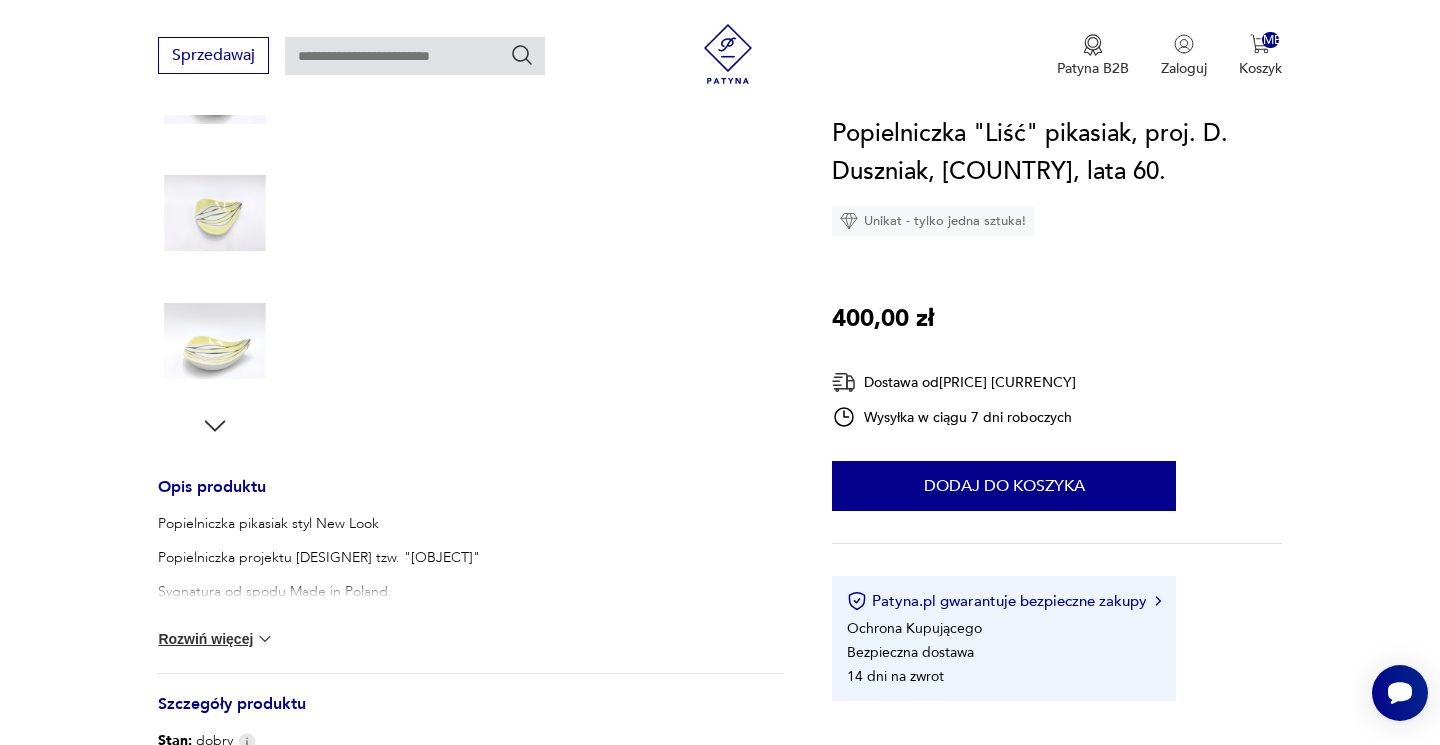 click on "Rozwiń więcej" at bounding box center (216, 639) 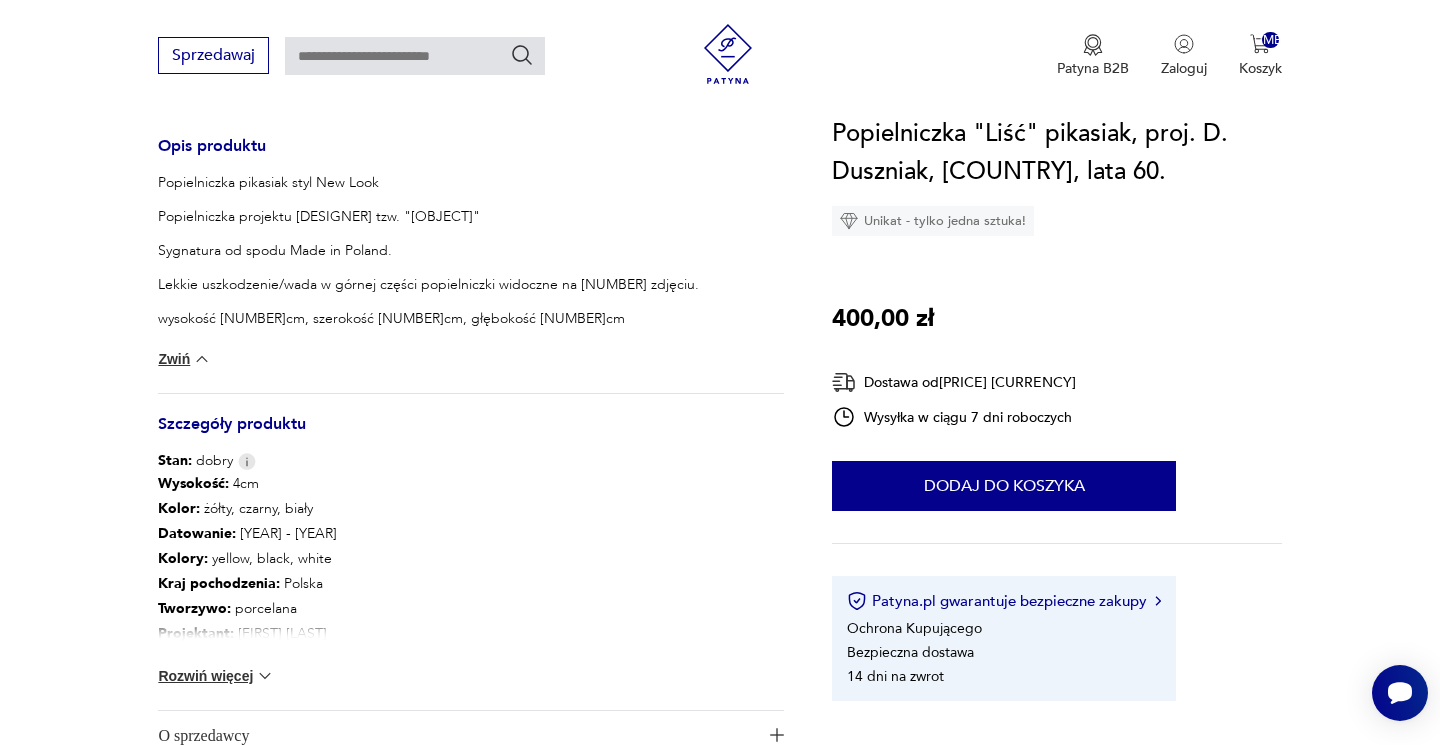 scroll, scrollTop: 820, scrollLeft: 0, axis: vertical 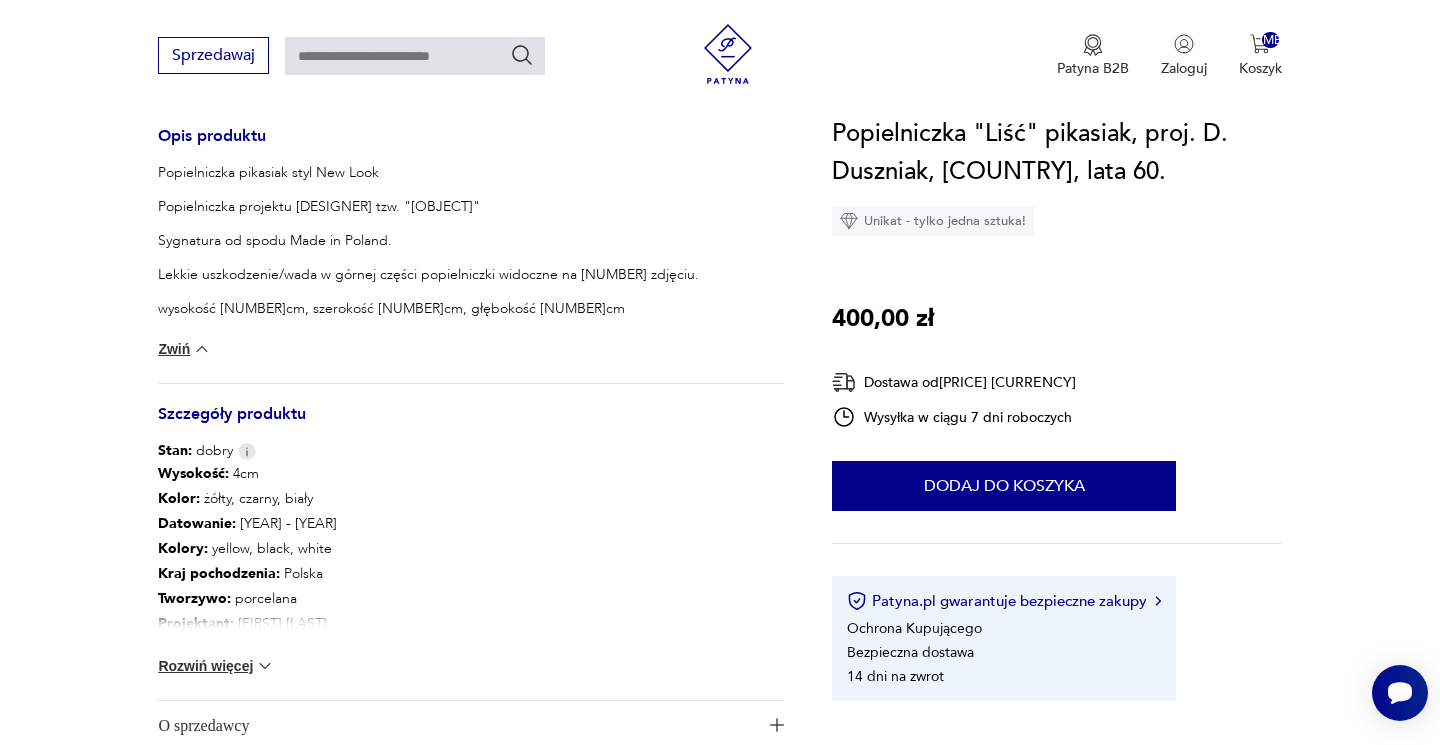 click on "Rozwiń więcej" at bounding box center (184, 349) 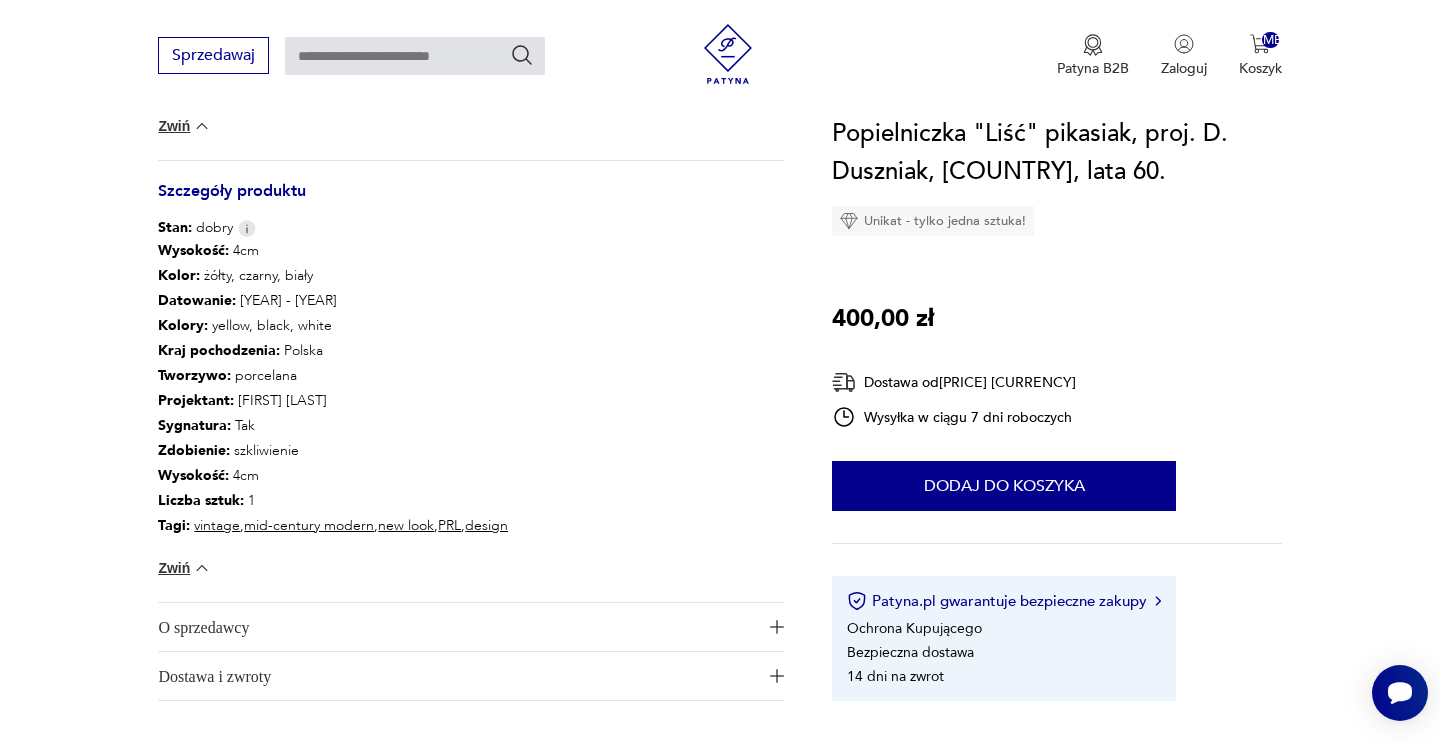 scroll, scrollTop: 1044, scrollLeft: 0, axis: vertical 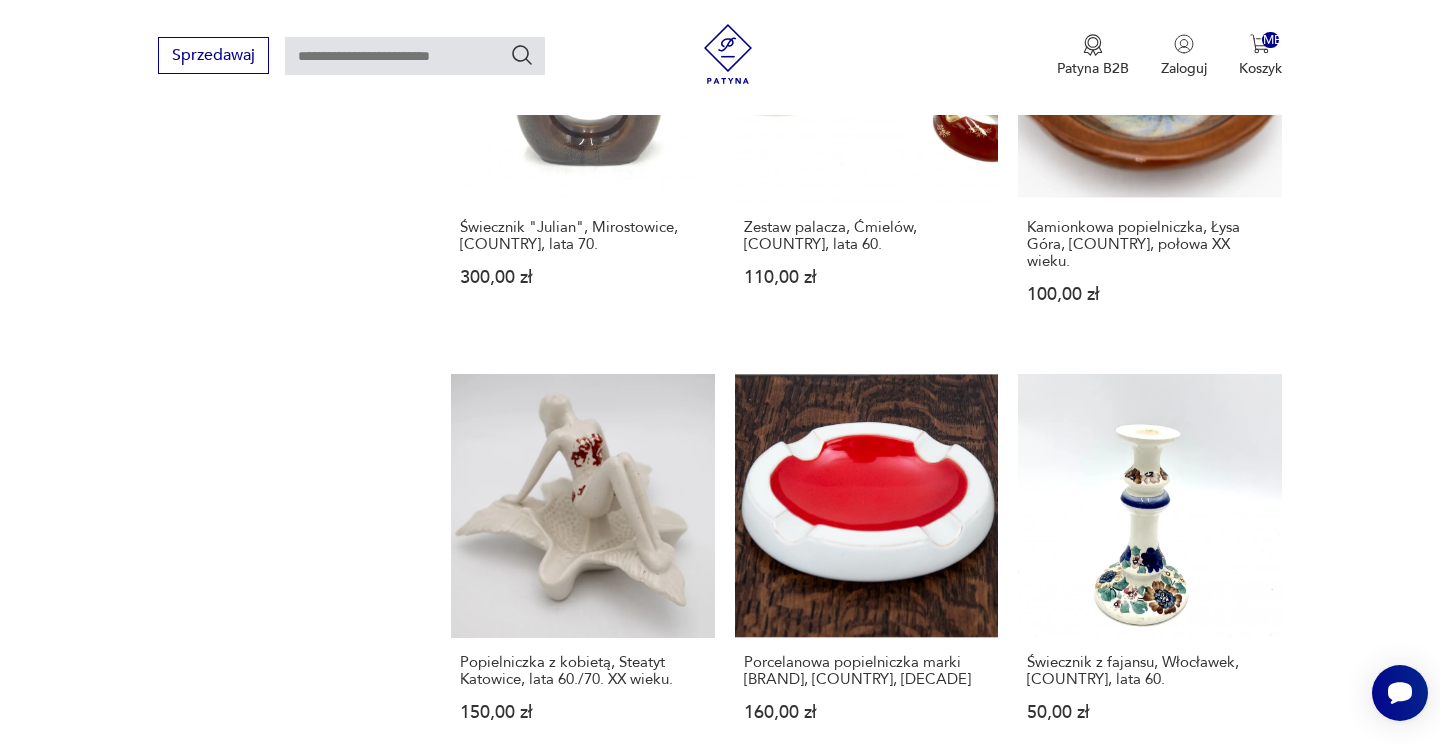 click on "40" at bounding box center (1038, 1699) 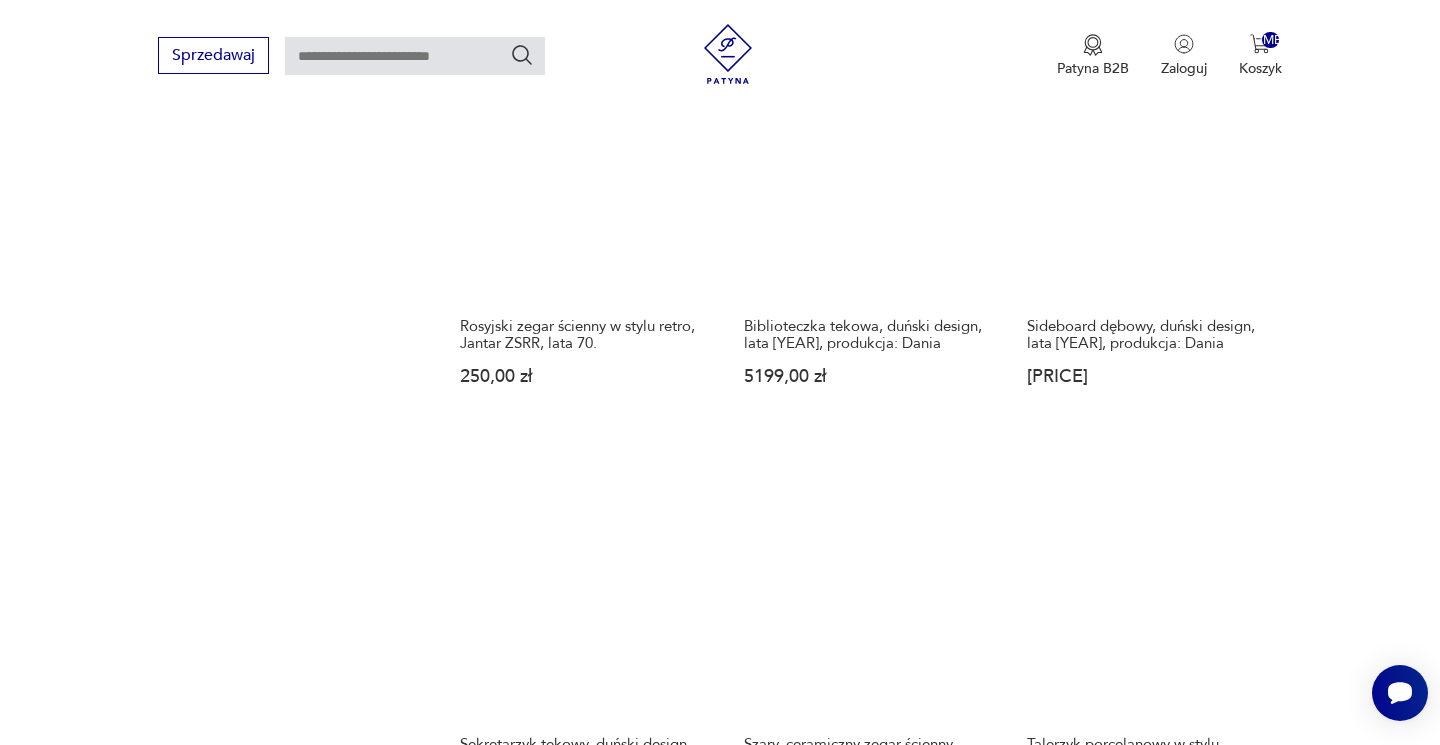 scroll, scrollTop: 1442, scrollLeft: 0, axis: vertical 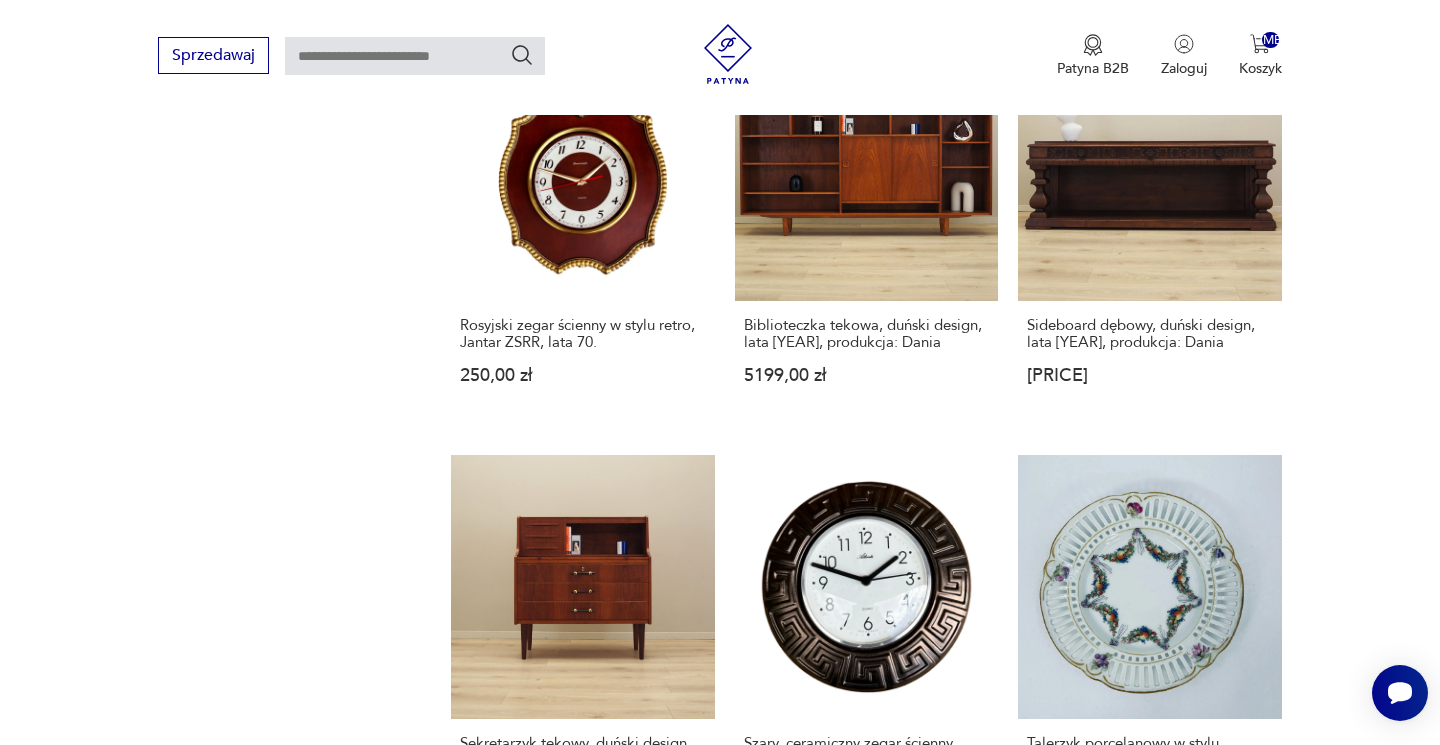 click on "41" at bounding box center (1038, 1763) 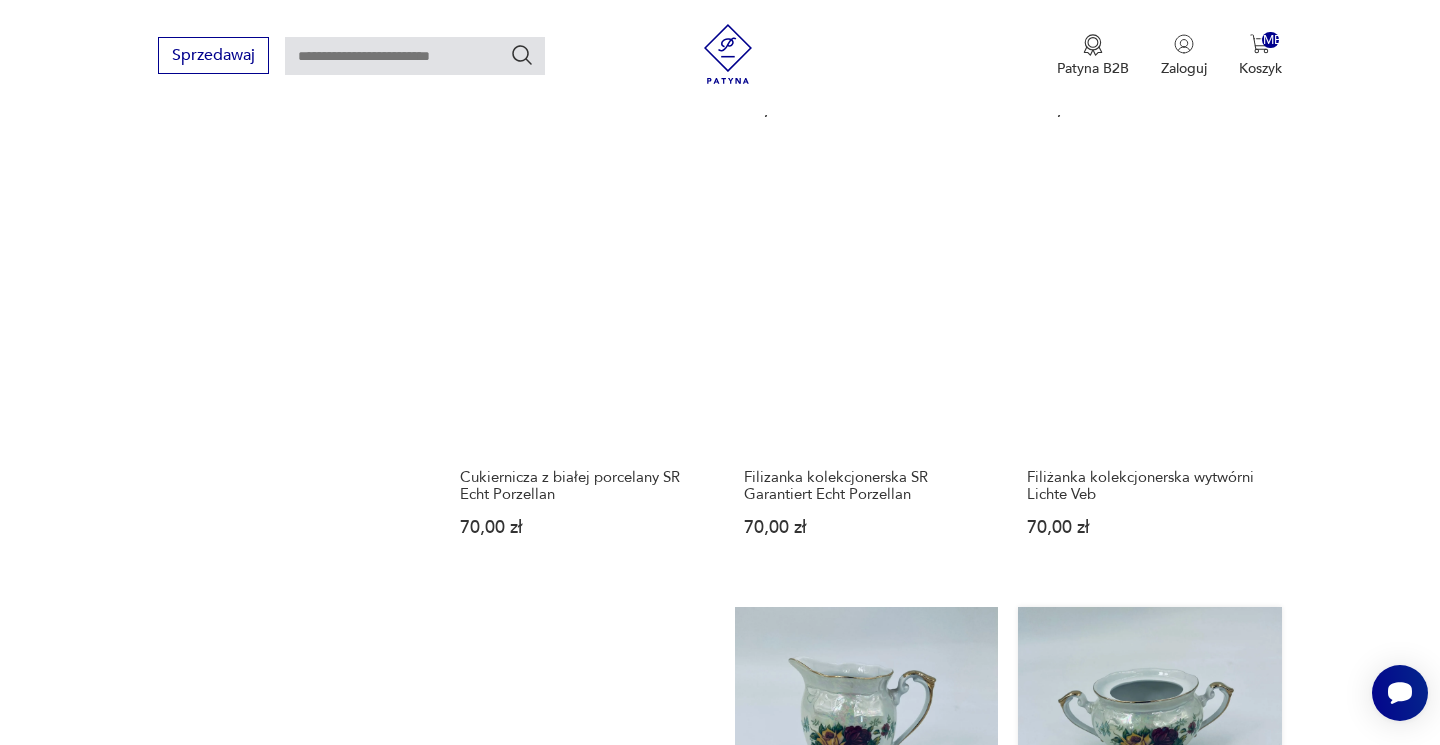 scroll, scrollTop: 1694, scrollLeft: 0, axis: vertical 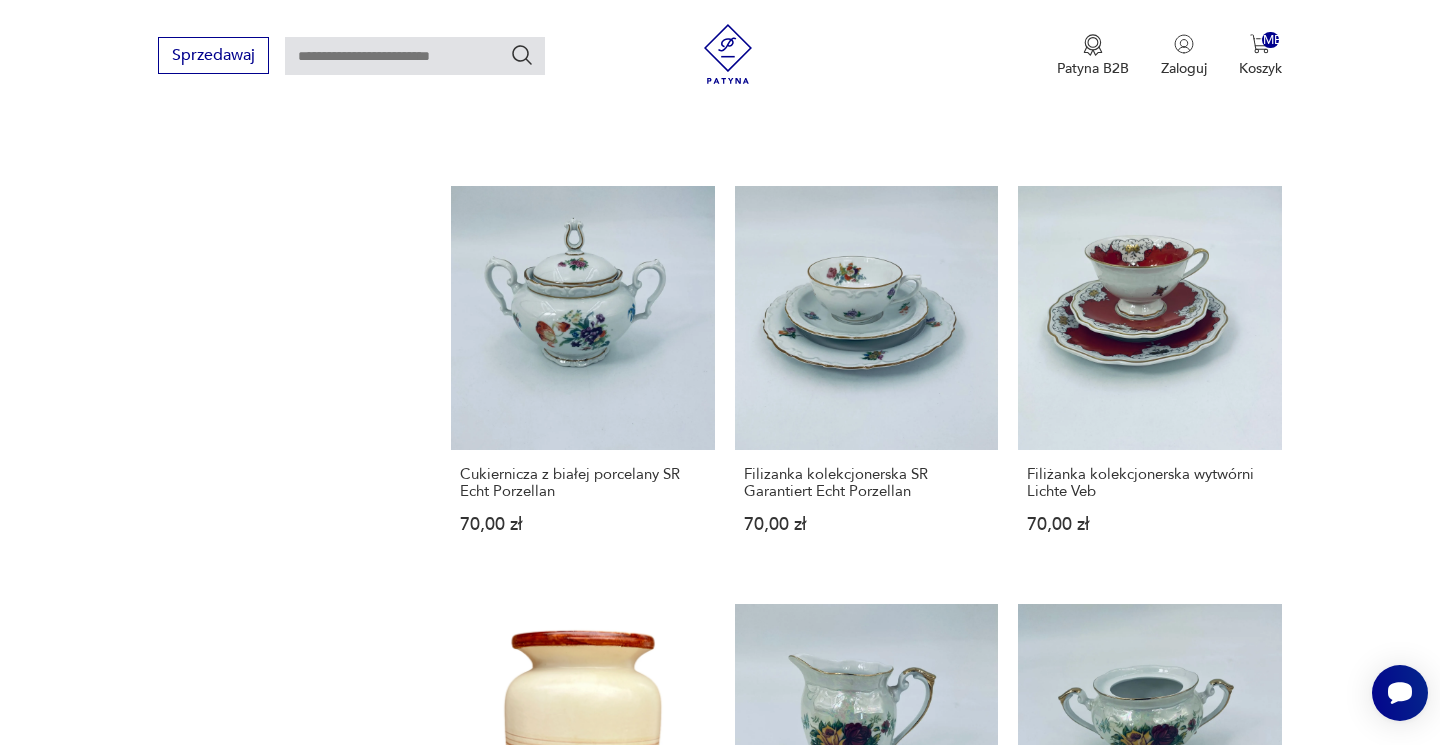 click on "42" at bounding box center (1038, 1494) 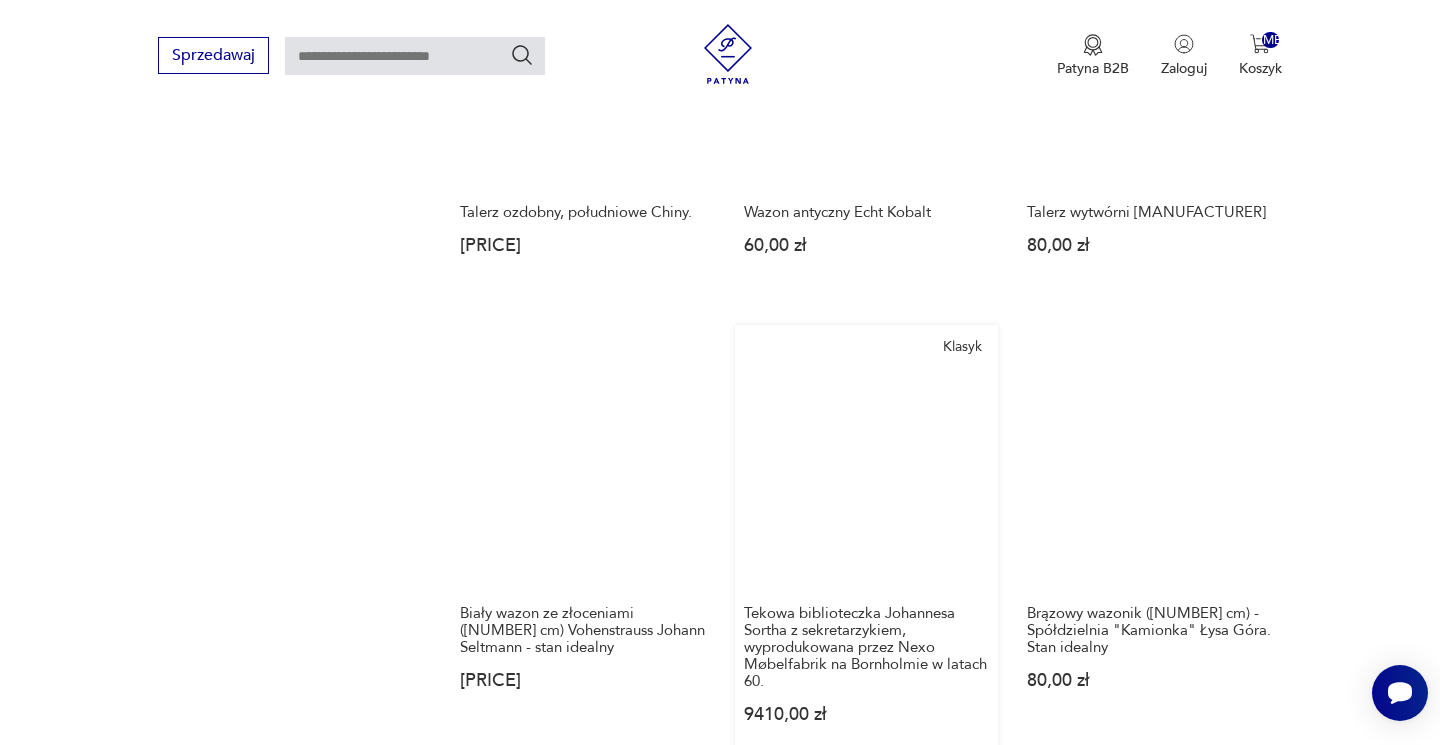 scroll, scrollTop: 1539, scrollLeft: 0, axis: vertical 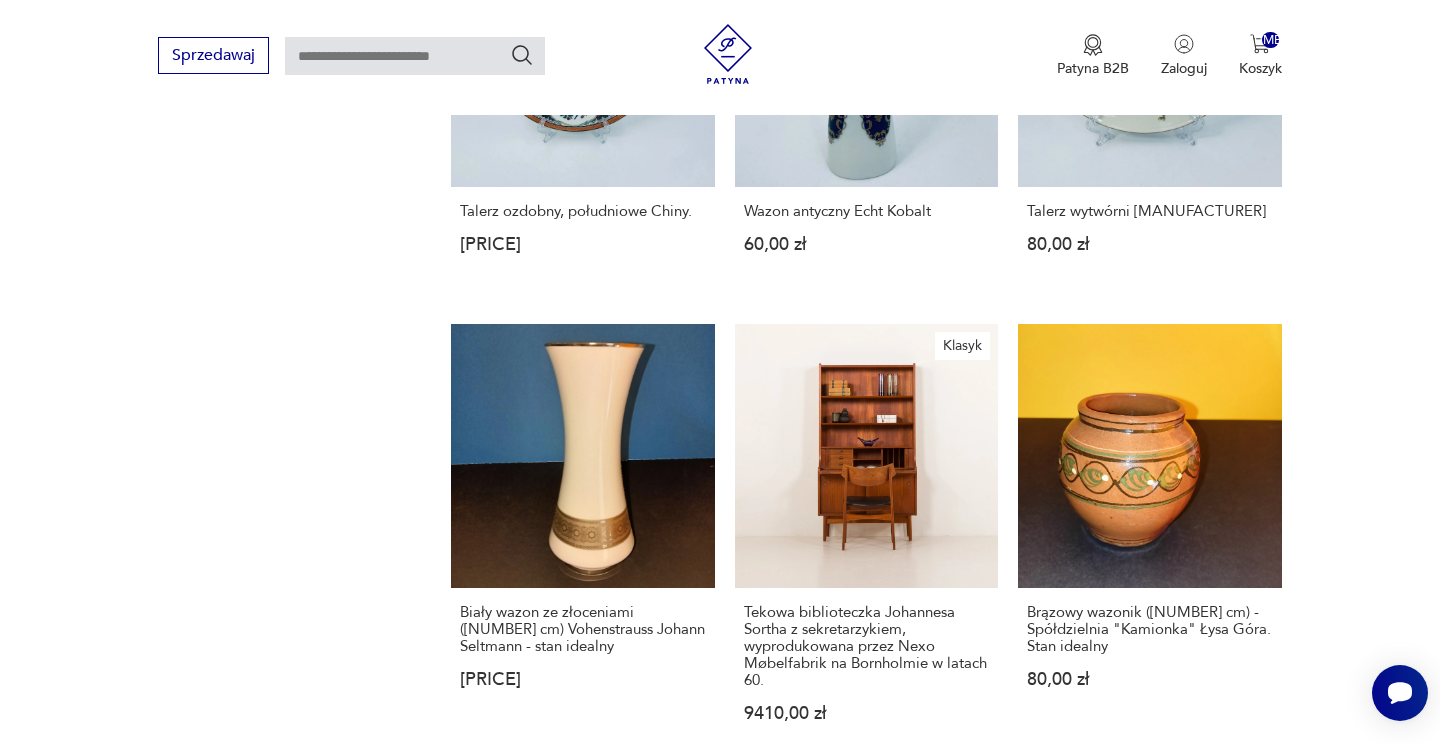 click on "43" at bounding box center [1038, 1751] 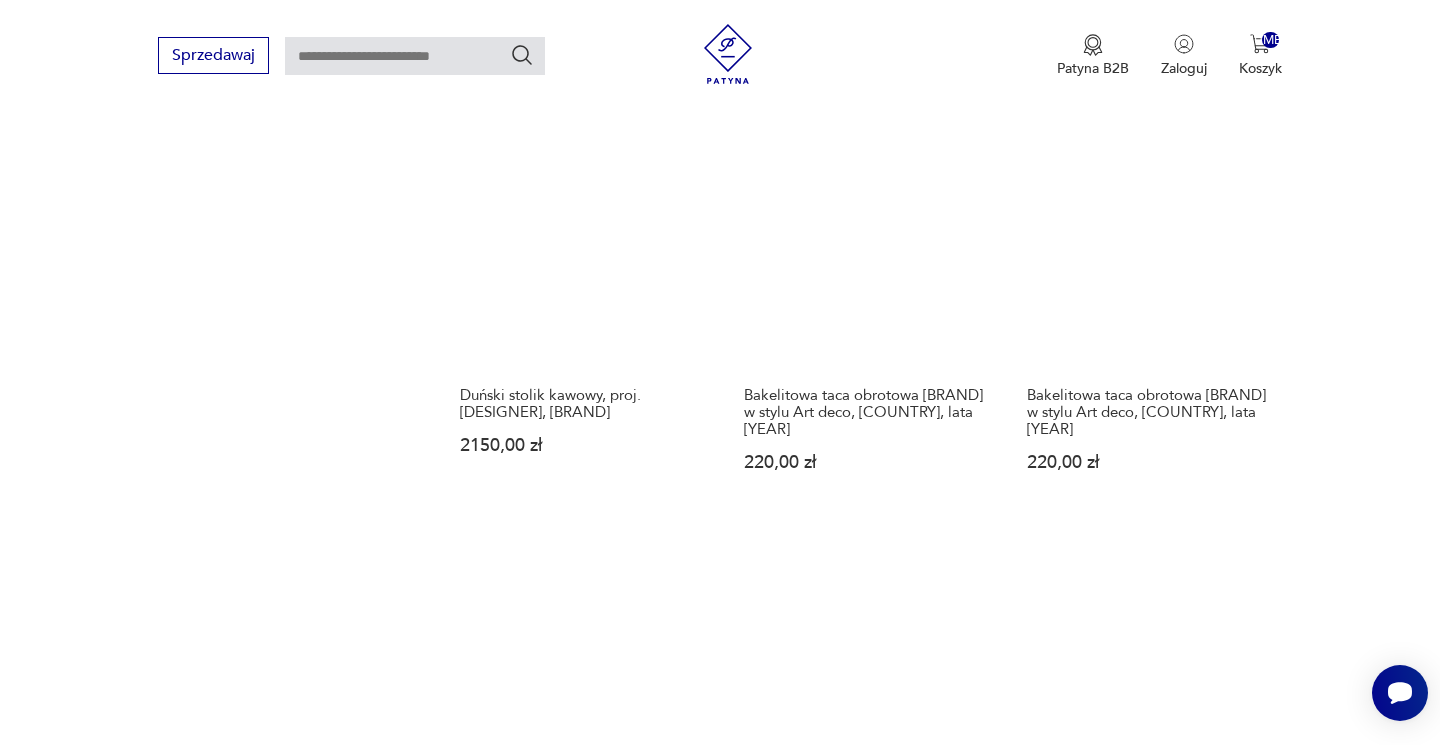scroll, scrollTop: 1879, scrollLeft: 0, axis: vertical 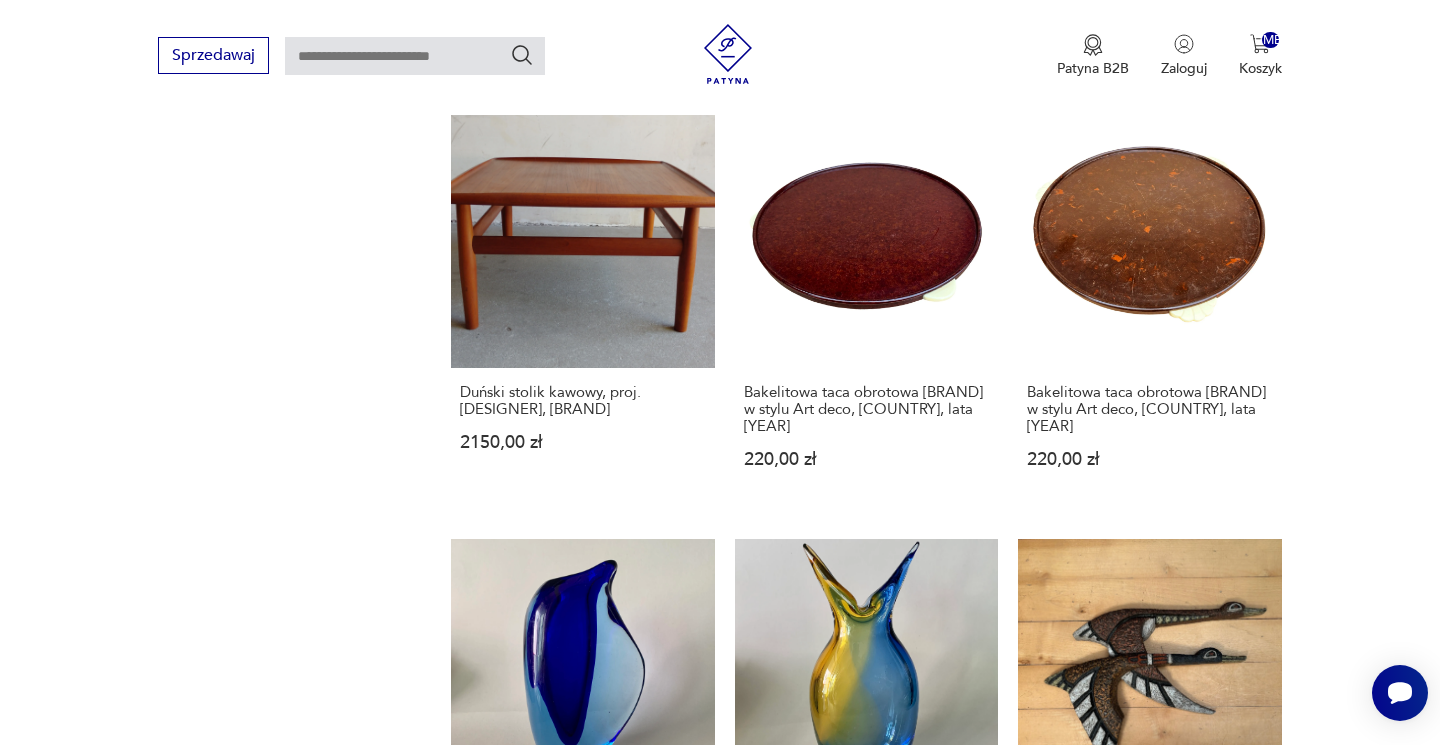 click on "44" at bounding box center (1038, 1446) 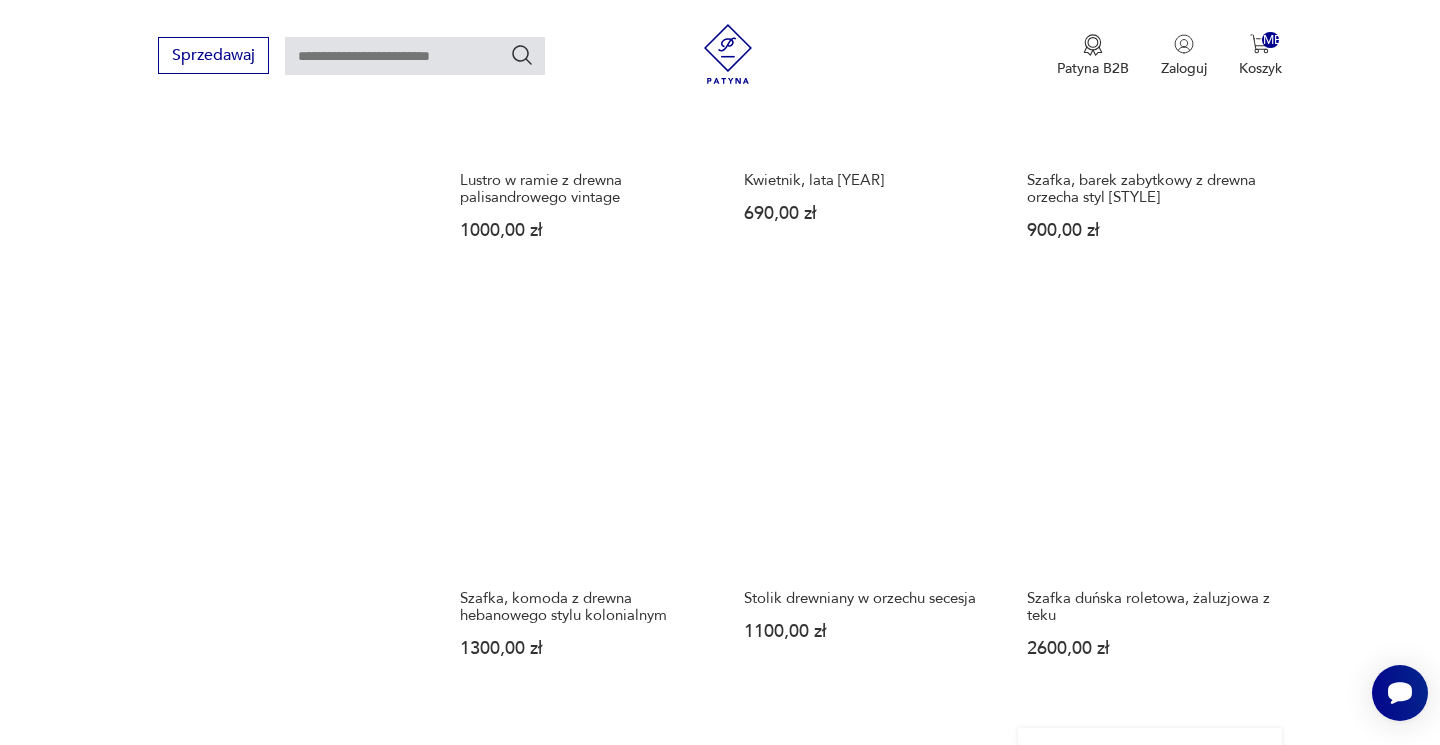 scroll, scrollTop: 1571, scrollLeft: 0, axis: vertical 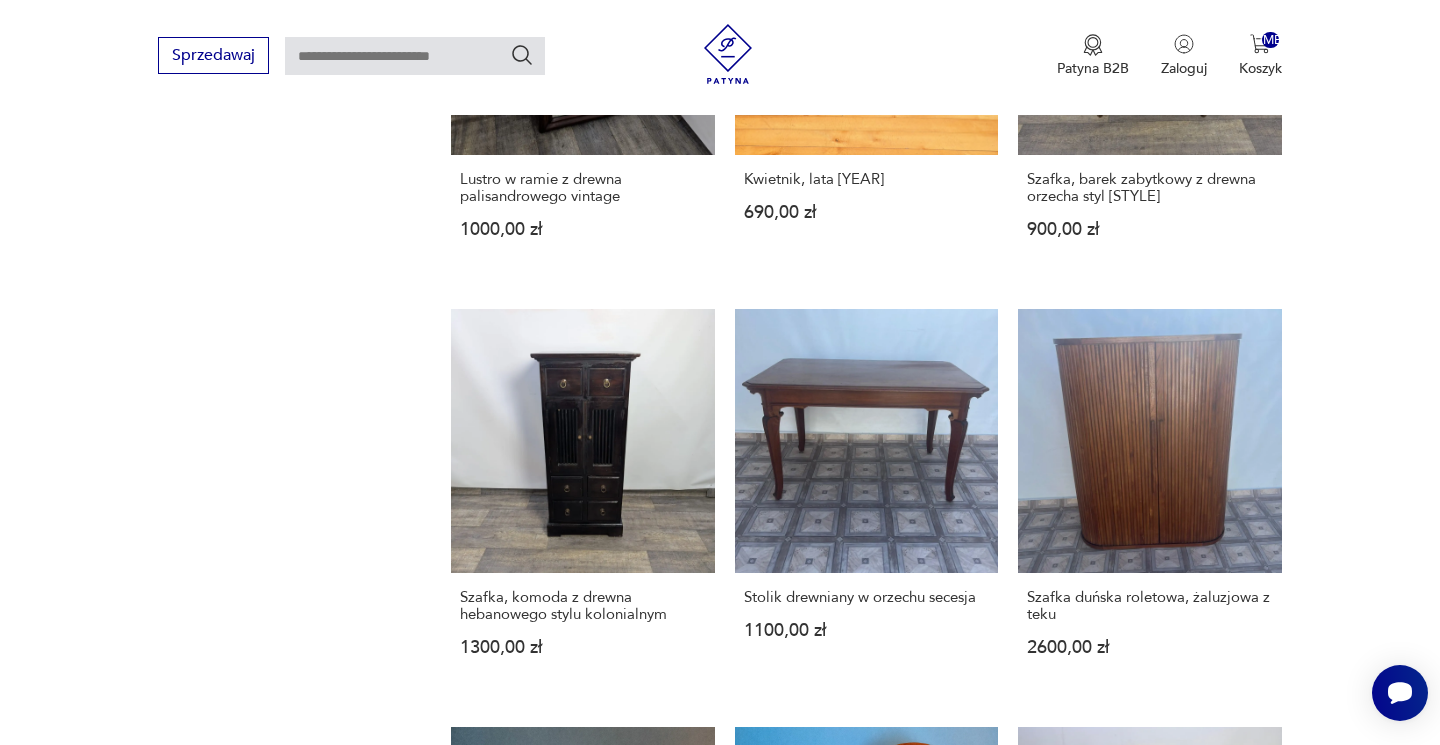 click on "45" at bounding box center [1038, 1651] 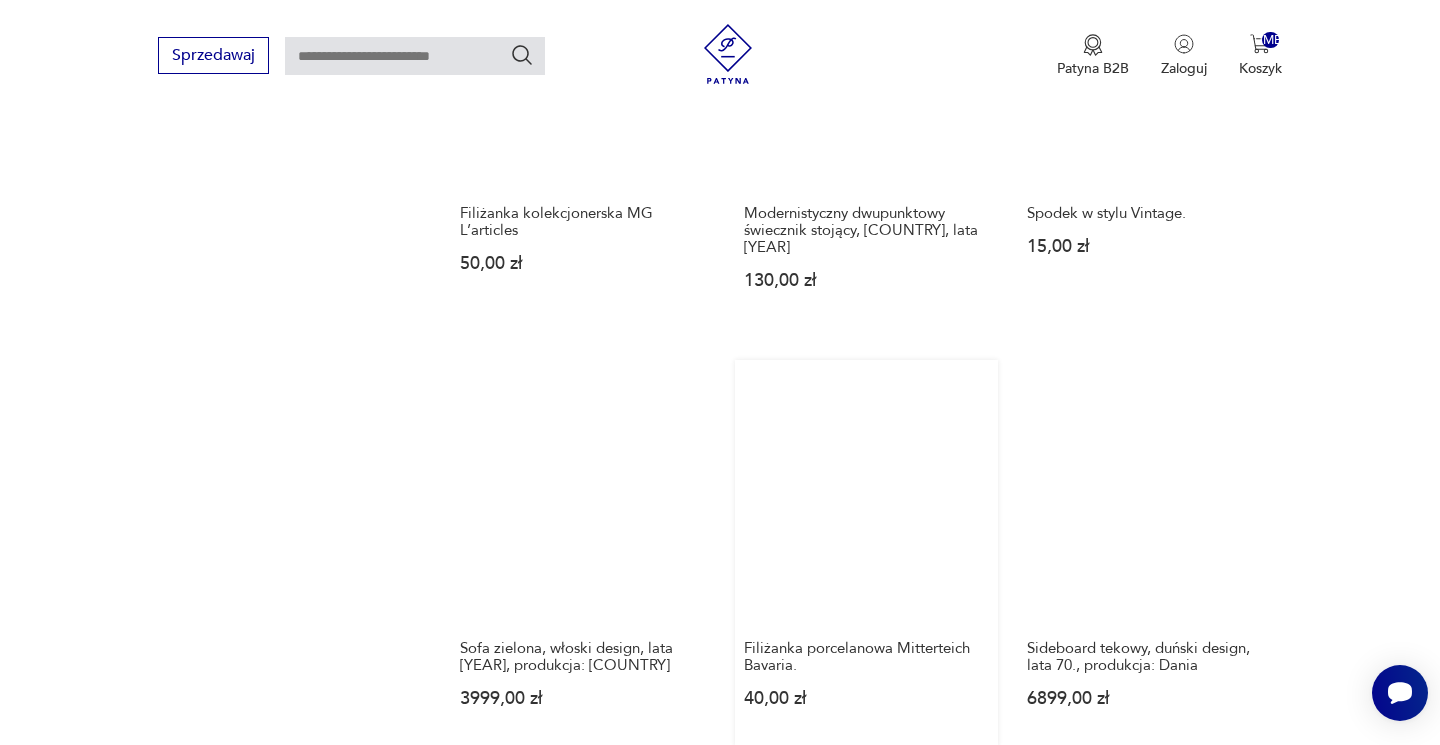 scroll, scrollTop: 1539, scrollLeft: 0, axis: vertical 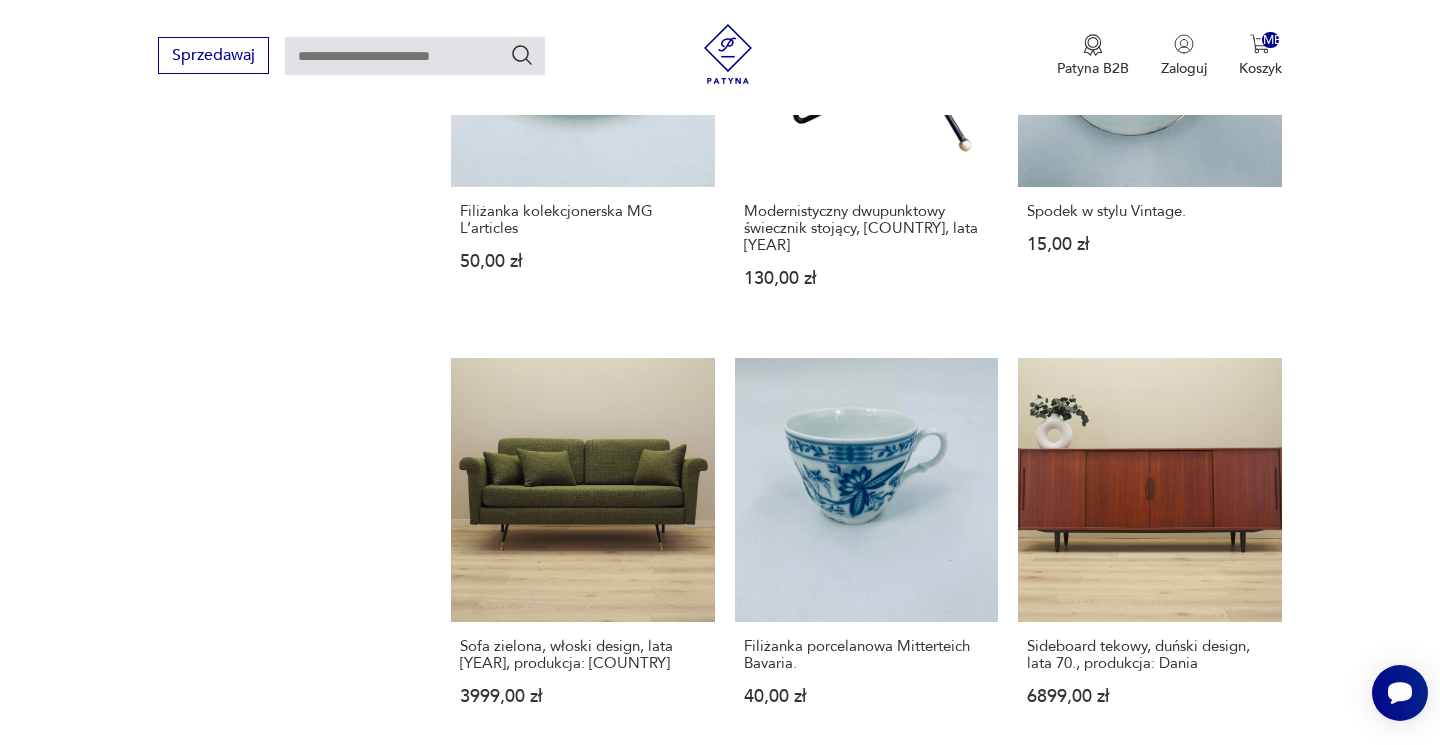 click on "46" at bounding box center (1038, 1649) 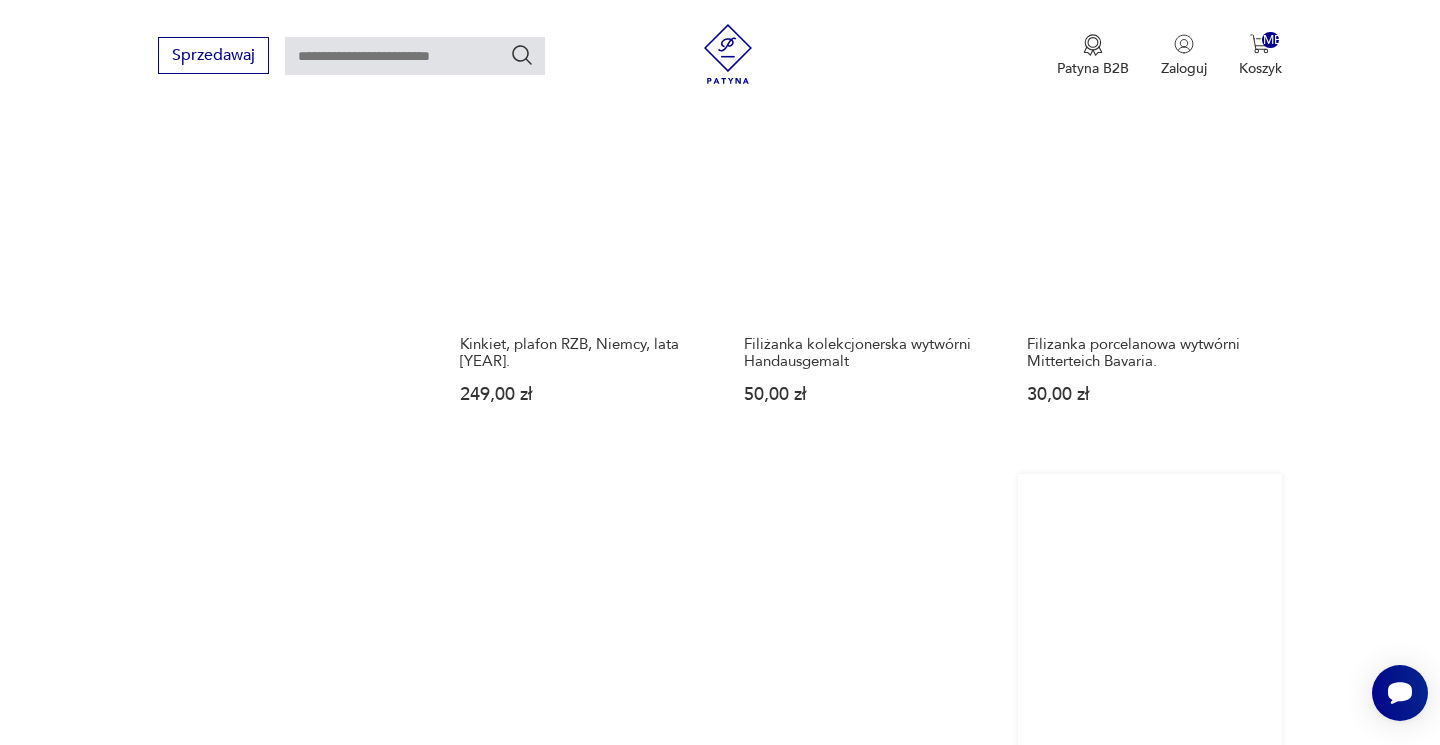 scroll, scrollTop: 1842, scrollLeft: 0, axis: vertical 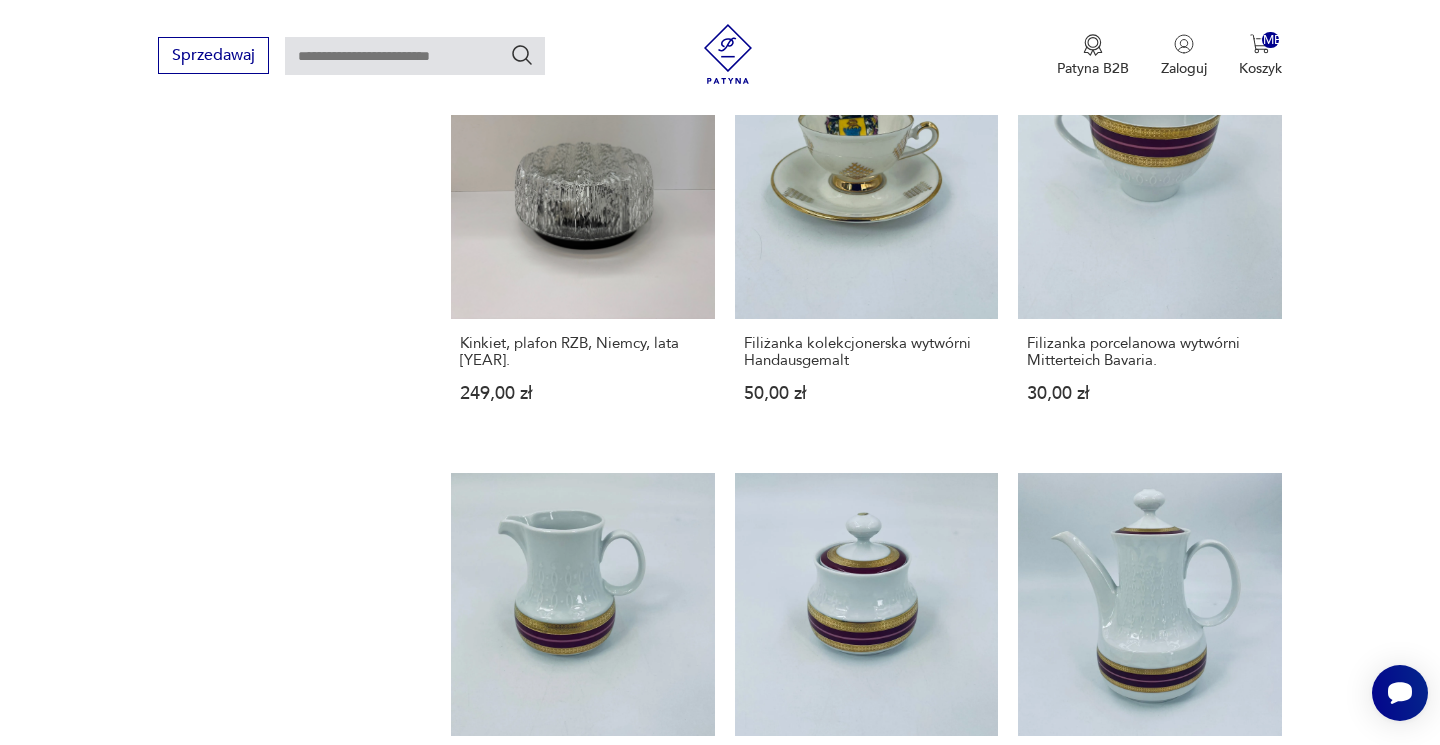 click on "47" at bounding box center (1038, 1346) 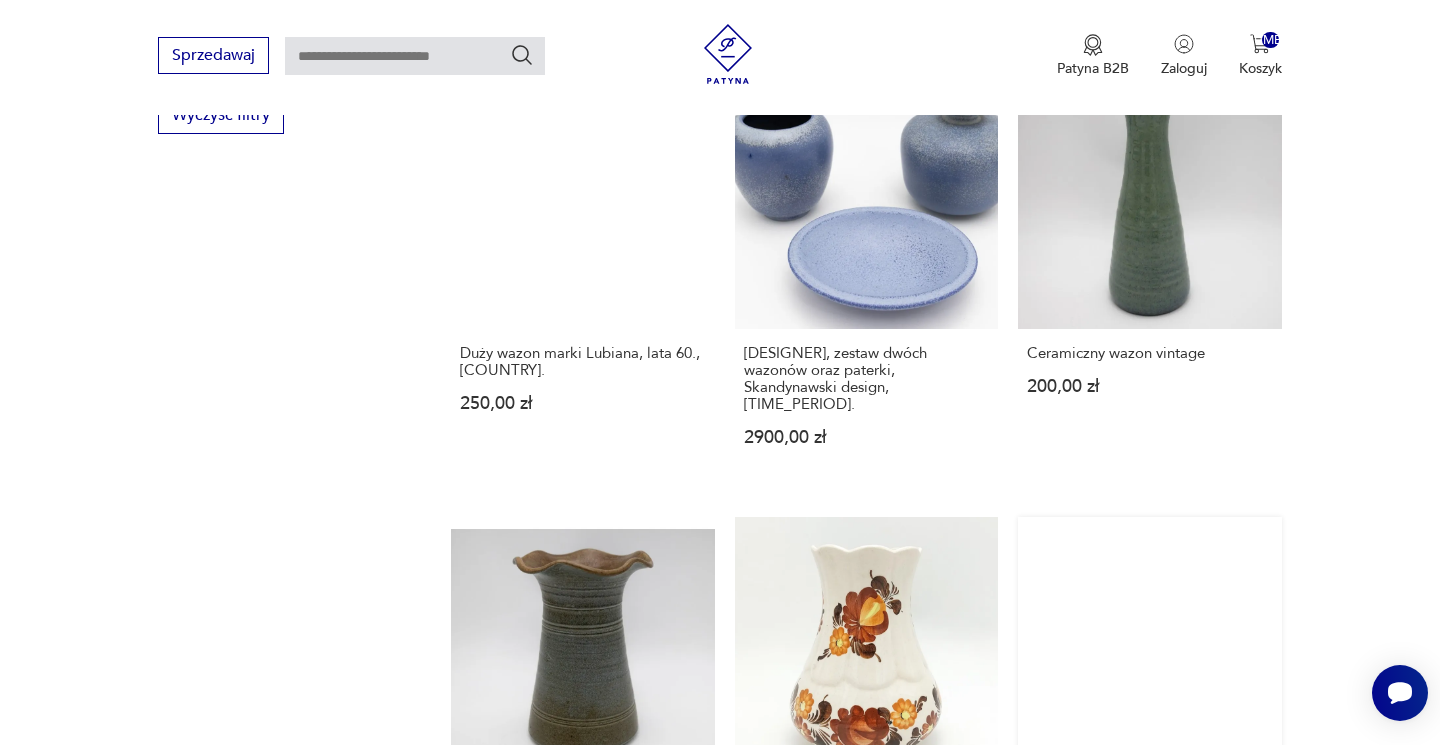 scroll, scrollTop: 1397, scrollLeft: 0, axis: vertical 